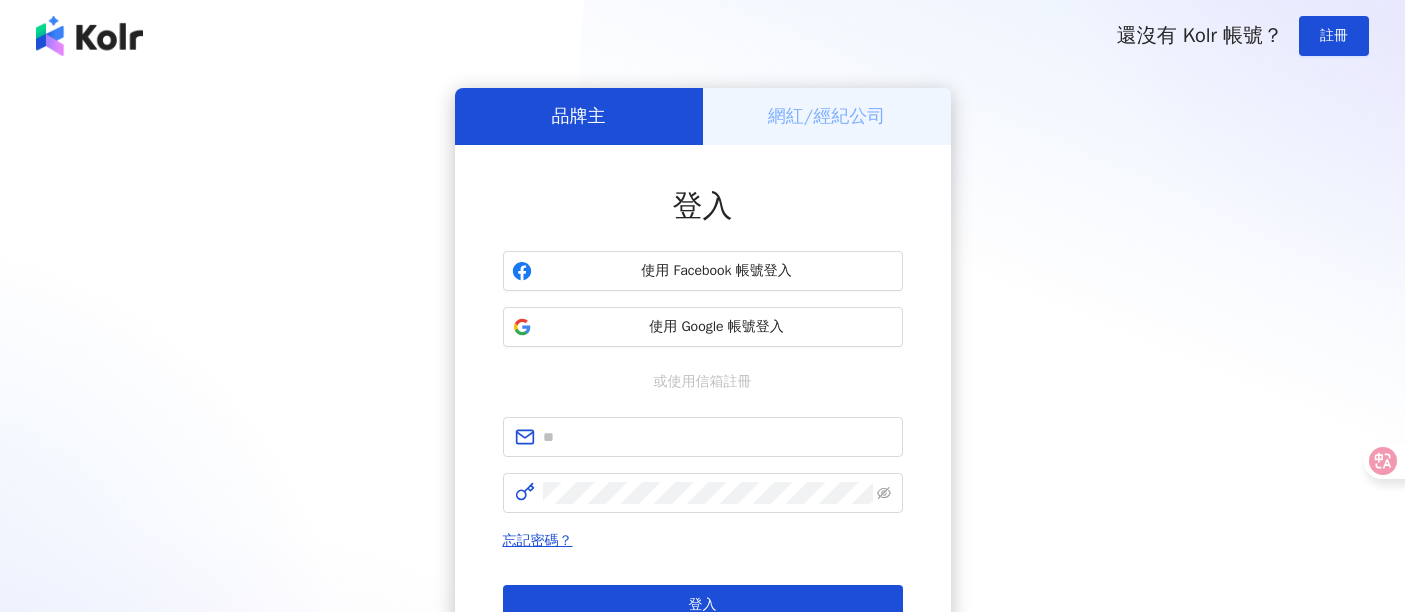 scroll, scrollTop: 0, scrollLeft: 0, axis: both 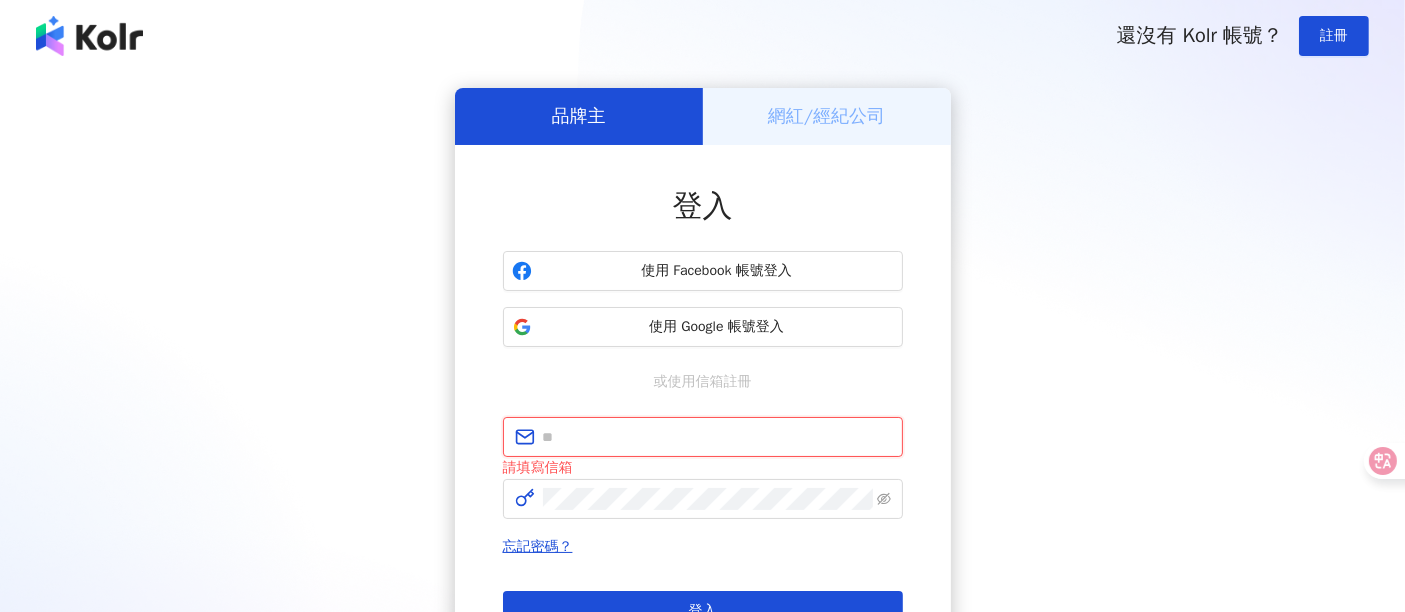 click on "登入" at bounding box center (703, 611) 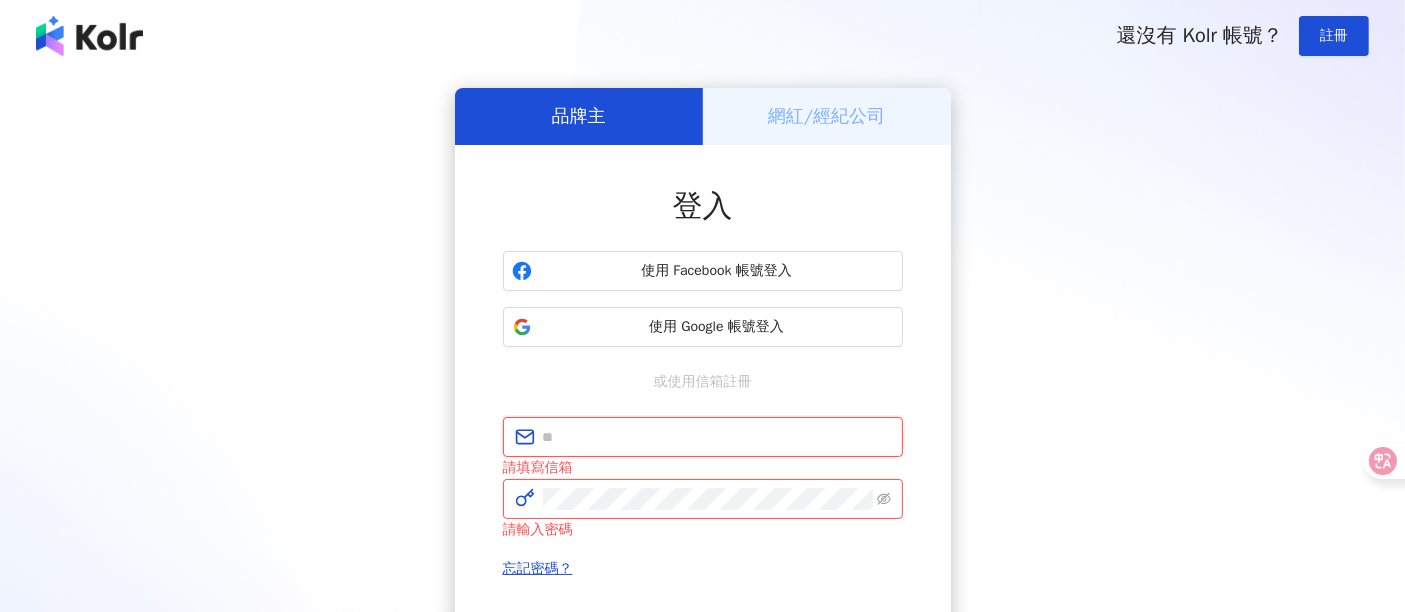 click at bounding box center [717, 437] 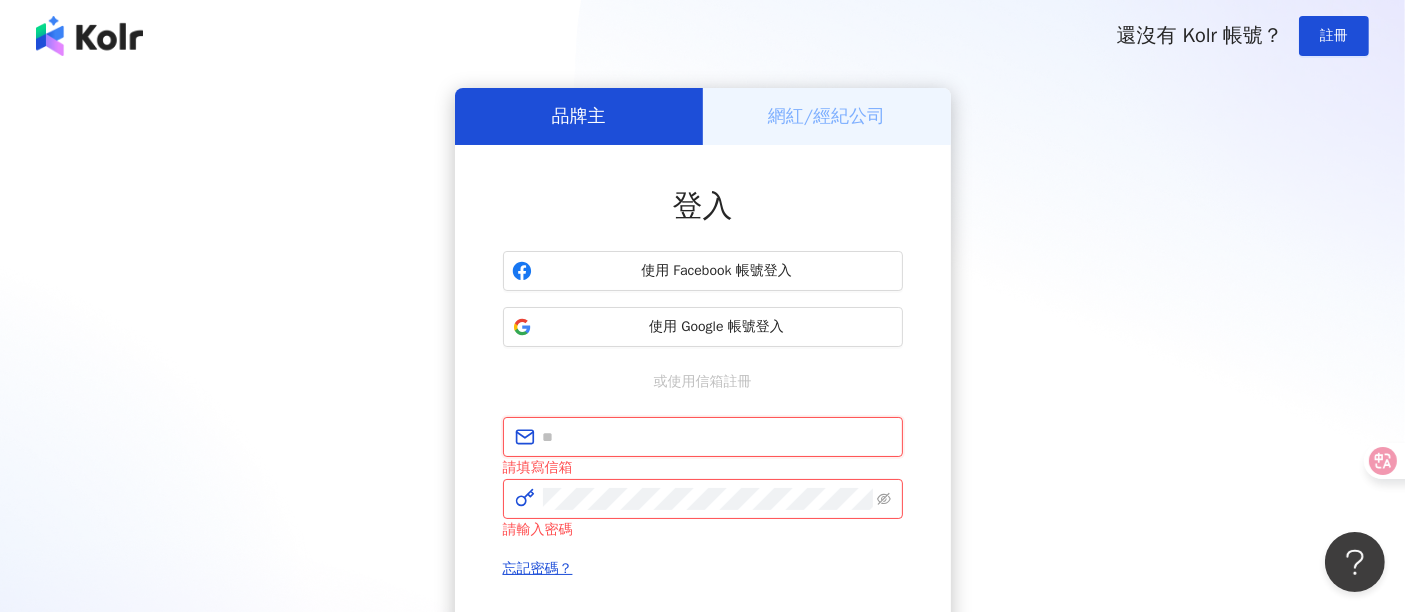scroll, scrollTop: 0, scrollLeft: 0, axis: both 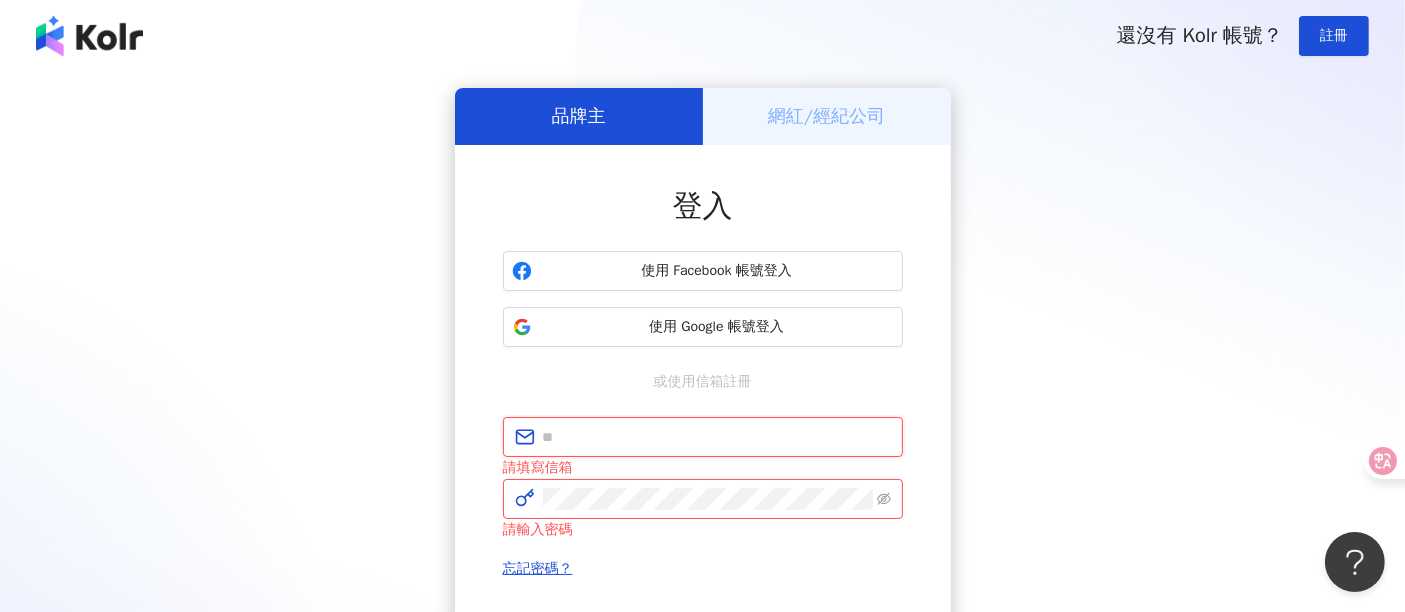 type on "**********" 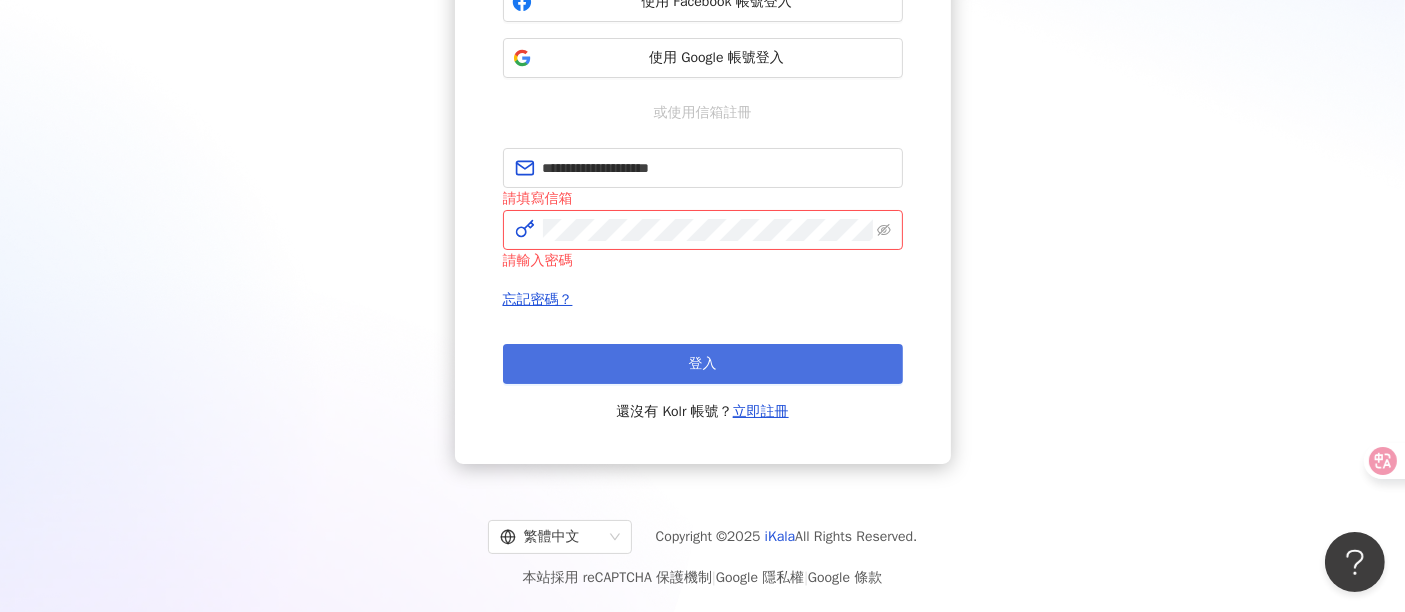click on "登入" at bounding box center (703, 364) 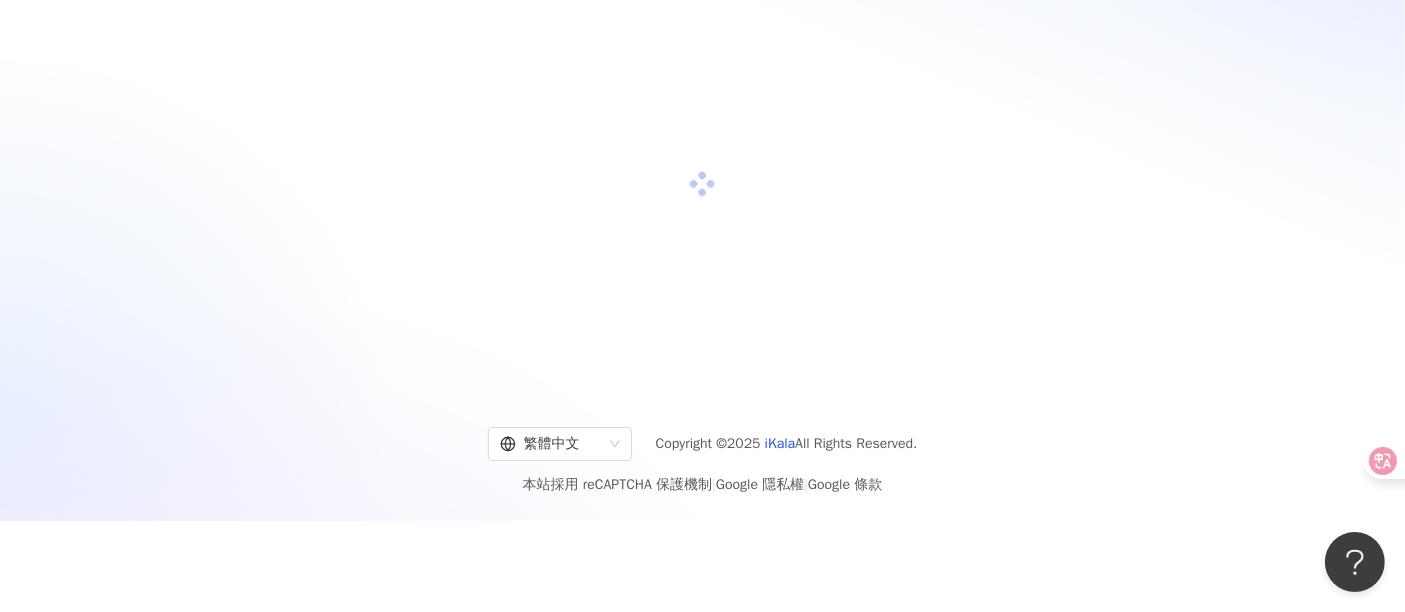 scroll, scrollTop: 241, scrollLeft: 0, axis: vertical 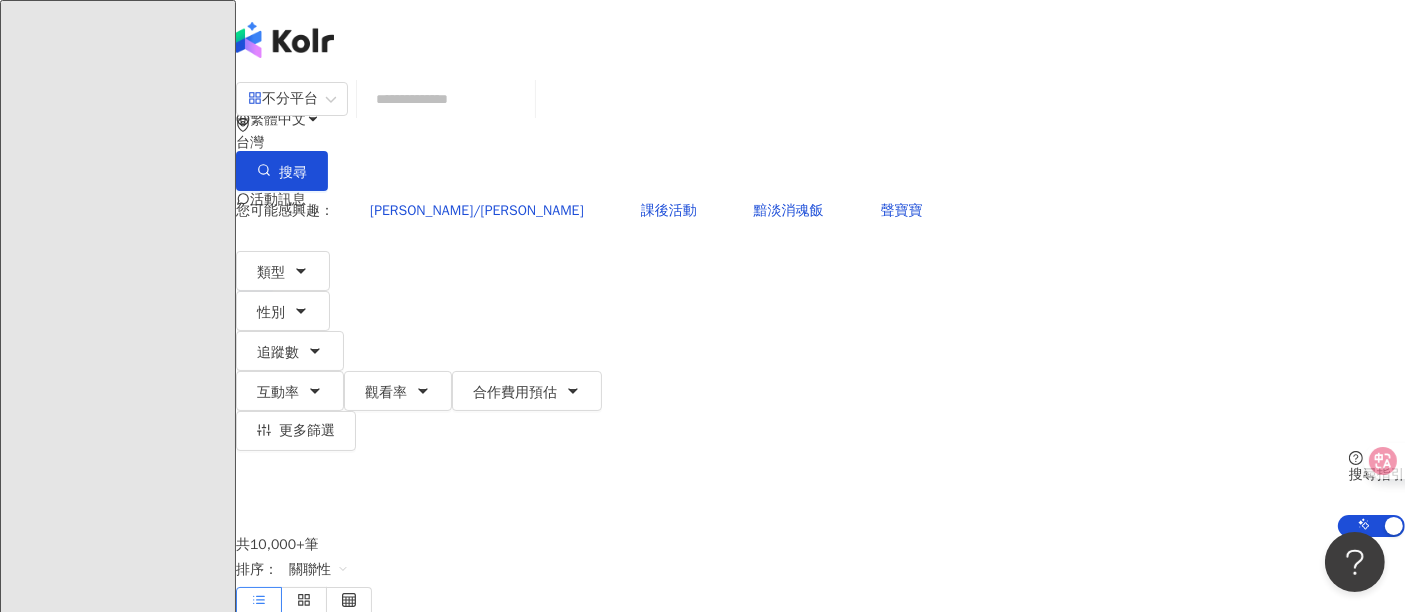 paste on "**********" 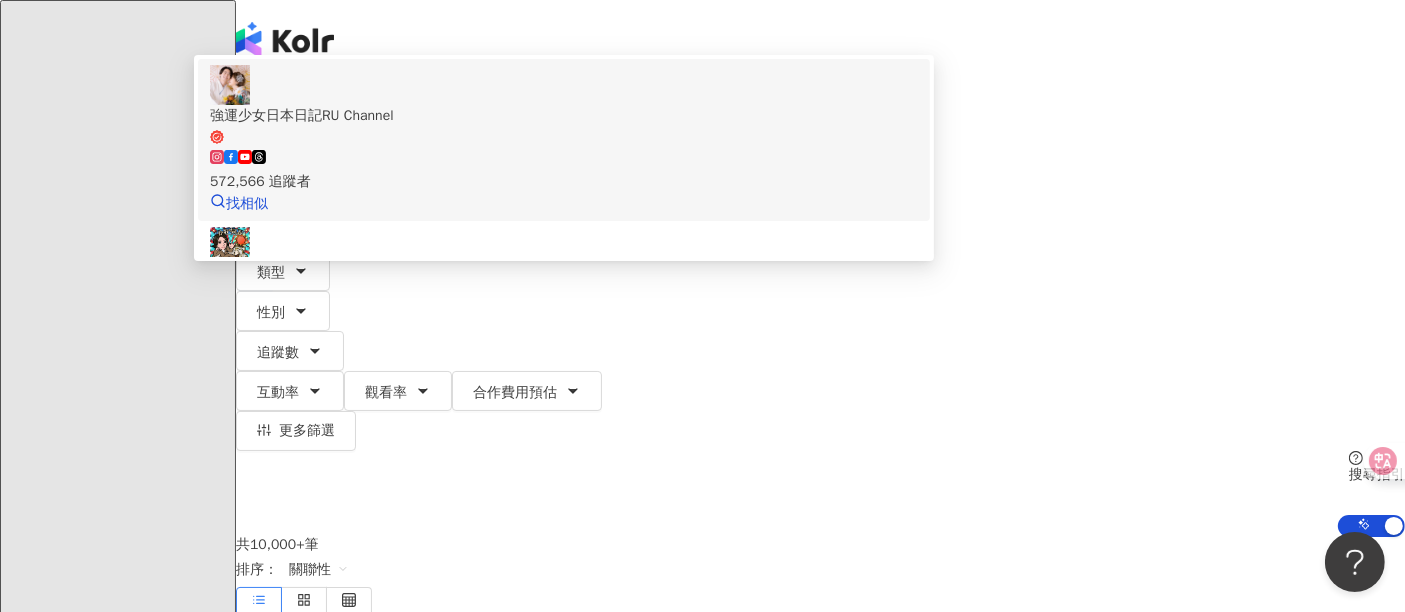 click on "572,566   追蹤者" at bounding box center [564, 171] 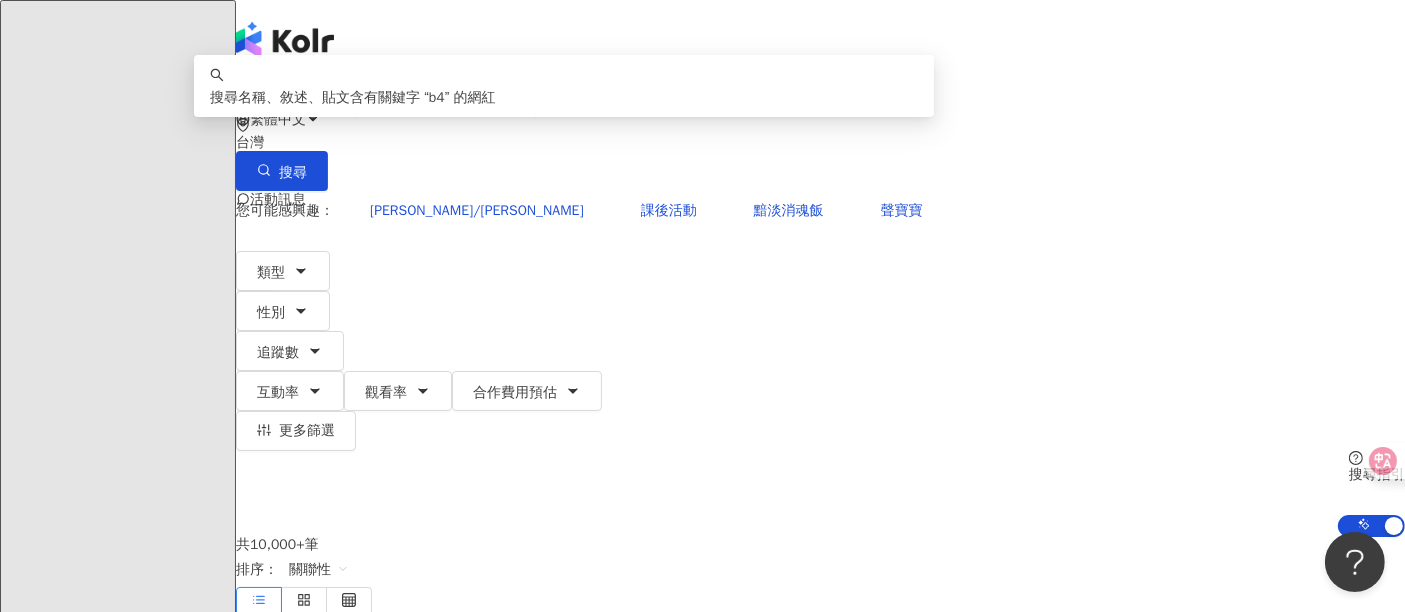 type on "*" 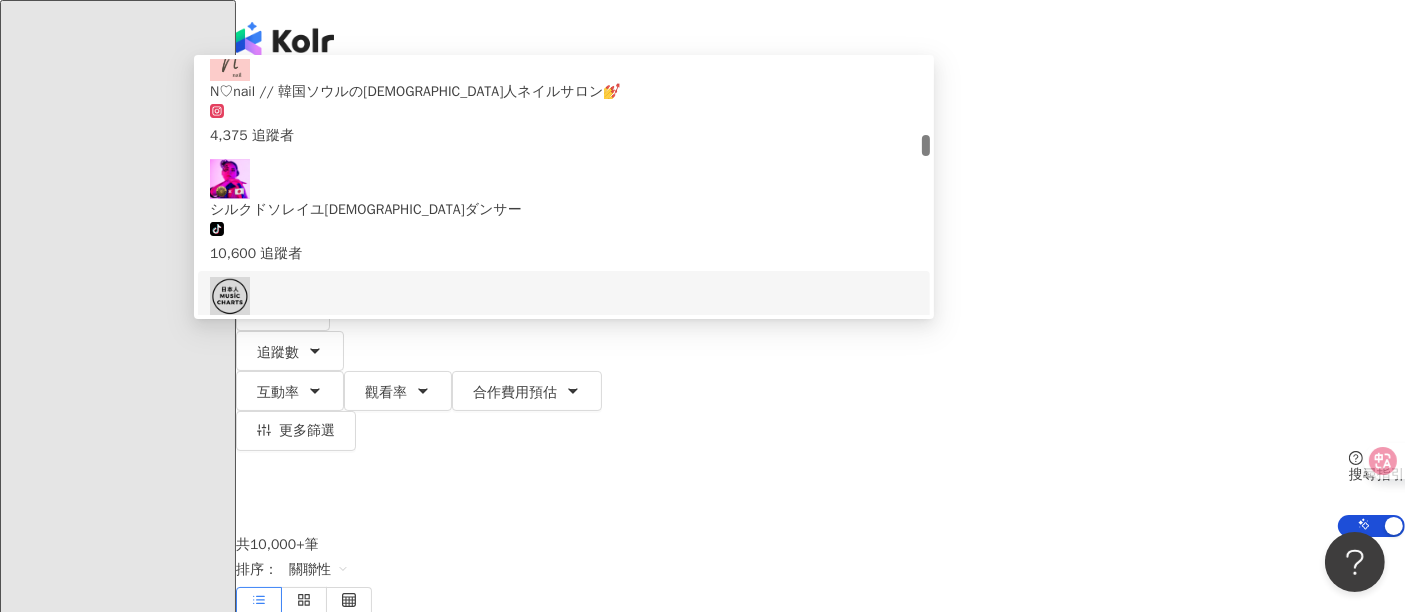 scroll, scrollTop: 555, scrollLeft: 0, axis: vertical 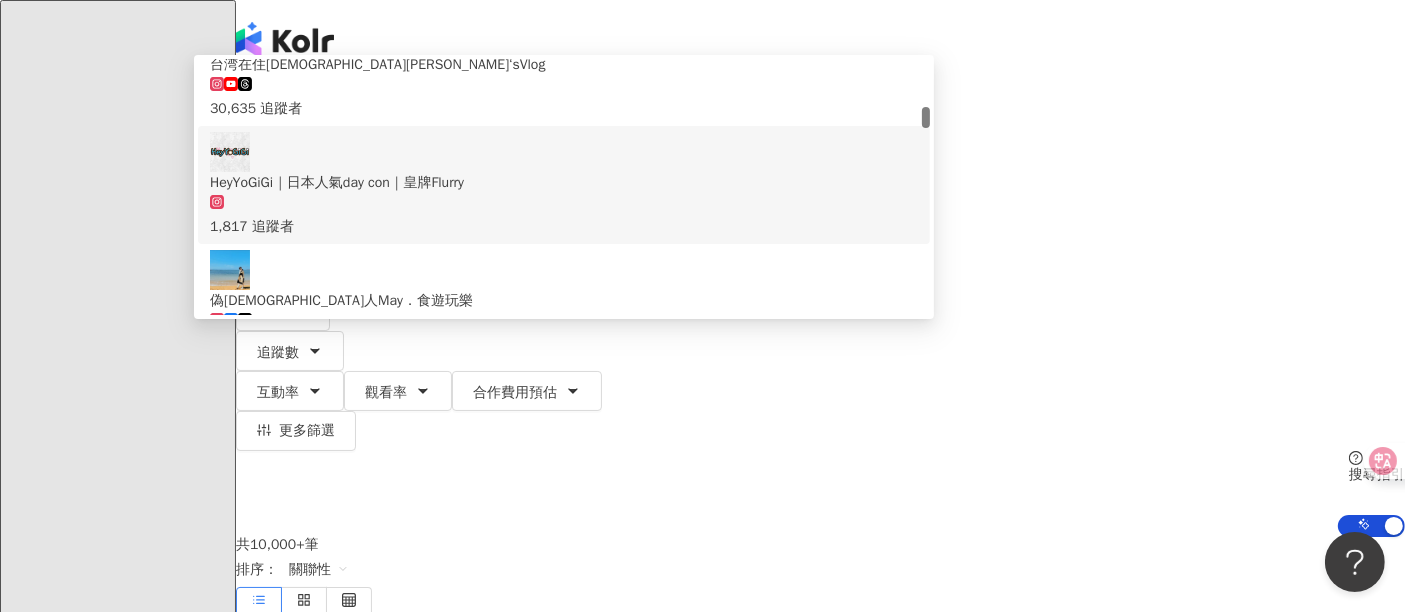 click on "***" at bounding box center (446, 99) 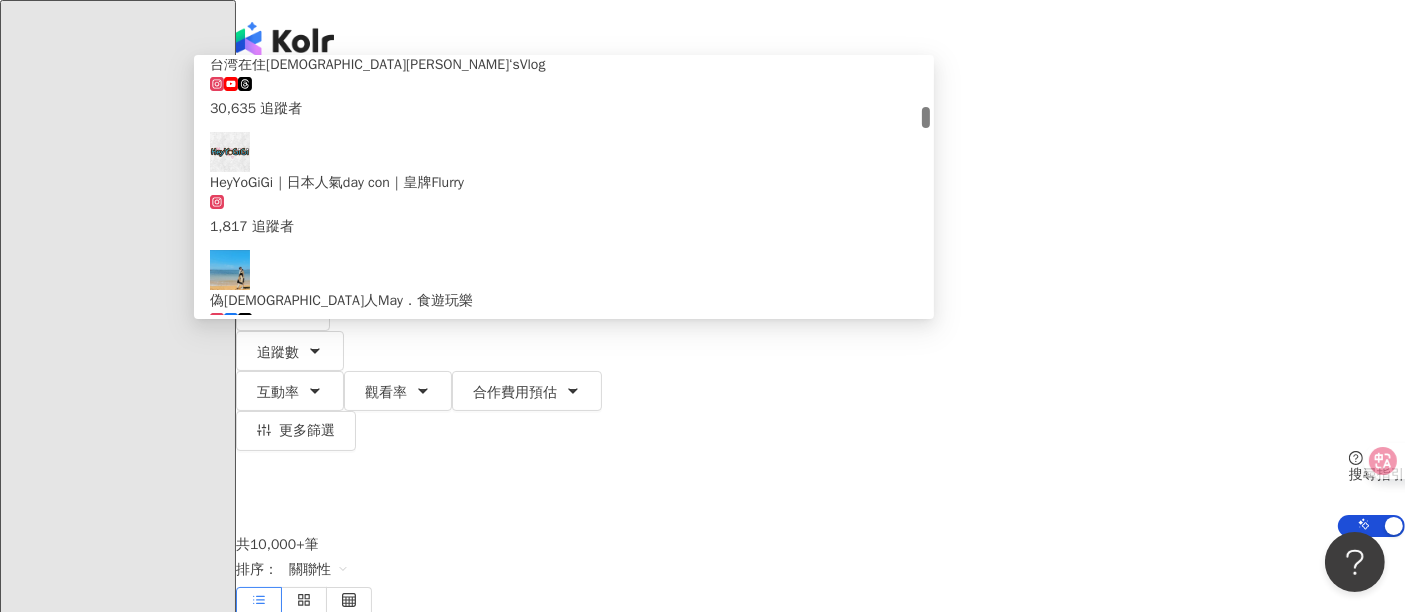 type on "*****" 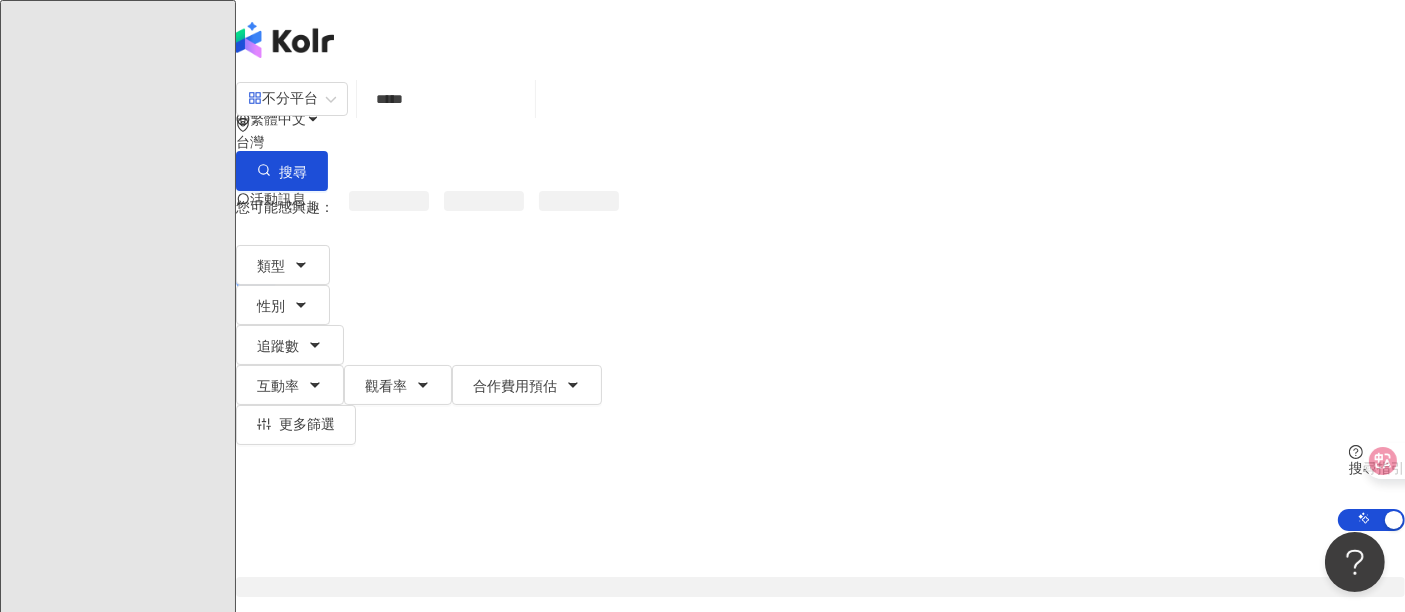 scroll, scrollTop: 0, scrollLeft: 0, axis: both 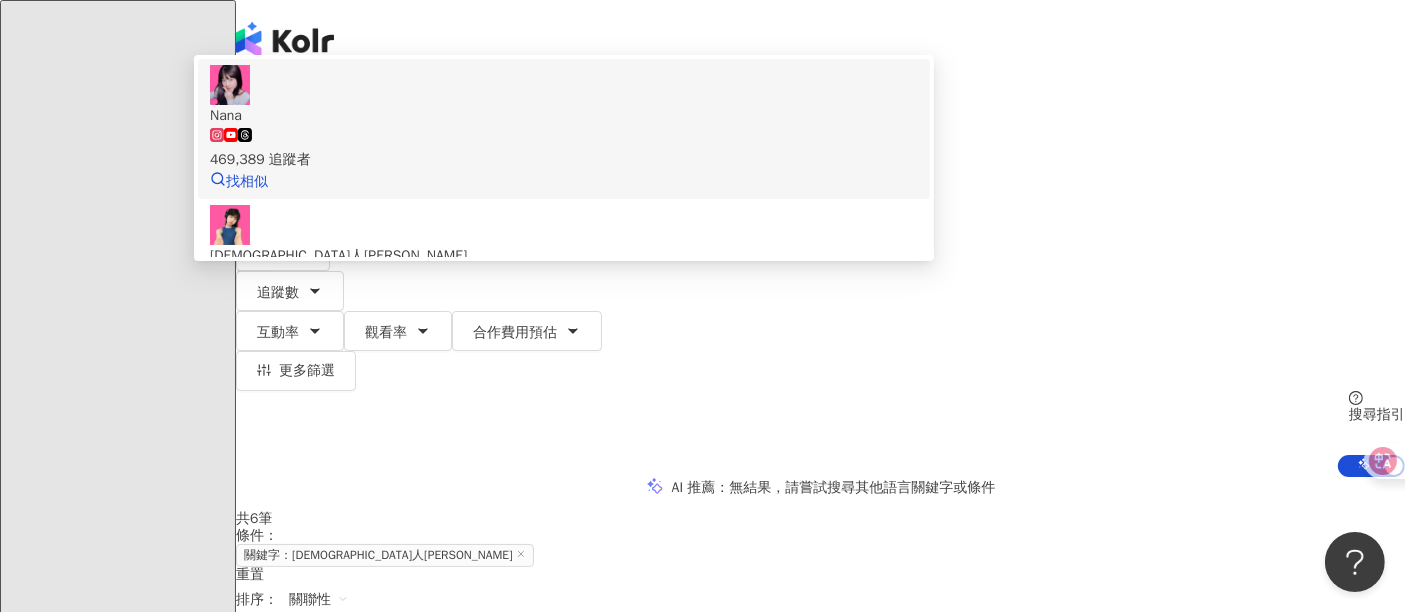 click on "469,389   追蹤者" at bounding box center (564, 160) 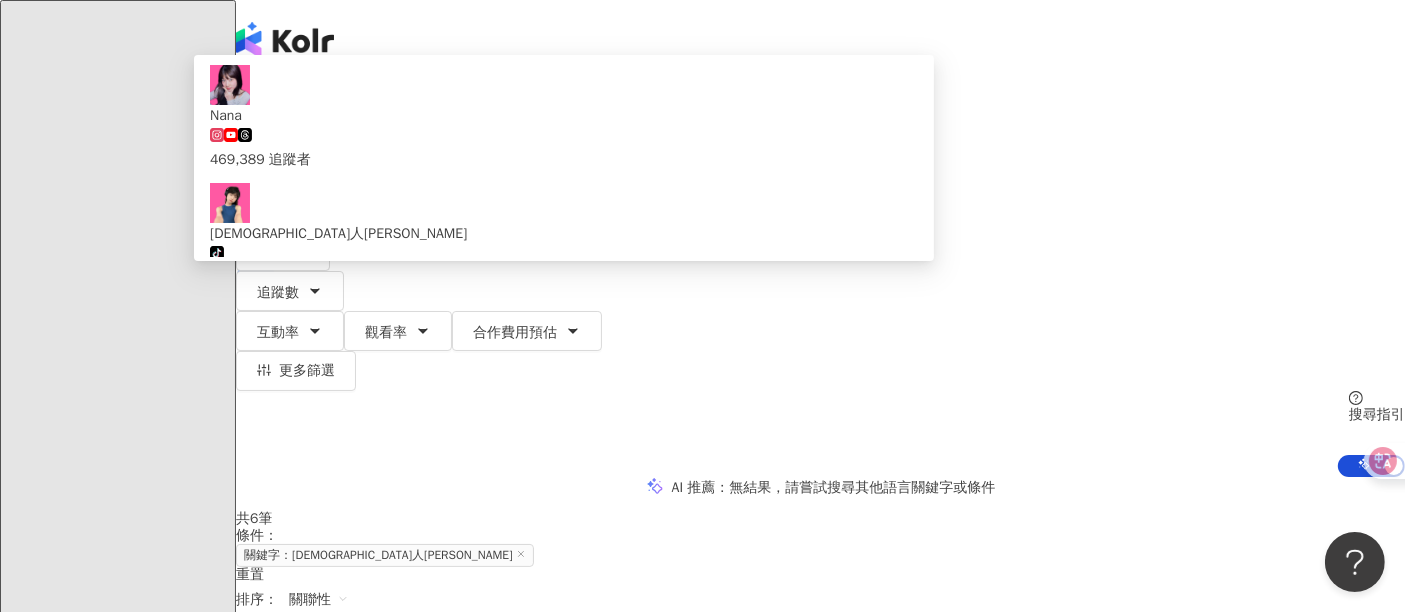 type on "*" 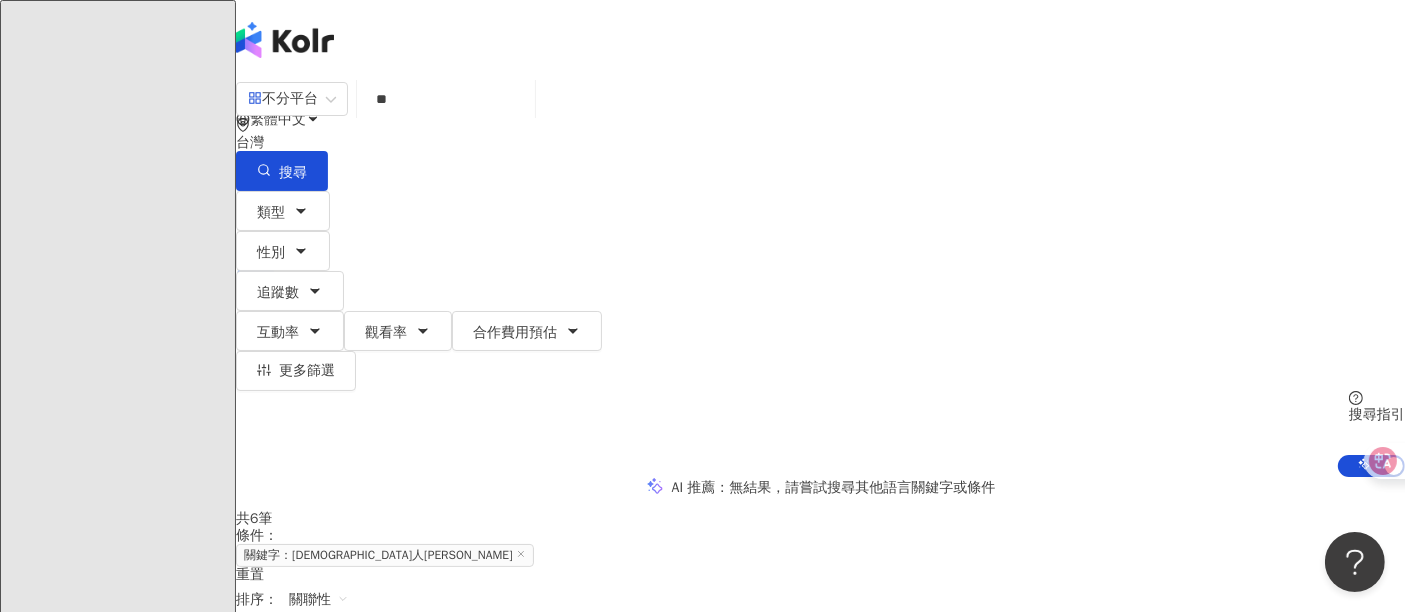type on "**" 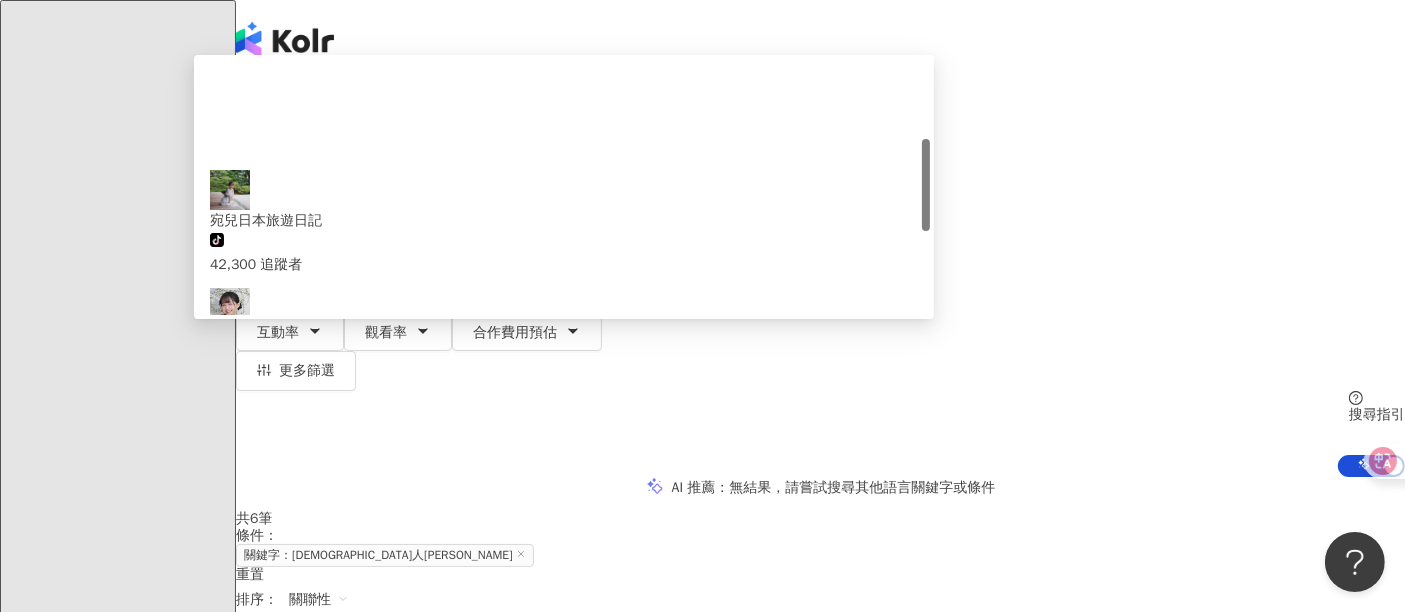 scroll, scrollTop: 222, scrollLeft: 0, axis: vertical 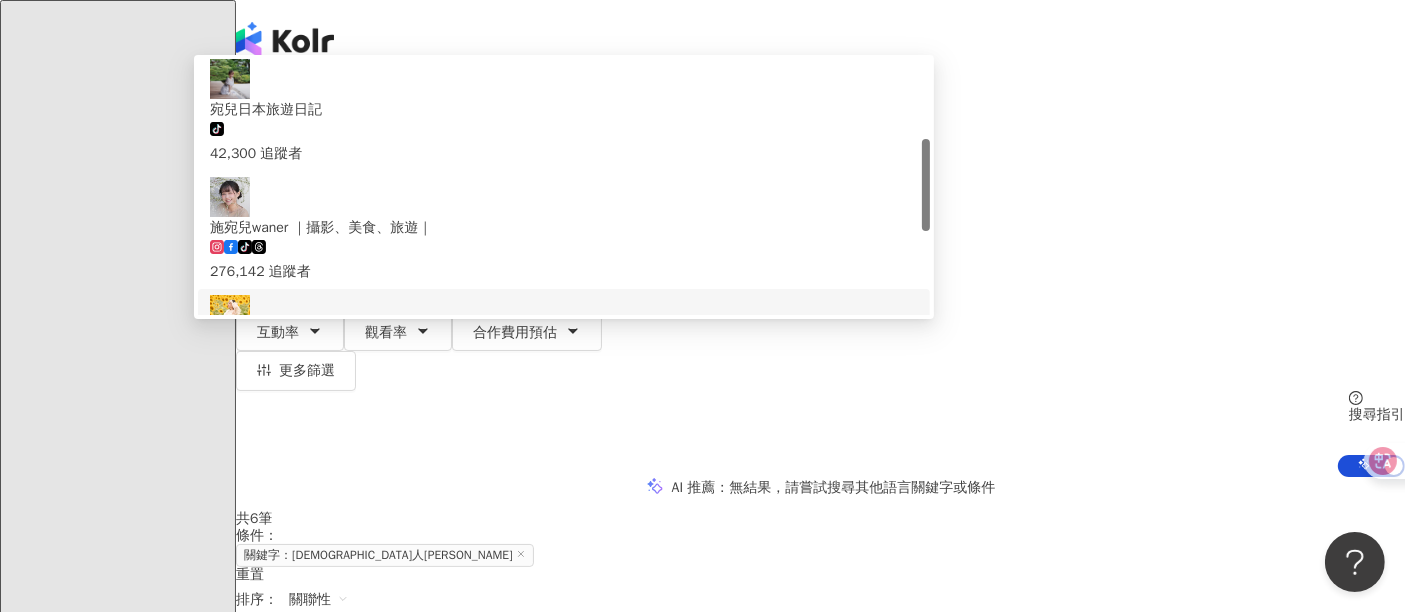click on "67,780   追蹤者" at bounding box center (564, 390) 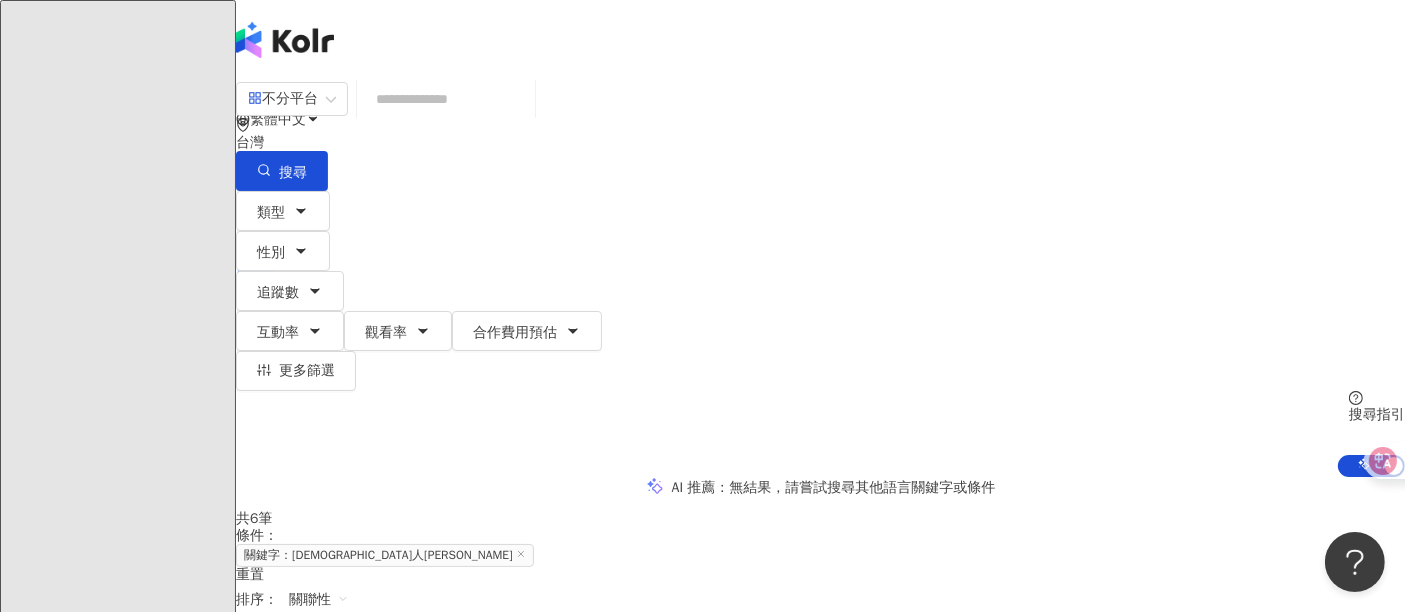 click at bounding box center [446, 99] 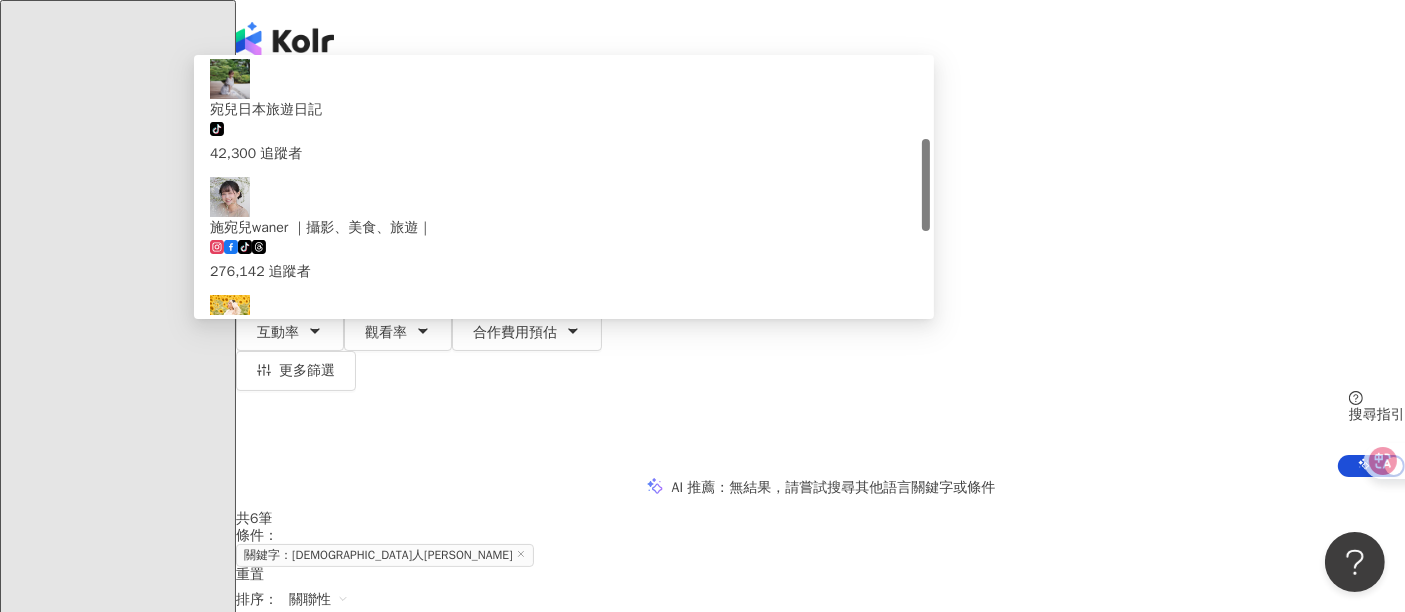 type on "*" 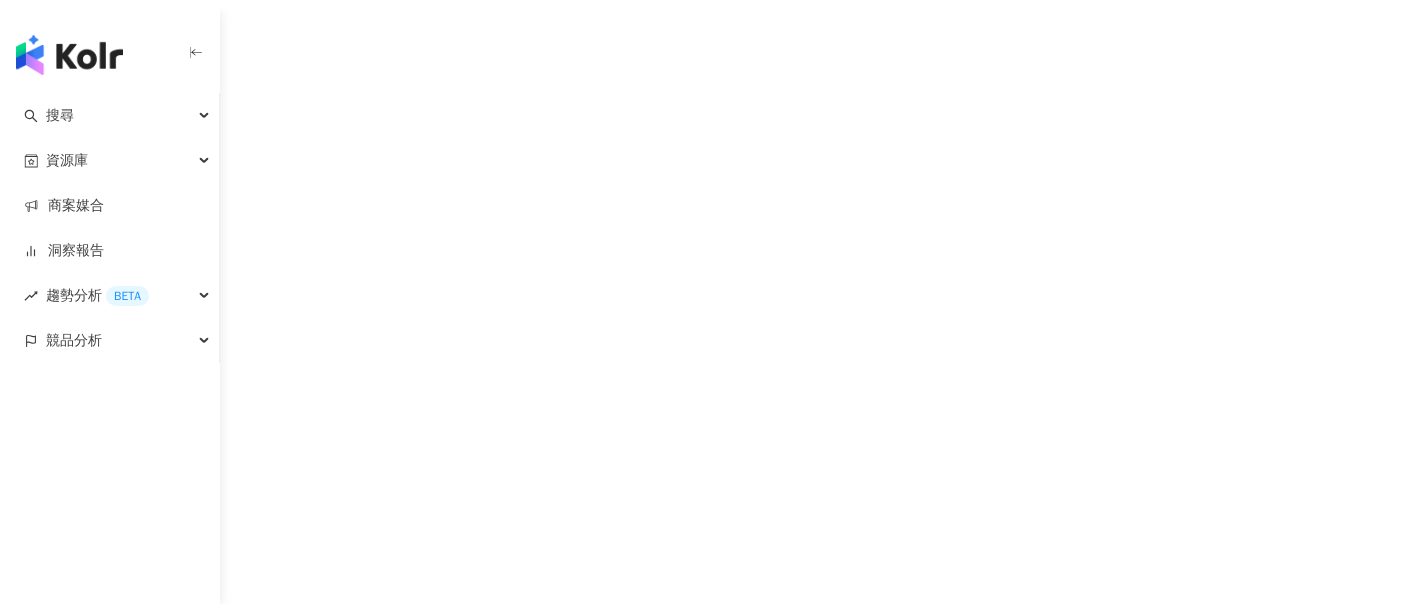 scroll, scrollTop: 0, scrollLeft: 0, axis: both 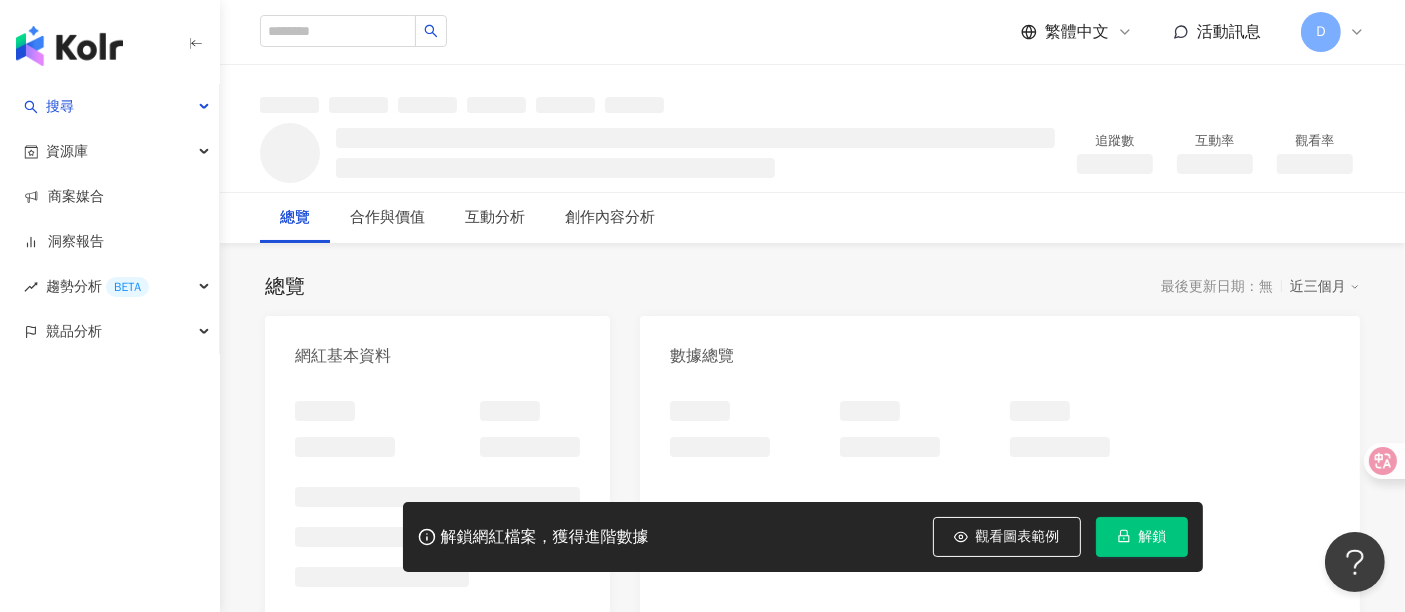 click on "解鎖" at bounding box center [1153, 537] 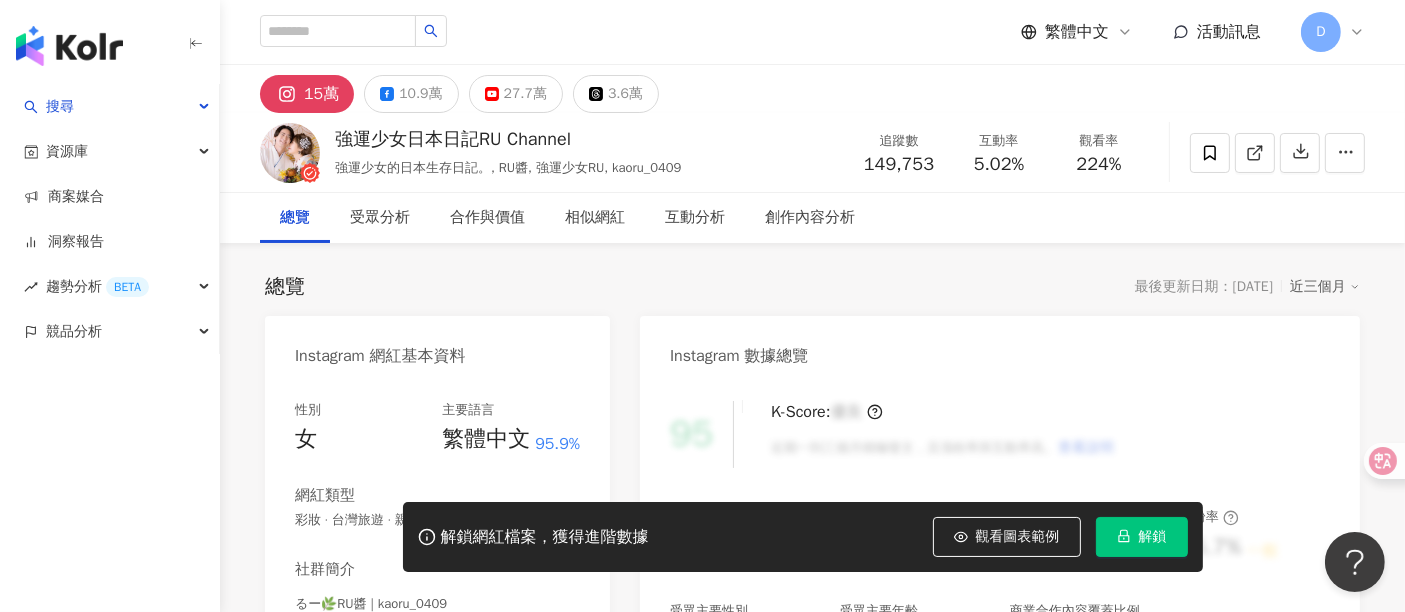click on "解鎖" at bounding box center [1153, 537] 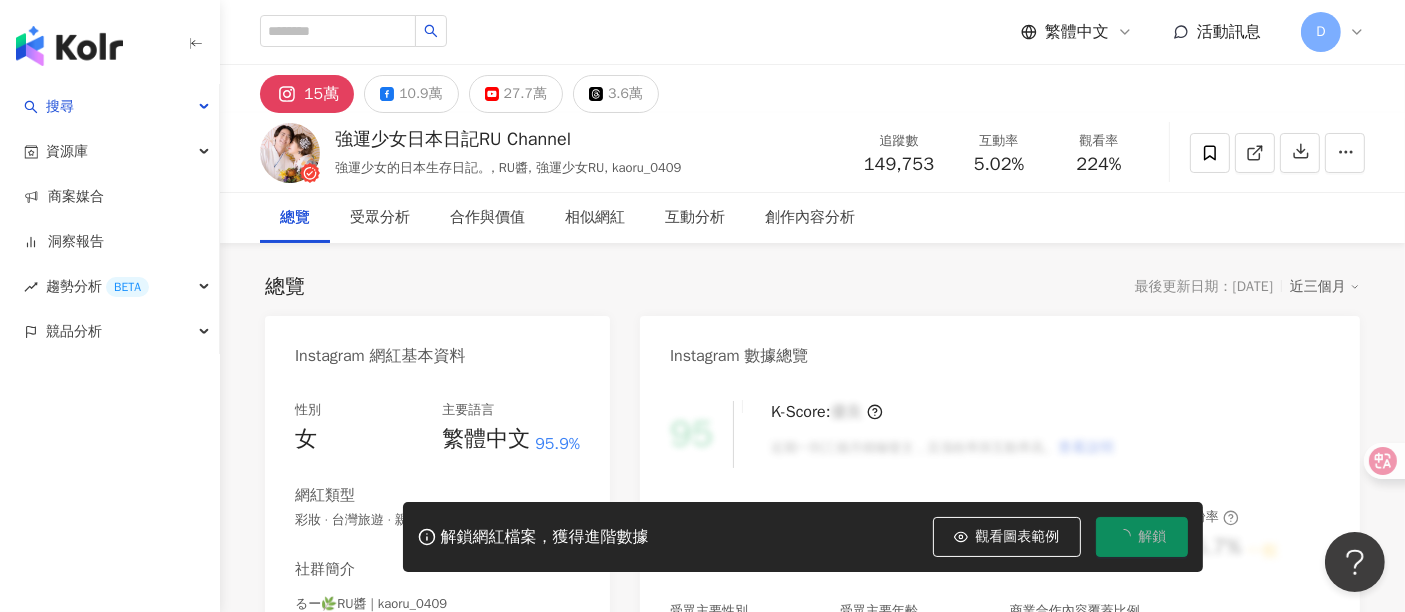 click on "解鎖" at bounding box center [1153, 537] 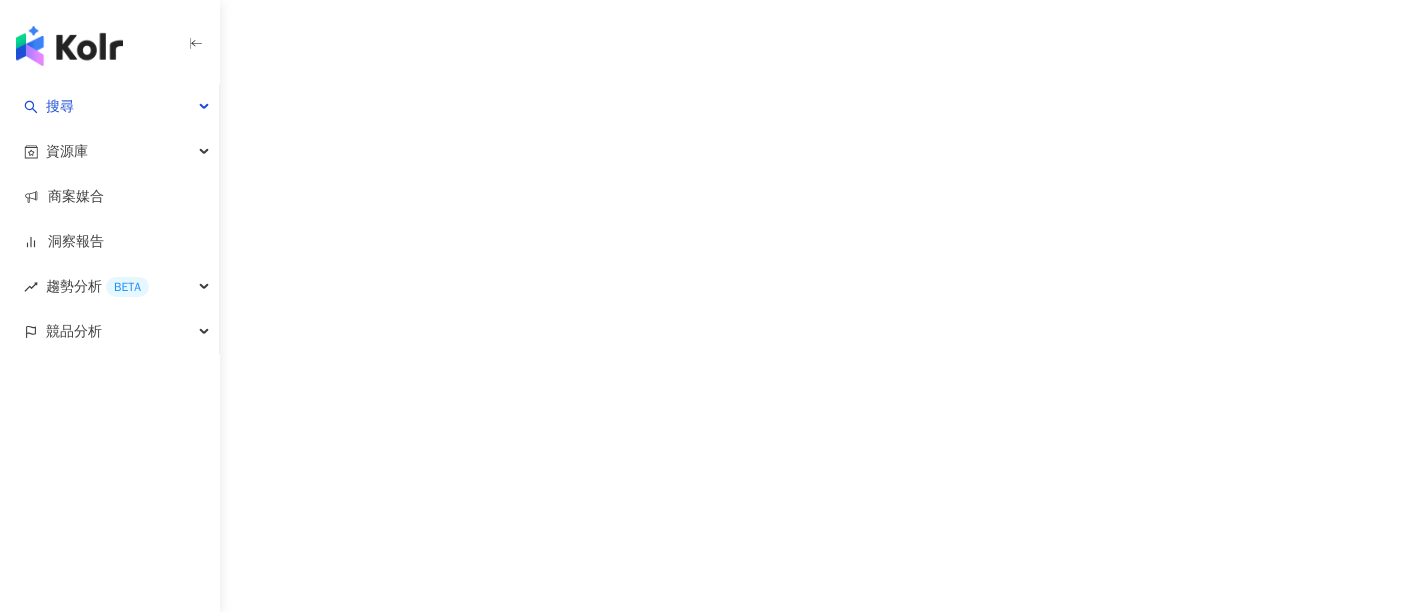 scroll, scrollTop: 0, scrollLeft: 0, axis: both 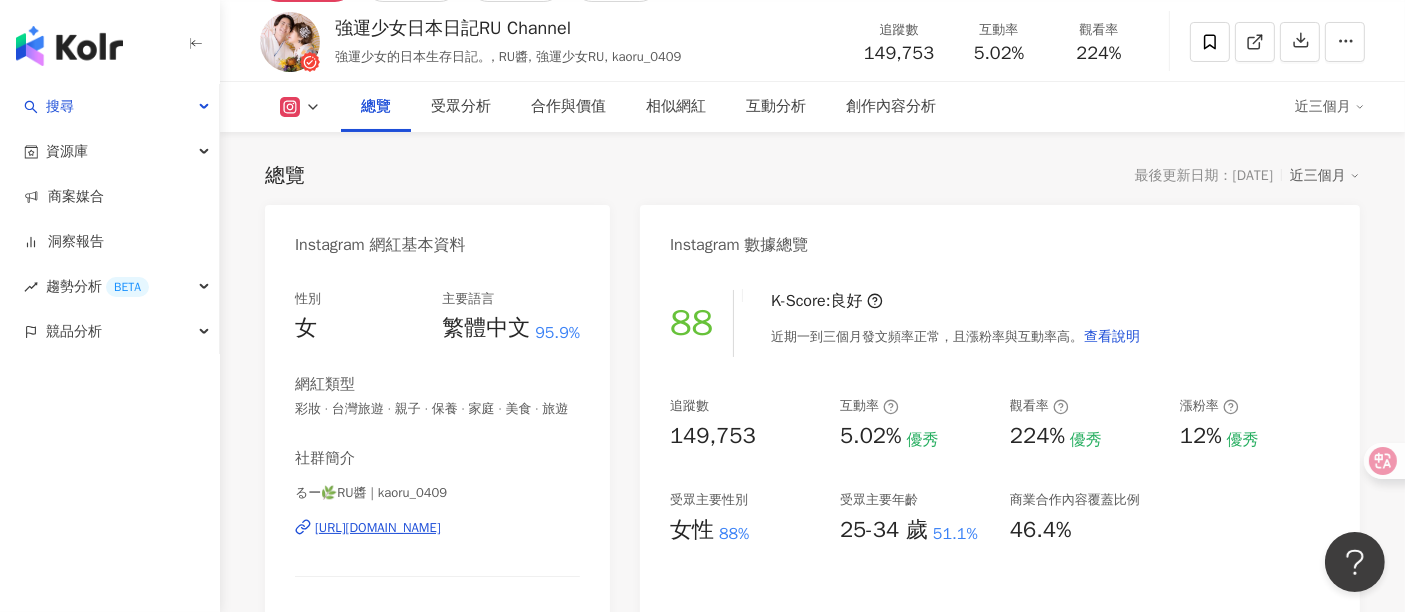 click on "88 K-Score :   良好 近期一到三個月發文頻率正常，且漲粉率與互動率高。 查看說明 追蹤數   149,753 互動率   5.02% 優秀 觀看率   224% 優秀 漲粉率   12% 優秀 受眾主要性別   女性 88% 受眾主要年齡   25-34 歲 51.1% 商業合作內容覆蓋比例   46.4%" at bounding box center (1000, 494) 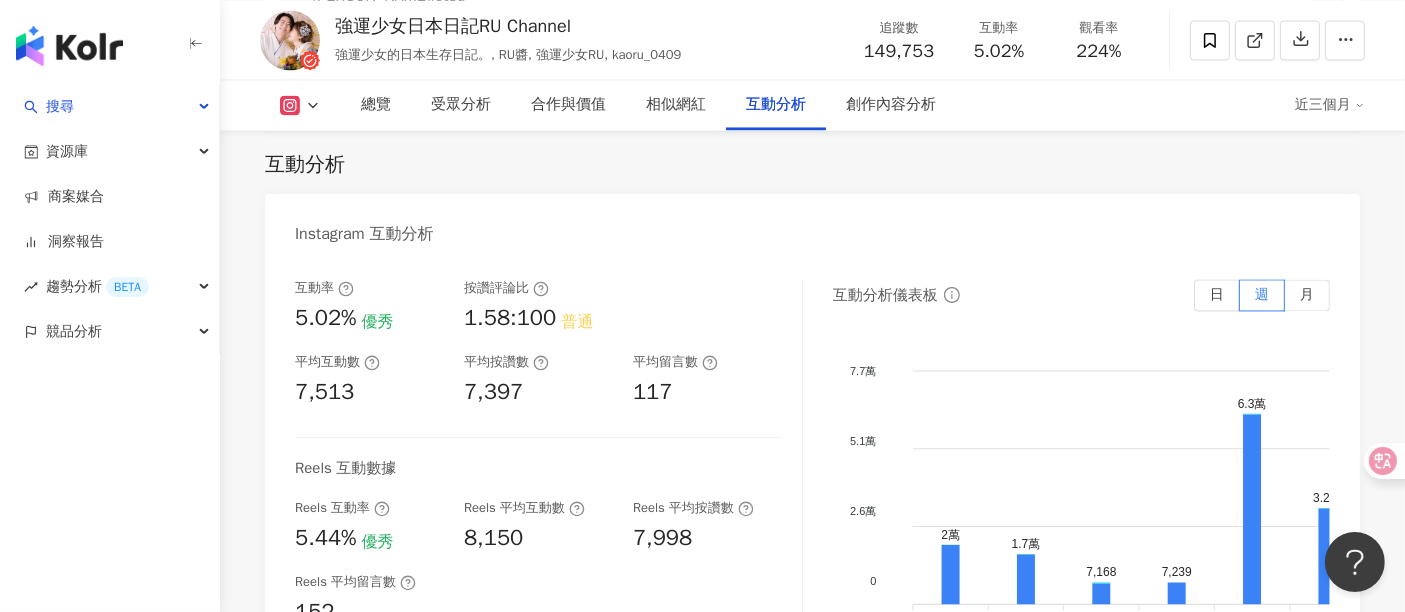 scroll, scrollTop: 4034, scrollLeft: 0, axis: vertical 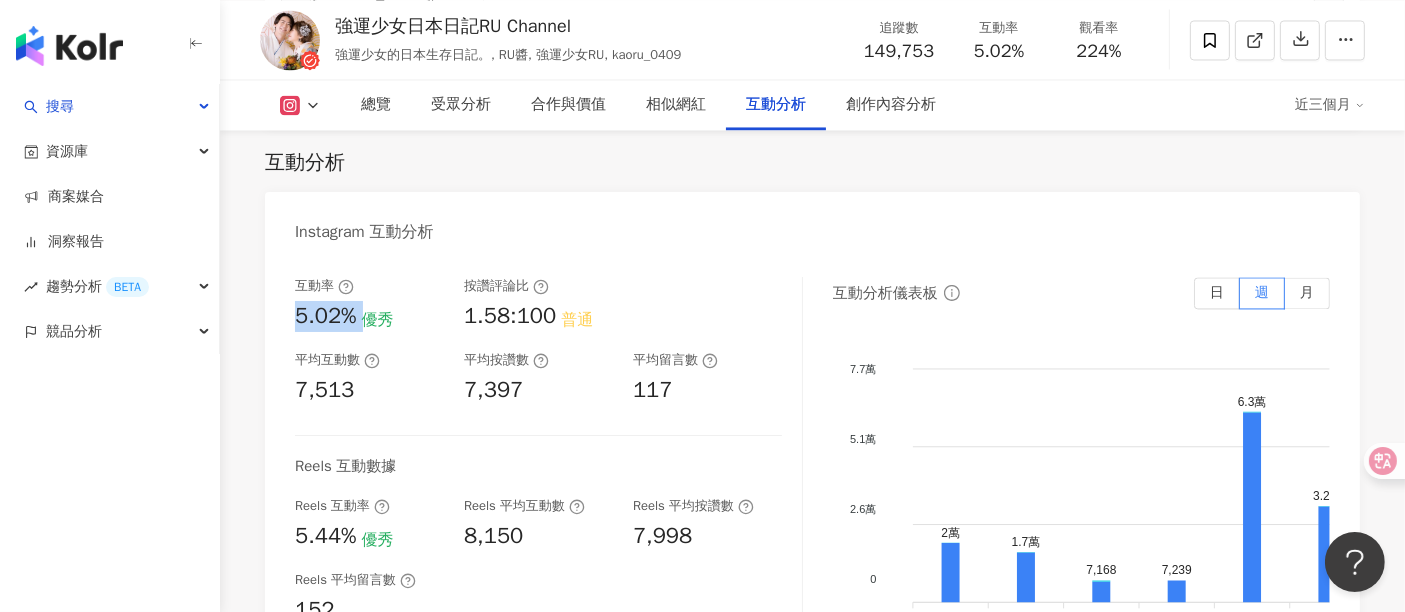 drag, startPoint x: 298, startPoint y: 277, endPoint x: 365, endPoint y: 278, distance: 67.00746 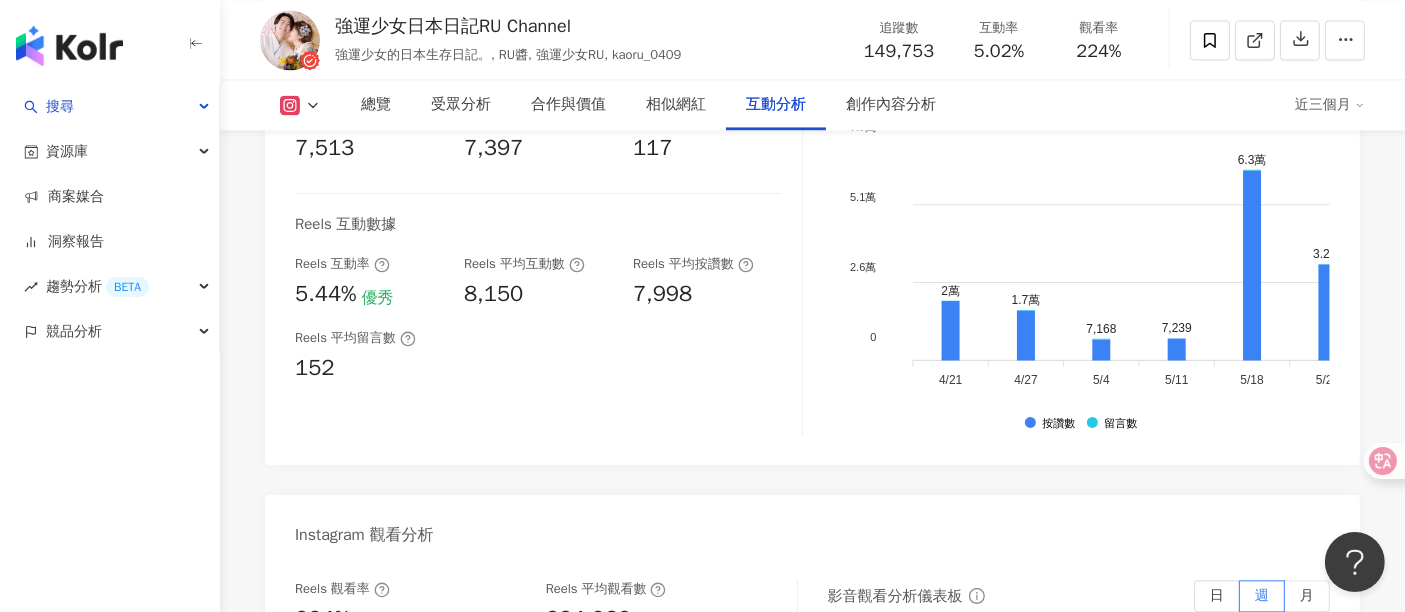scroll, scrollTop: 4479, scrollLeft: 0, axis: vertical 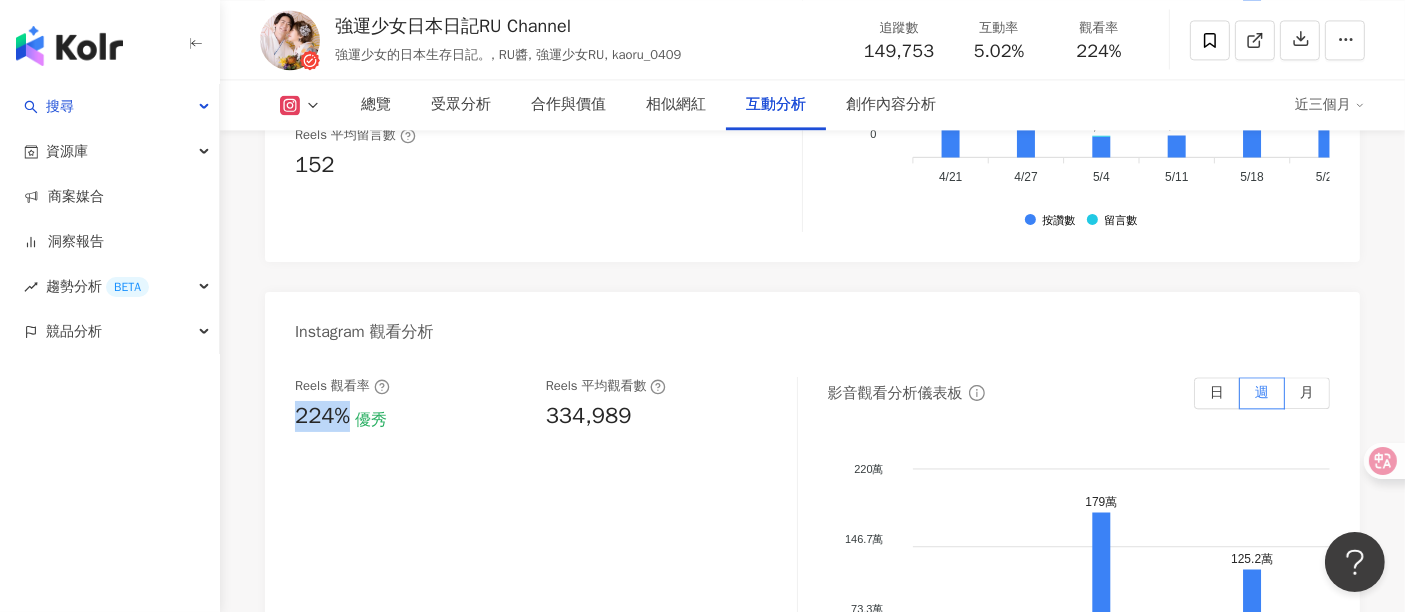drag, startPoint x: 289, startPoint y: 389, endPoint x: 354, endPoint y: 389, distance: 65 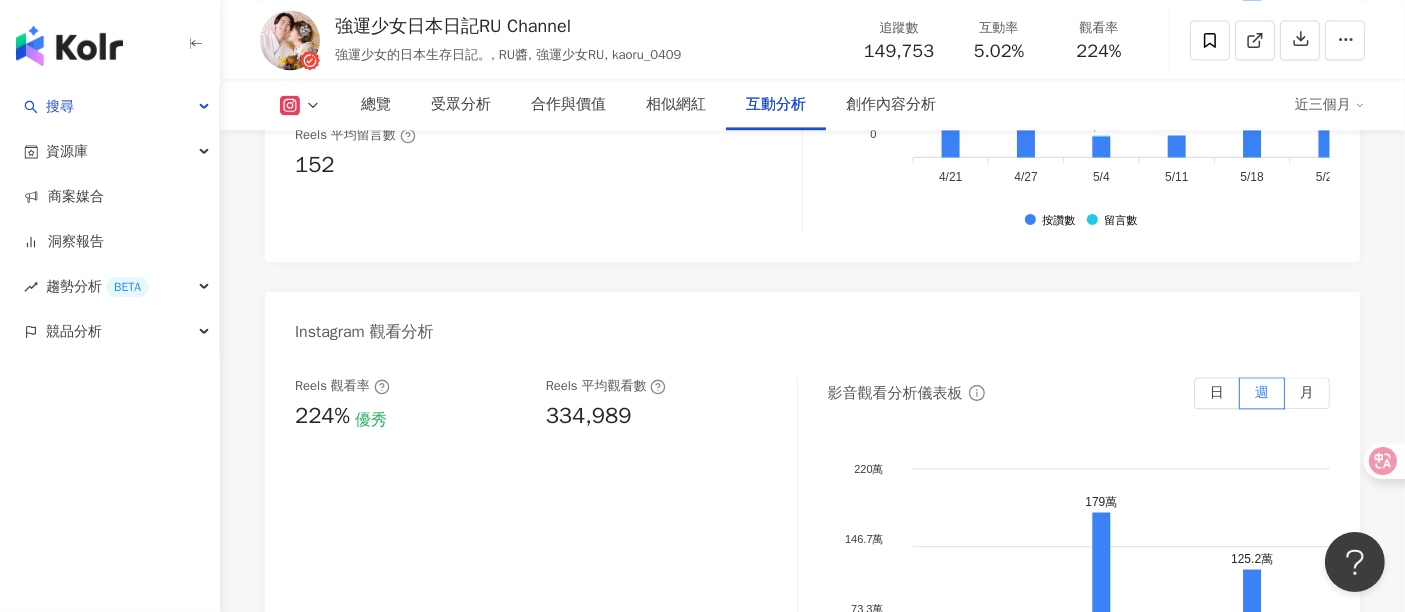 click on "Reels 觀看率   224% 優秀 Reels 平均觀看數   334,989" at bounding box center [546, 577] 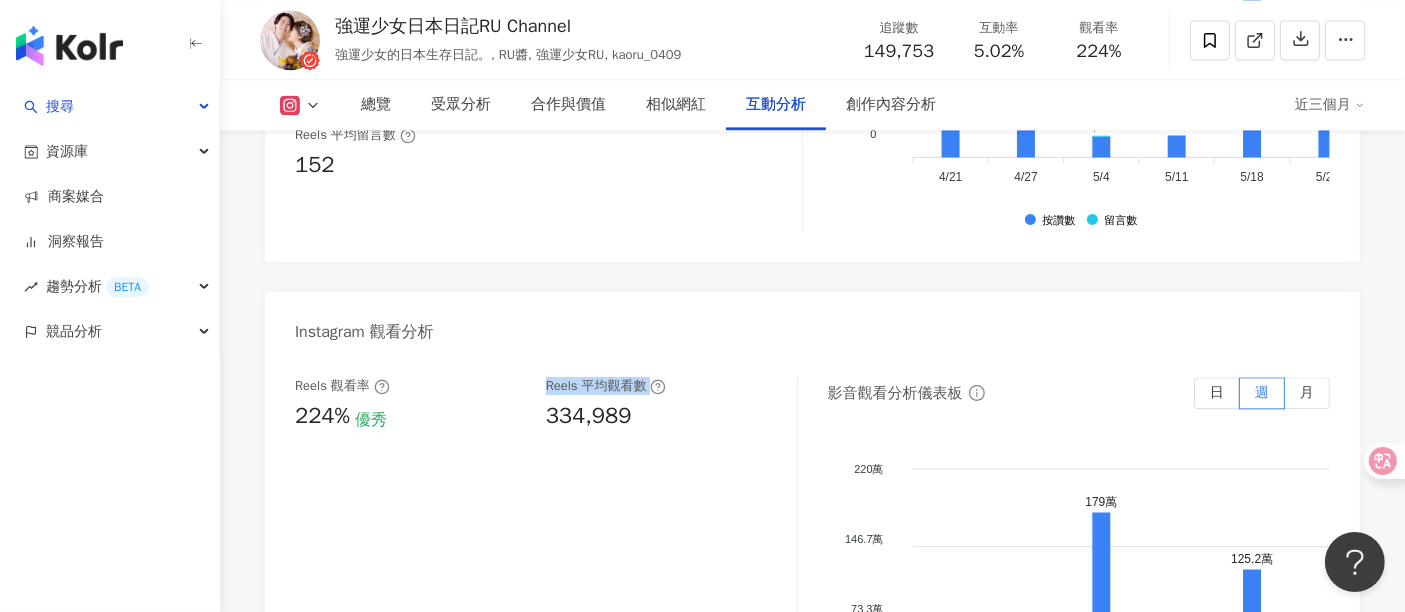 drag, startPoint x: 547, startPoint y: 355, endPoint x: 634, endPoint y: 342, distance: 87.965904 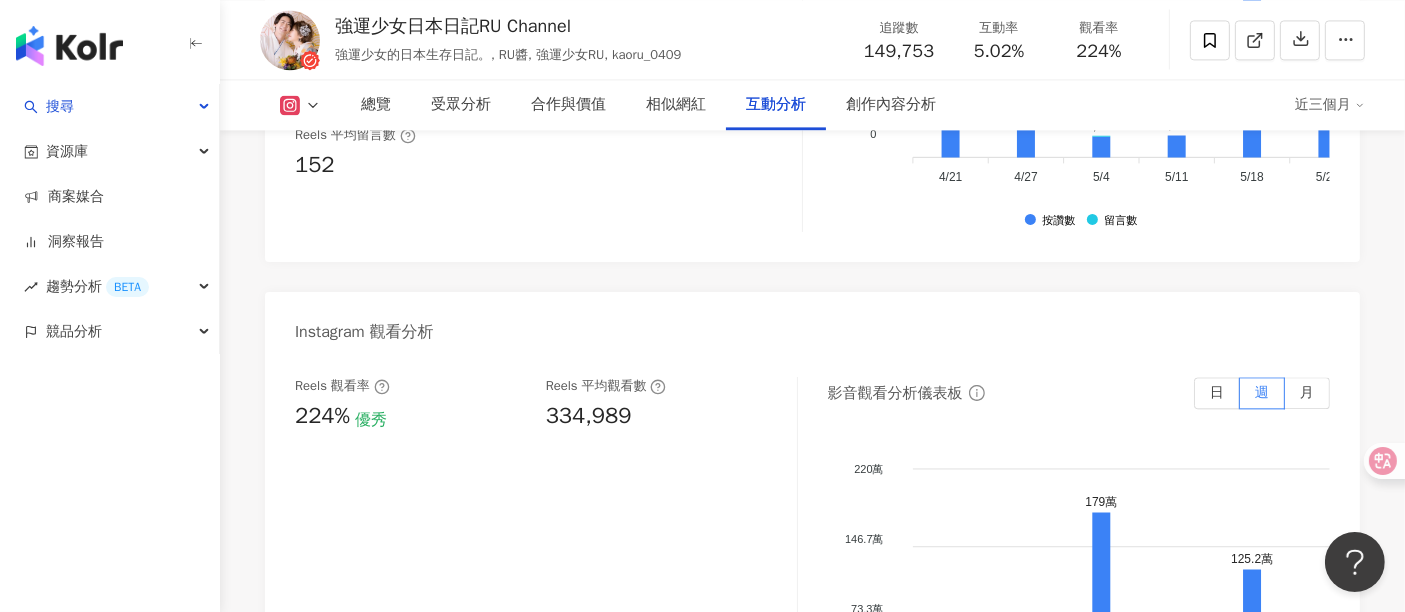 click on "334,989" at bounding box center [589, 416] 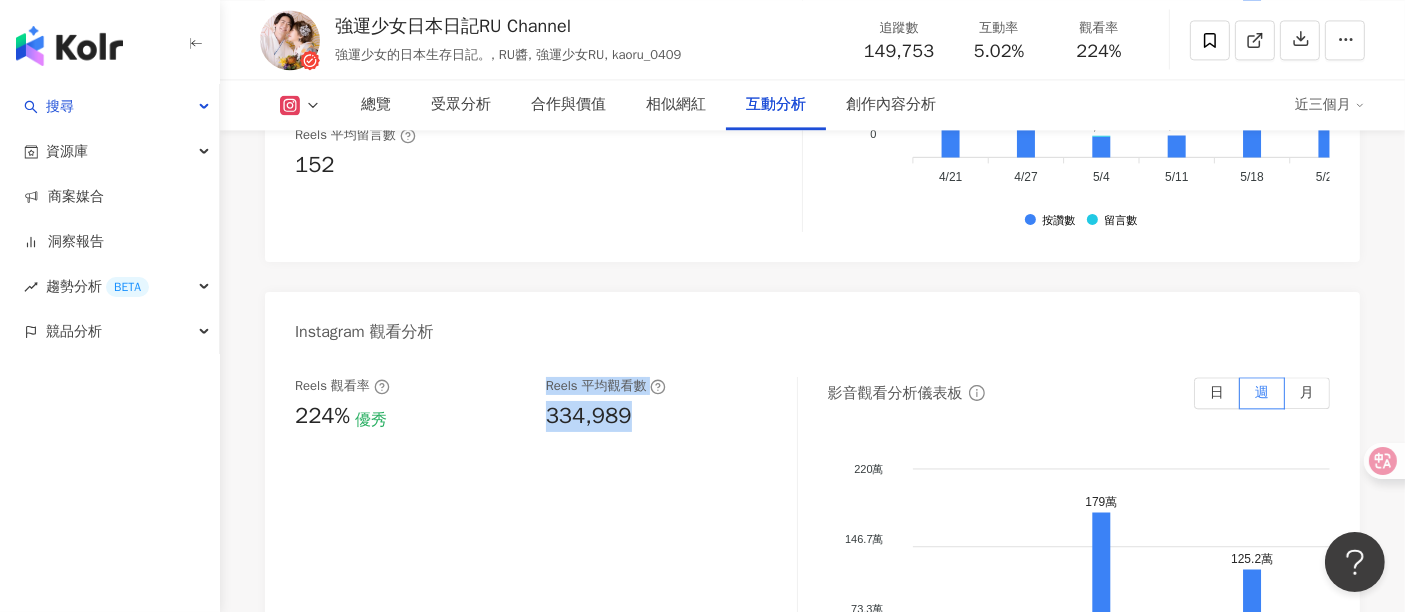 drag, startPoint x: 534, startPoint y: 386, endPoint x: 645, endPoint y: 386, distance: 111 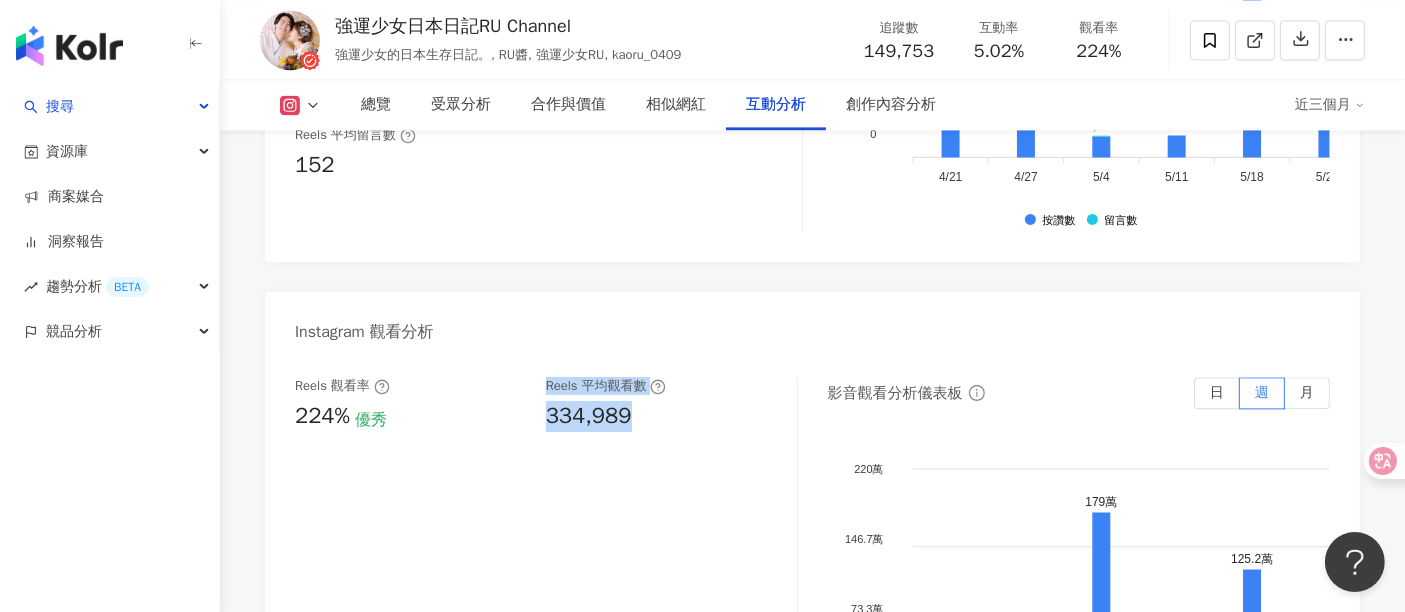 drag, startPoint x: 635, startPoint y: 384, endPoint x: 516, endPoint y: 384, distance: 119 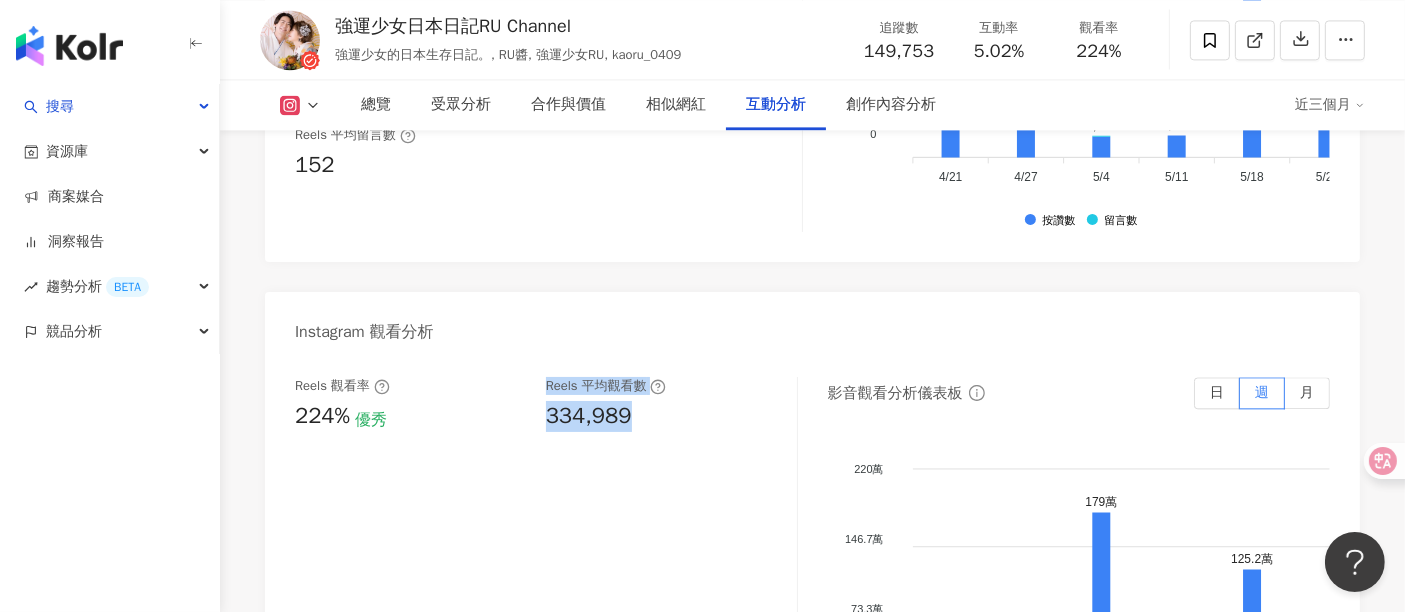 drag, startPoint x: 571, startPoint y: 390, endPoint x: 555, endPoint y: 387, distance: 16.27882 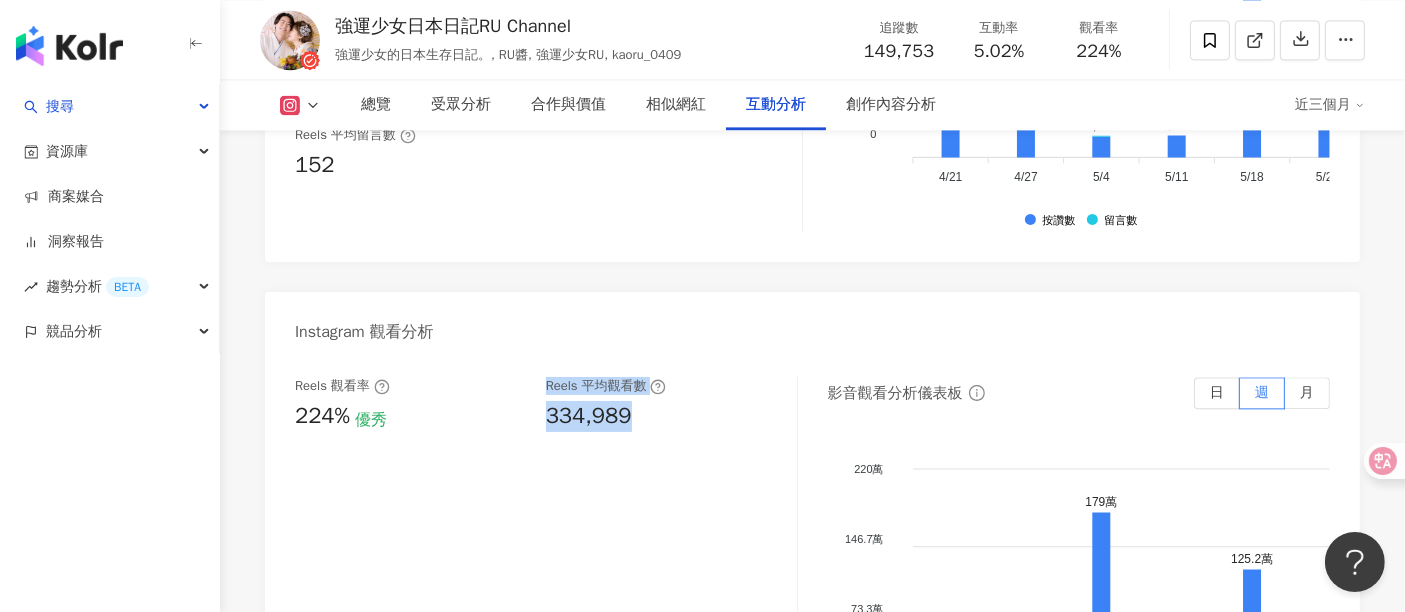 click on "Reels 觀看率   224% 優秀 Reels 平均觀看數   334,989" at bounding box center [536, 404] 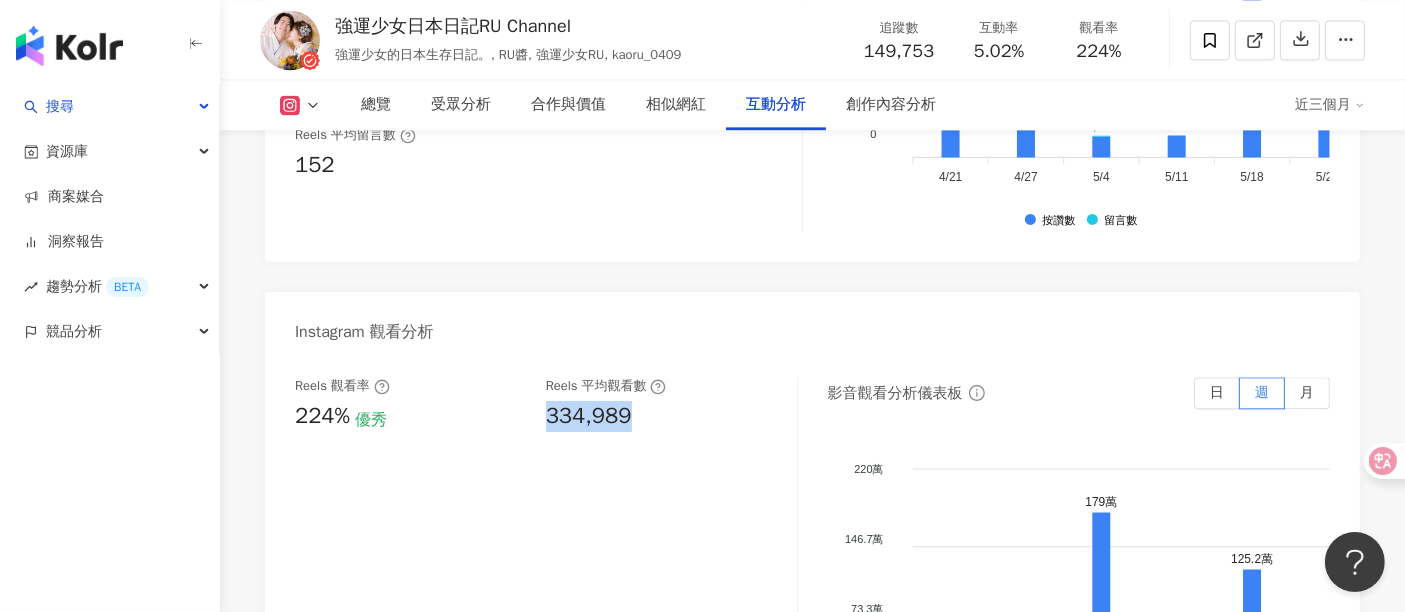 drag, startPoint x: 551, startPoint y: 387, endPoint x: 641, endPoint y: 384, distance: 90.04999 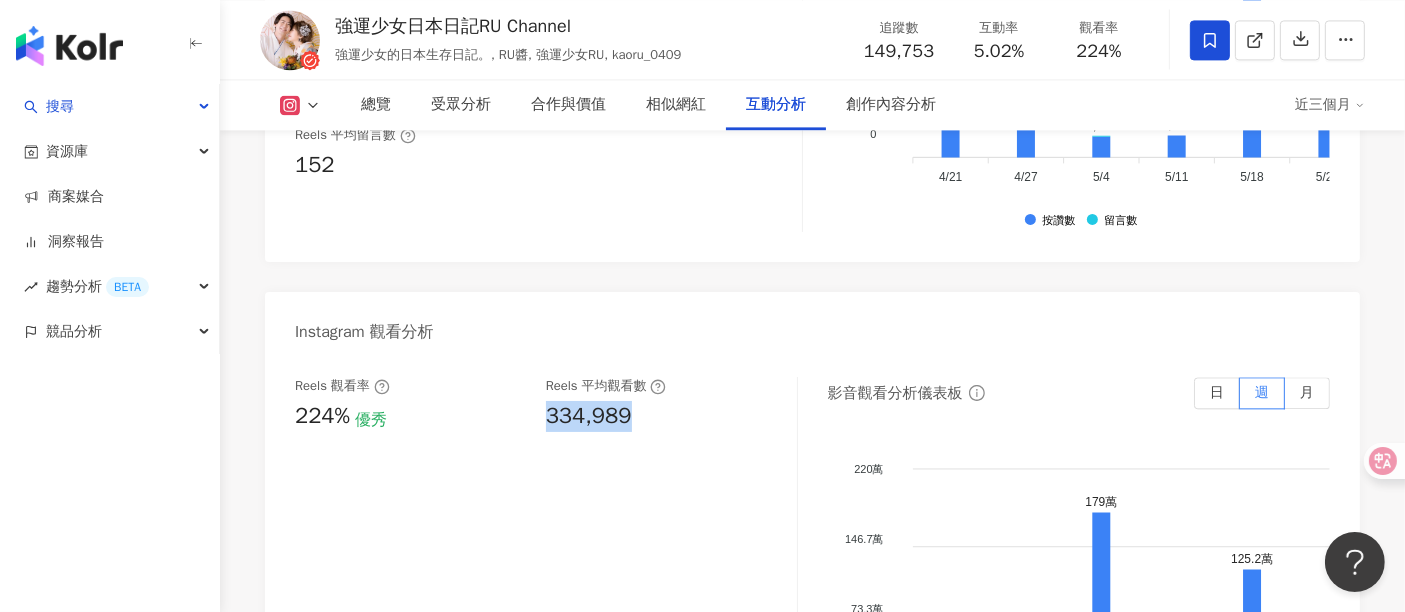 copy on "334,989" 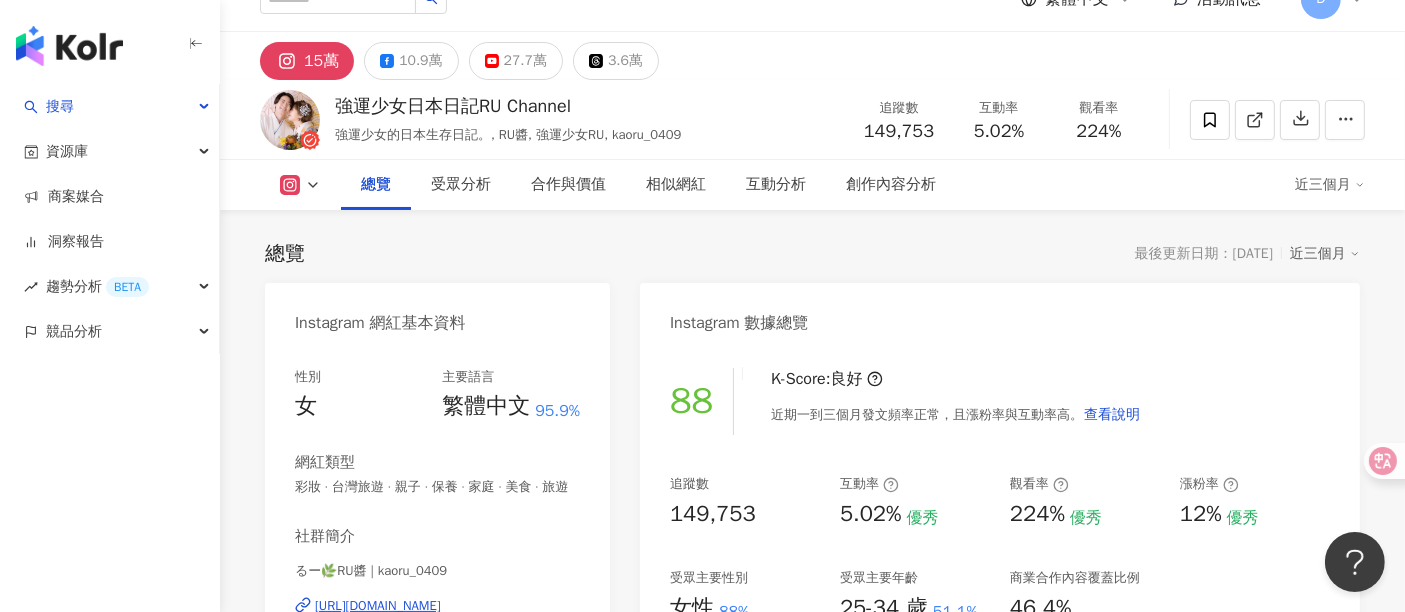 scroll, scrollTop: 0, scrollLeft: 0, axis: both 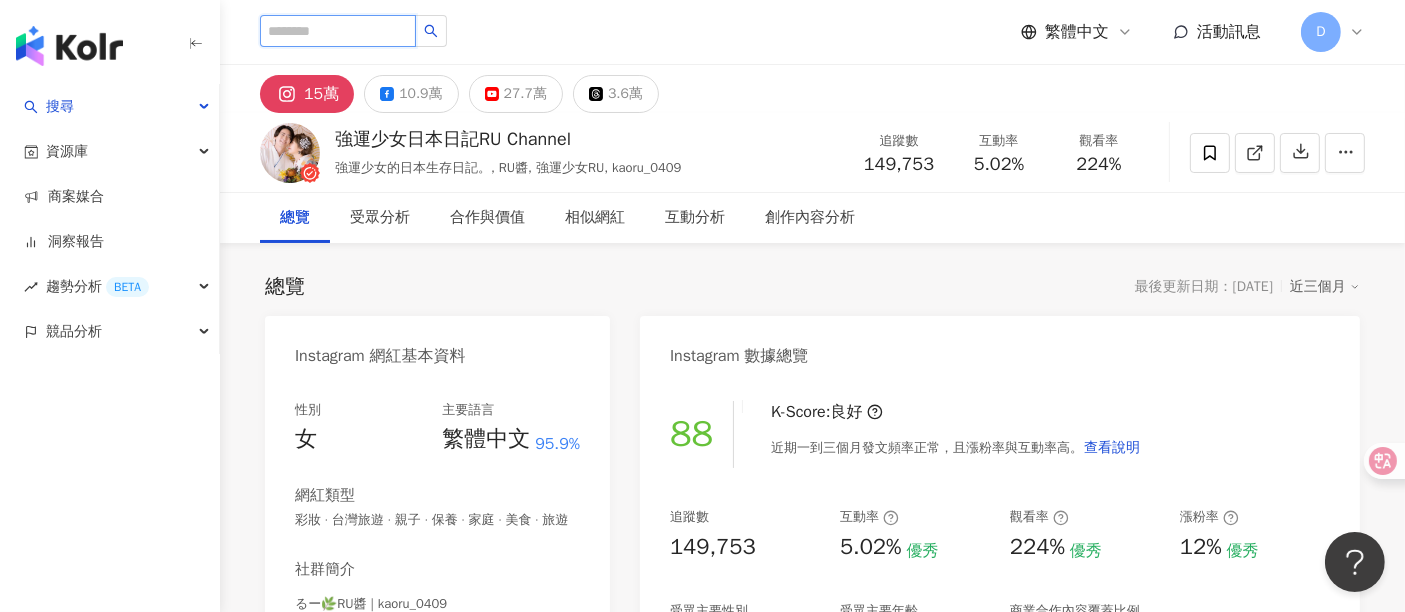 click at bounding box center [338, 31] 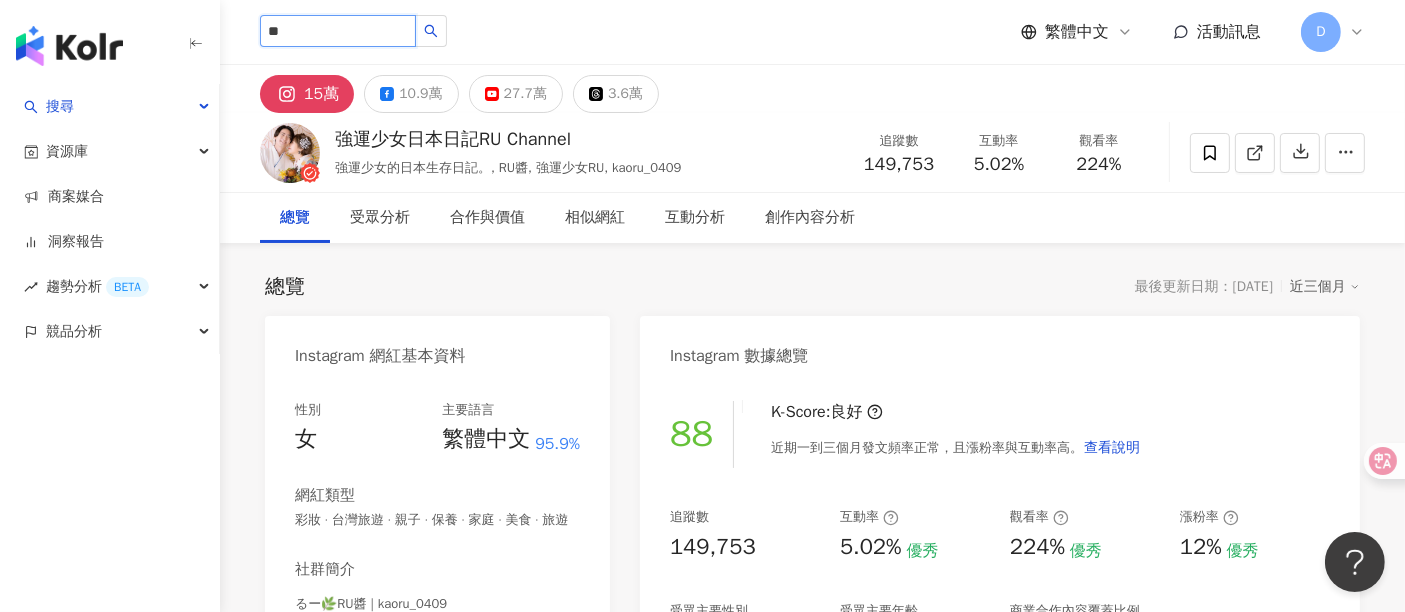 type on "*" 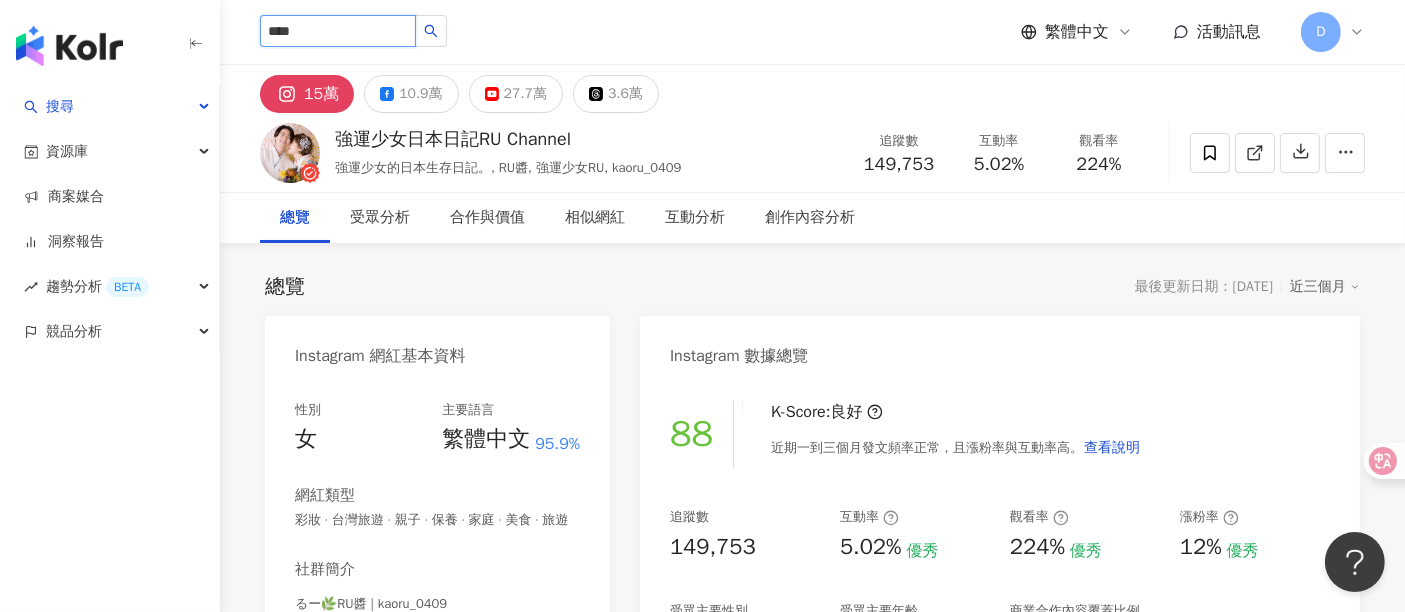 type on "*****" 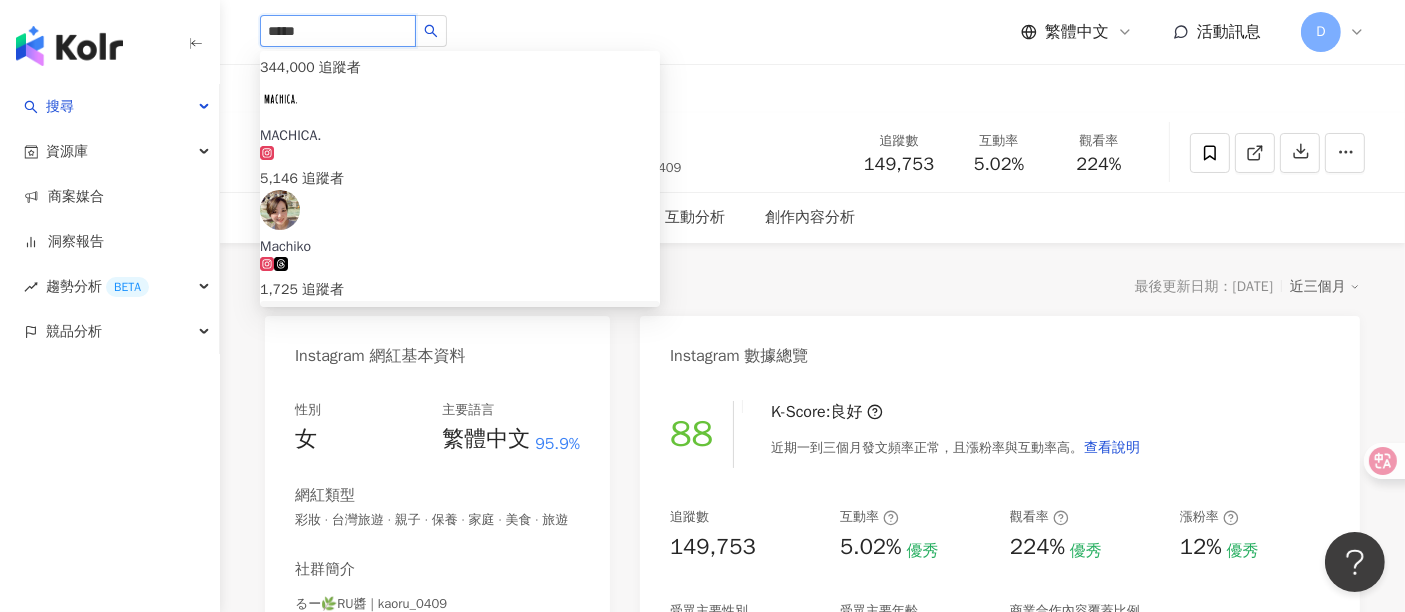 scroll, scrollTop: 333, scrollLeft: 0, axis: vertical 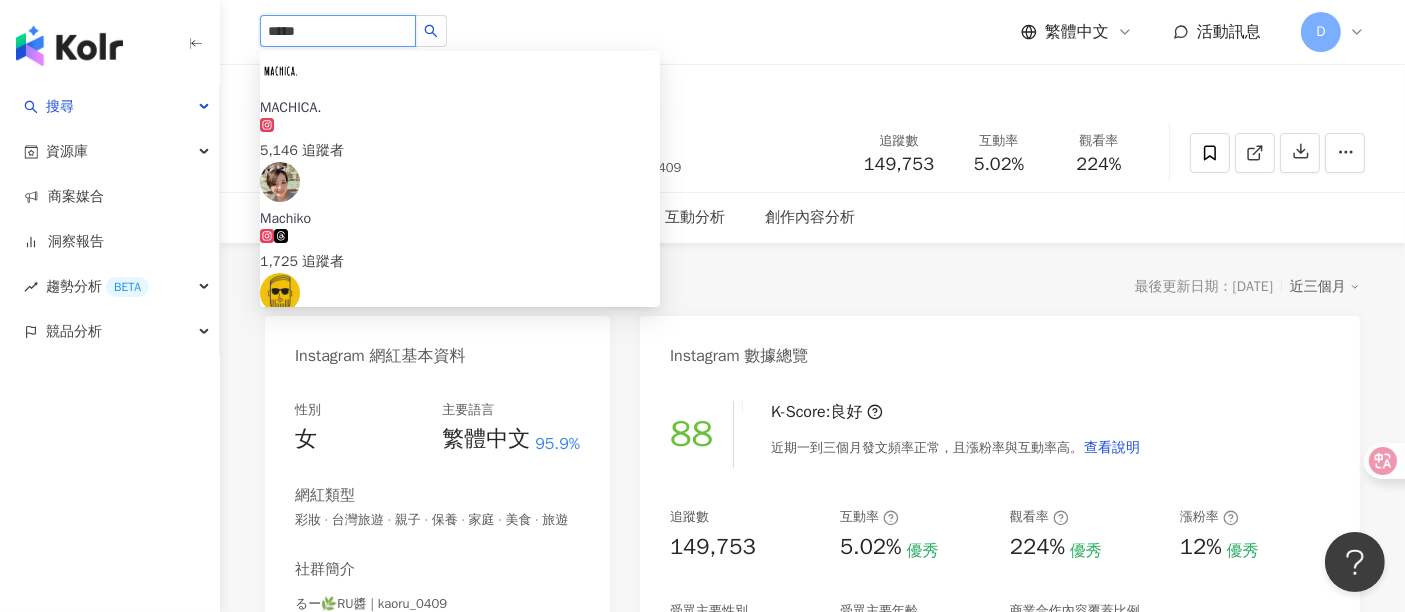 click on "Machi" at bounding box center [460, 441] 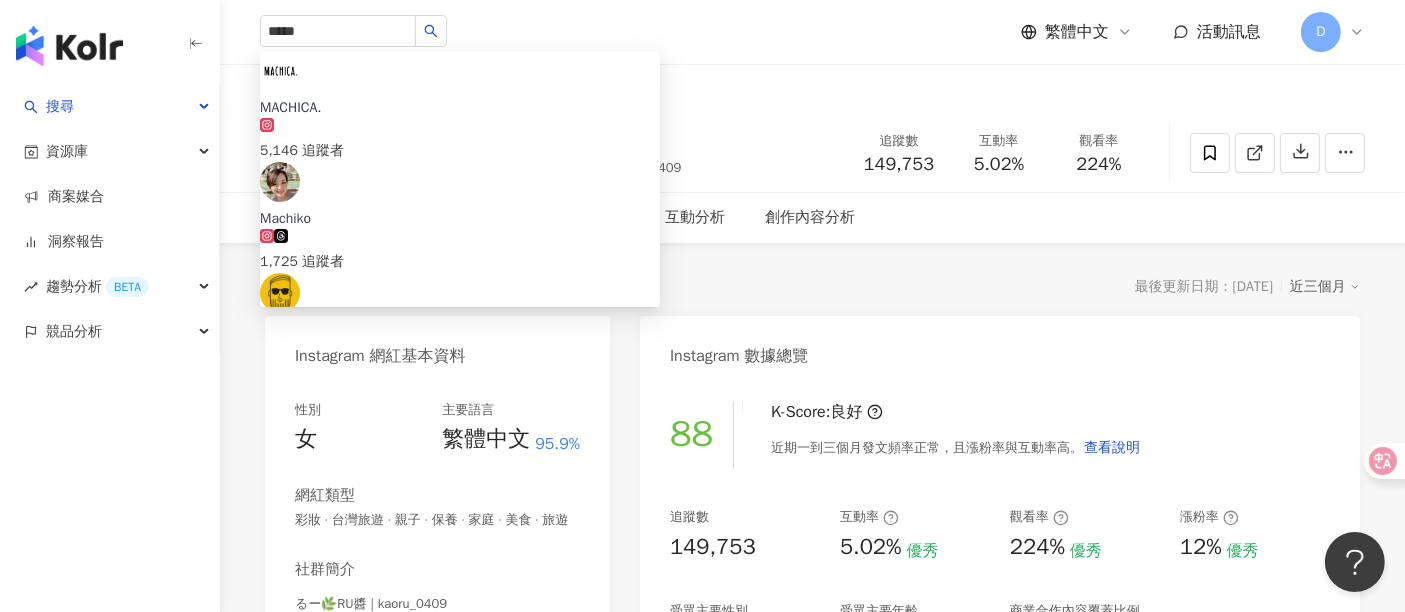 type 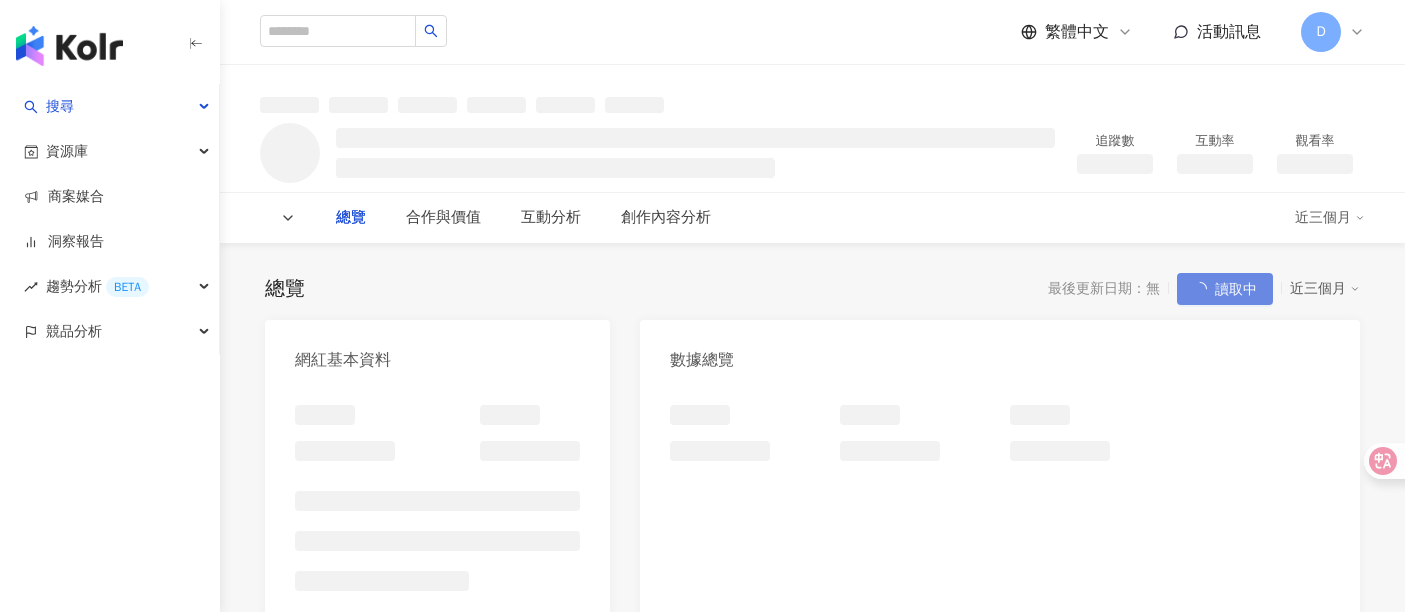 scroll, scrollTop: 0, scrollLeft: 0, axis: both 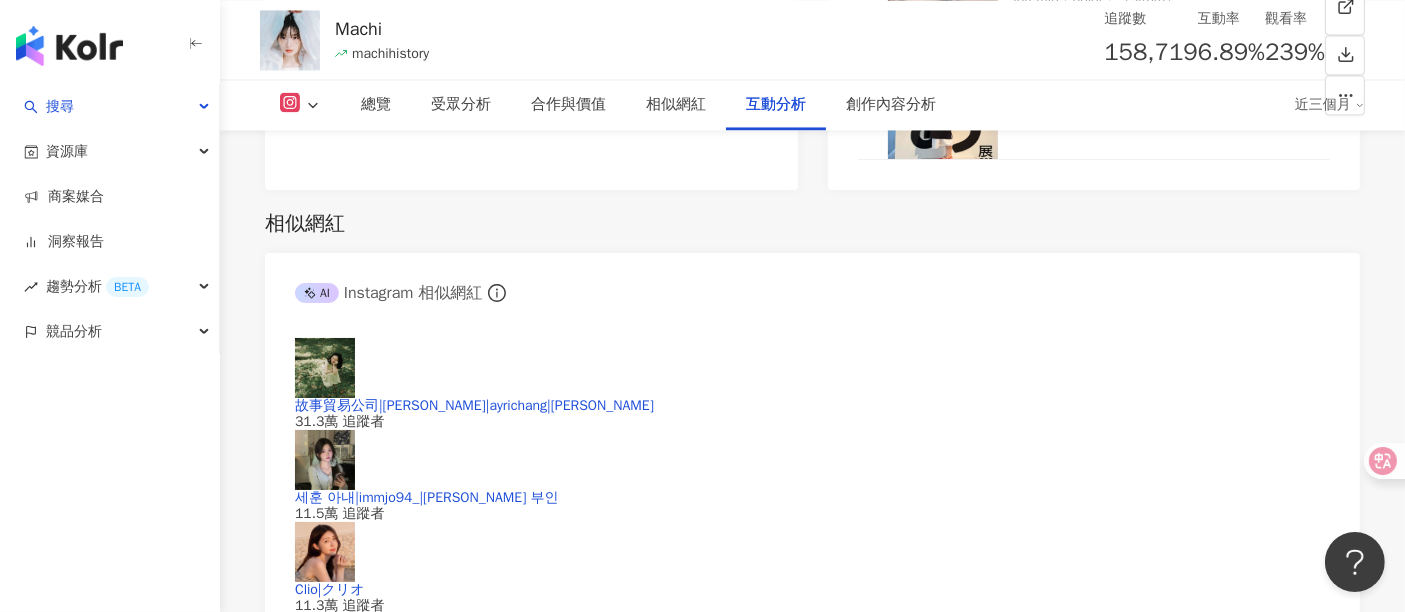 drag, startPoint x: 291, startPoint y: 220, endPoint x: 367, endPoint y: 231, distance: 76.79192 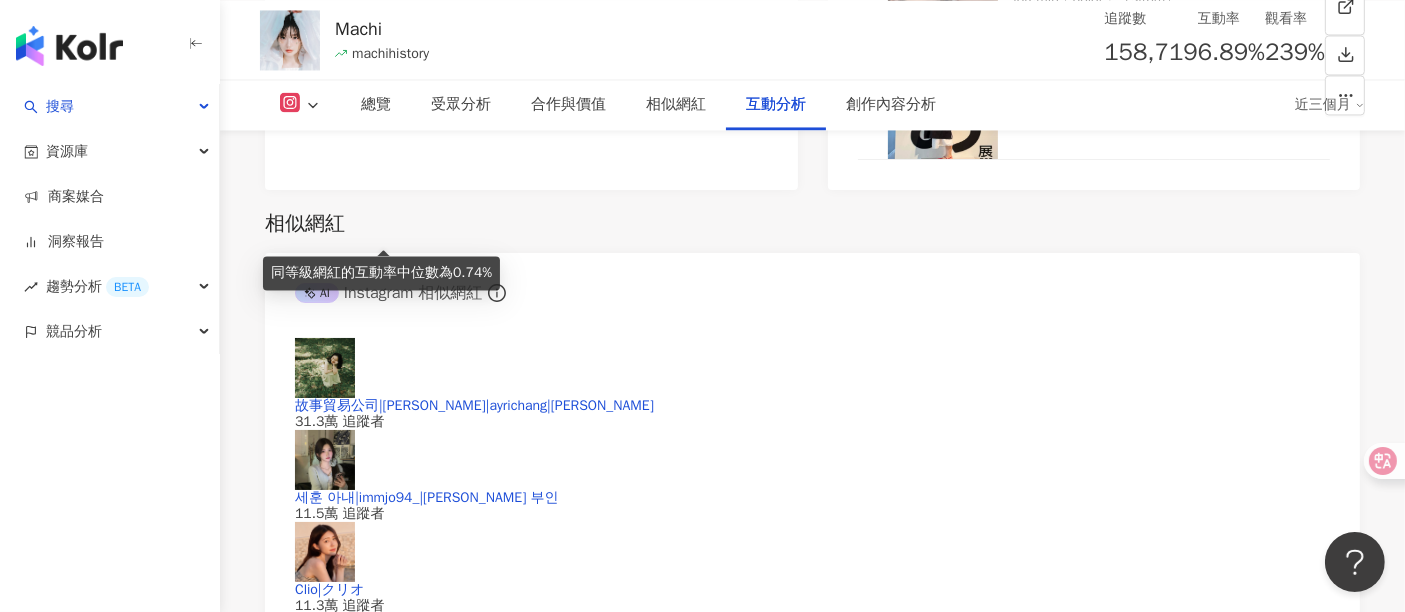 copy on "6.89%" 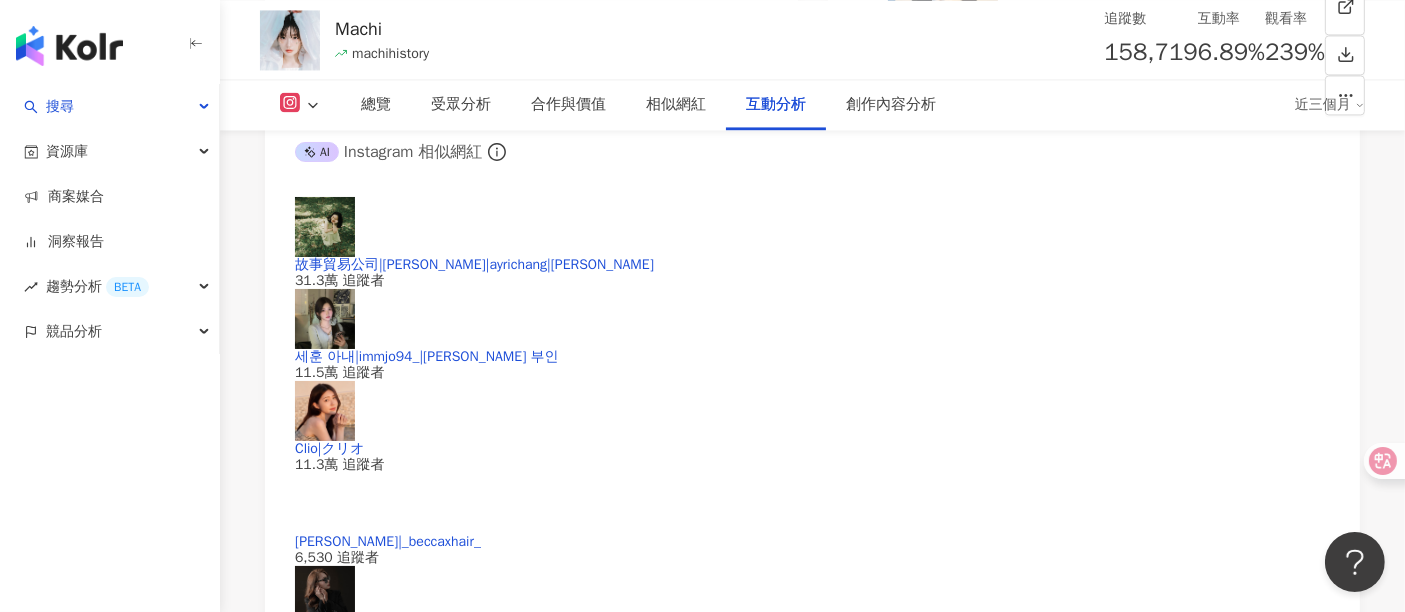 scroll, scrollTop: 4333, scrollLeft: 0, axis: vertical 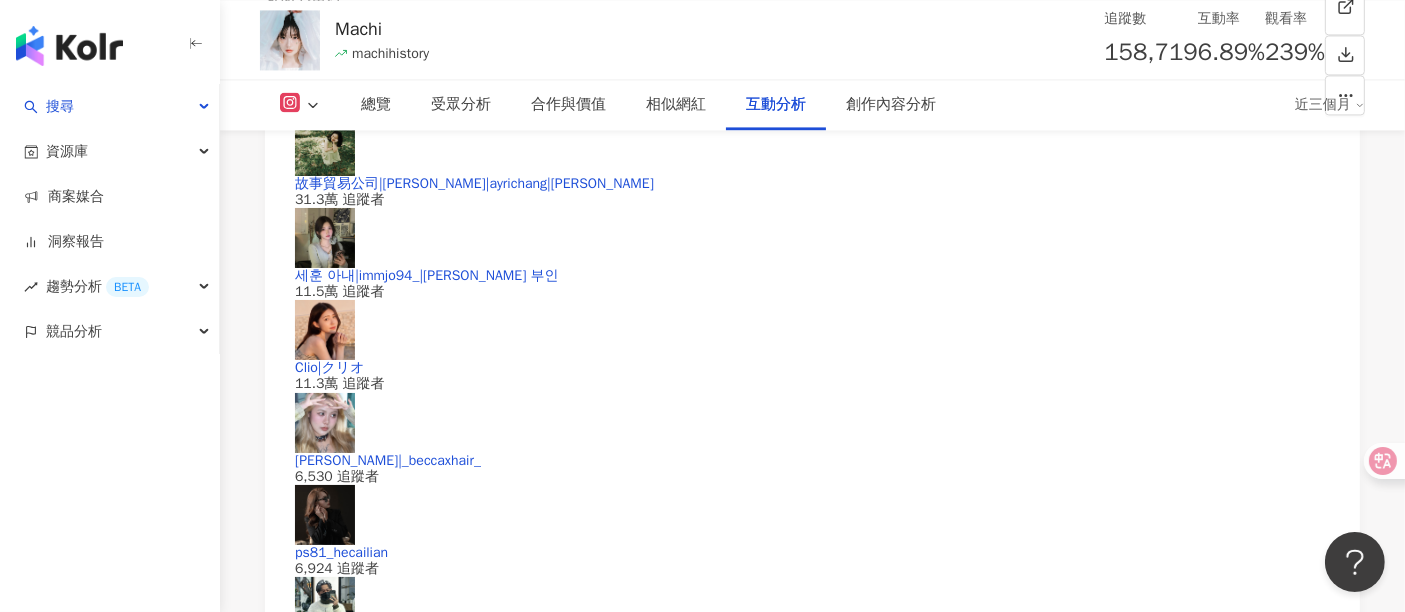 drag, startPoint x: 303, startPoint y: 557, endPoint x: 351, endPoint y: 547, distance: 49.0306 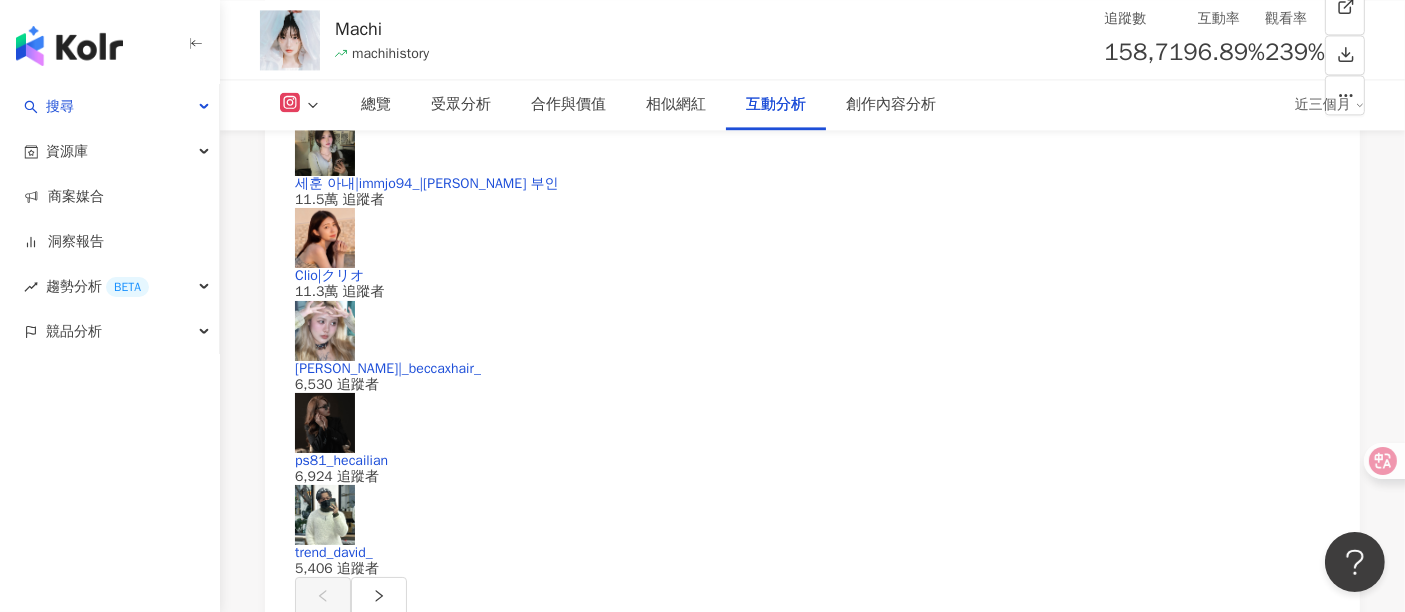 scroll, scrollTop: 4444, scrollLeft: 0, axis: vertical 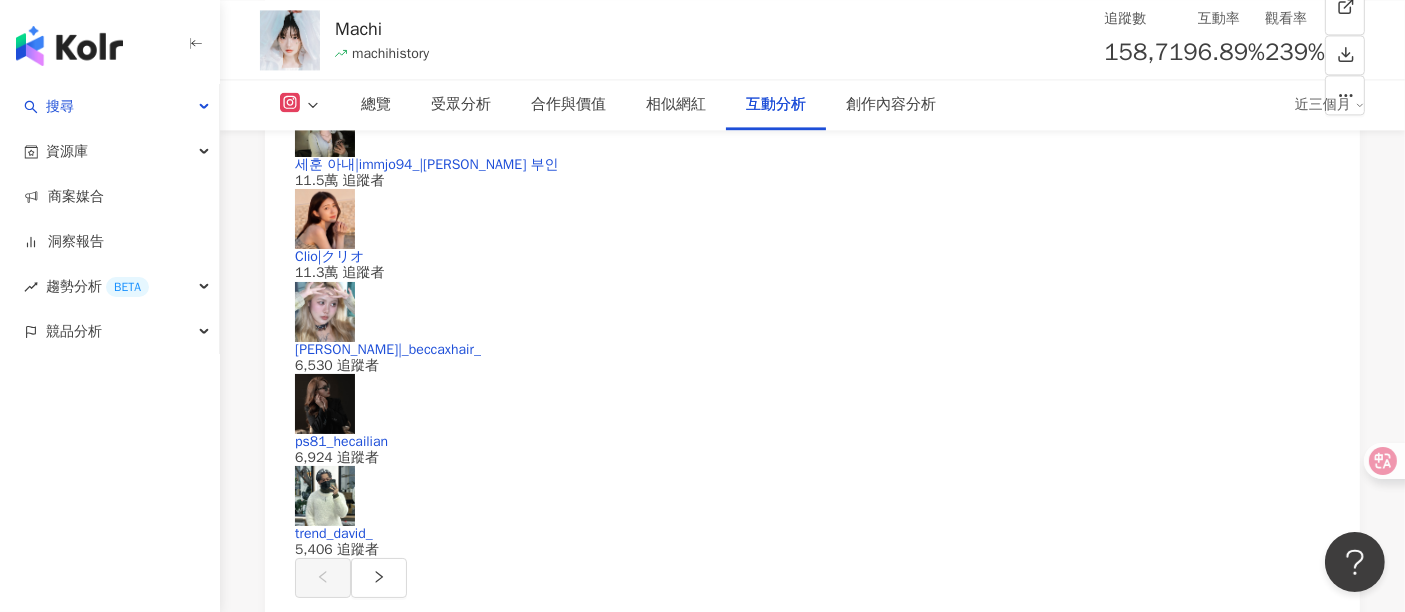 click on "Reels 觀看率   239% 優秀 Reels 平均觀看數   379,109" at bounding box center [812, 2189] 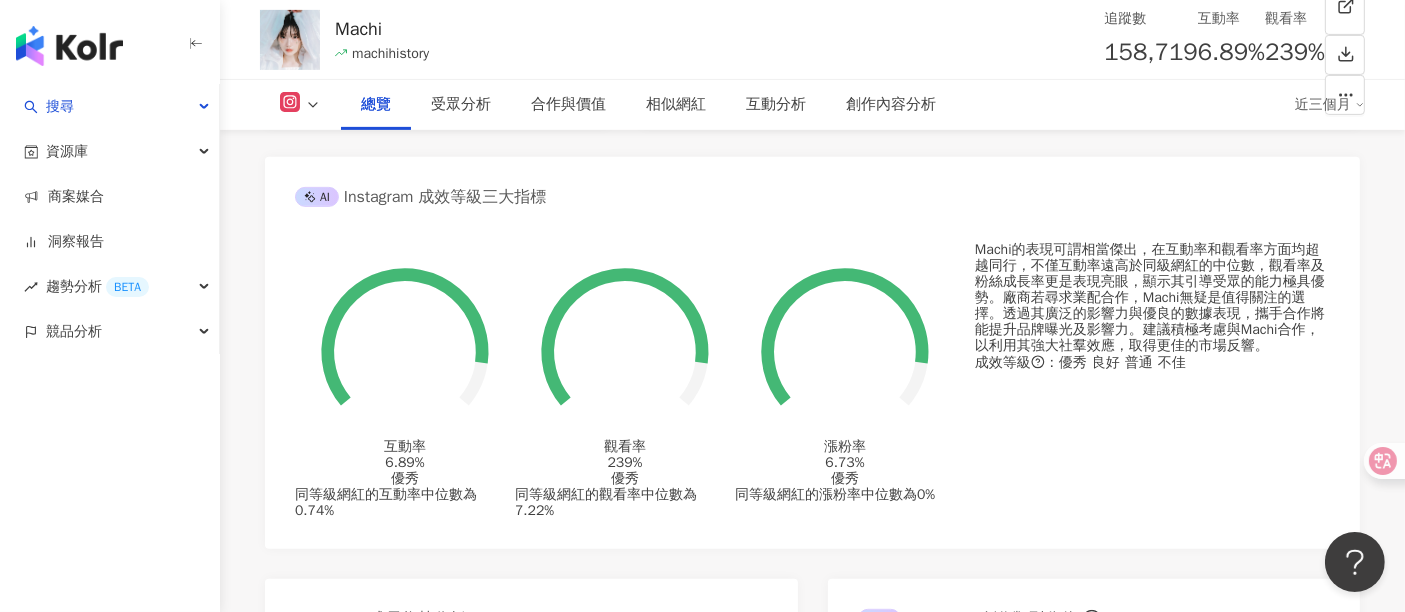 scroll, scrollTop: 0, scrollLeft: 0, axis: both 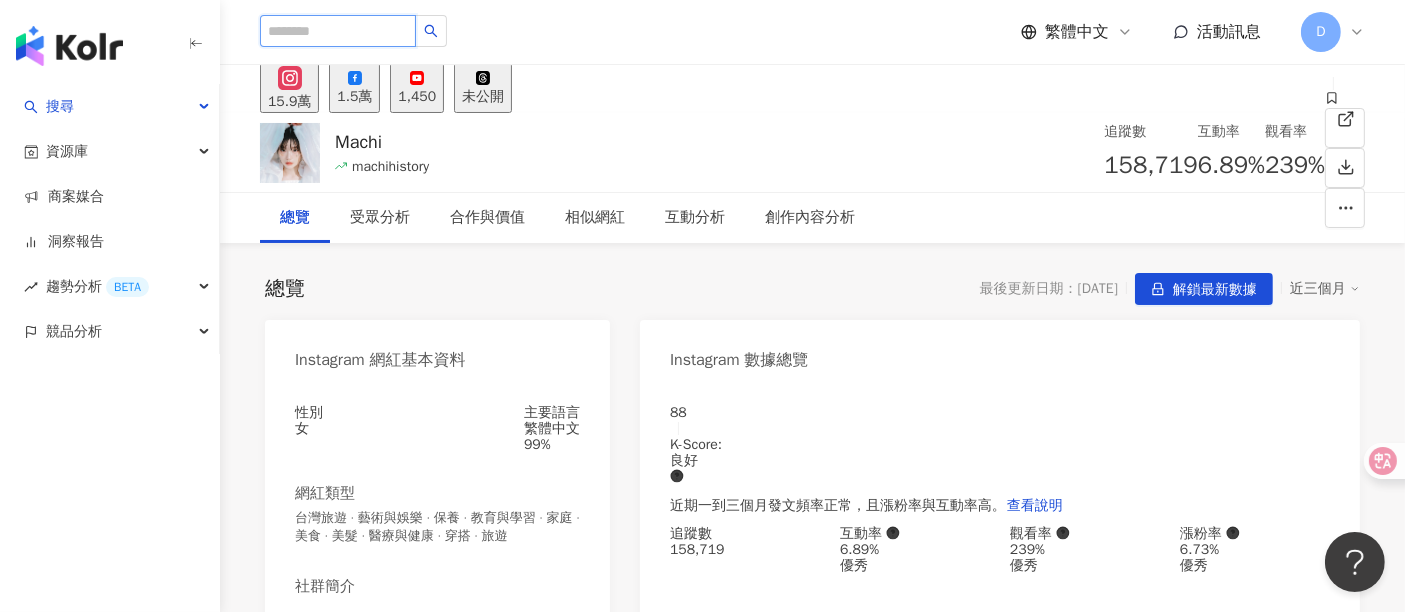 click at bounding box center (338, 31) 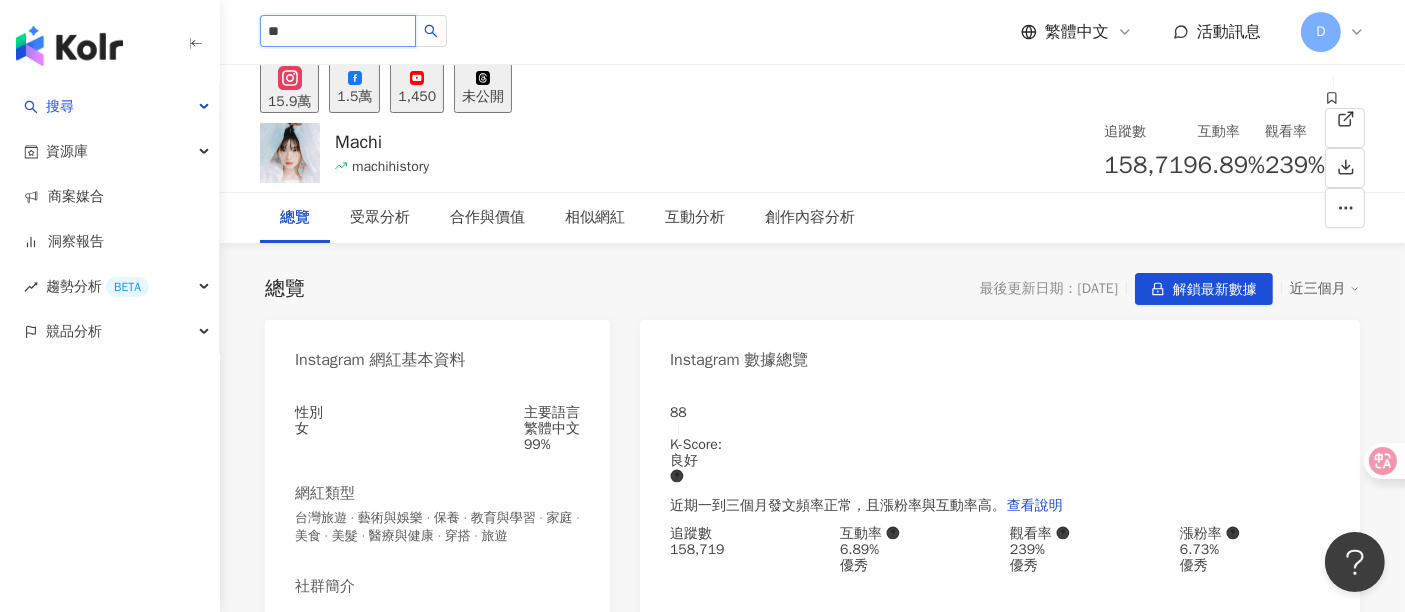 type on "*" 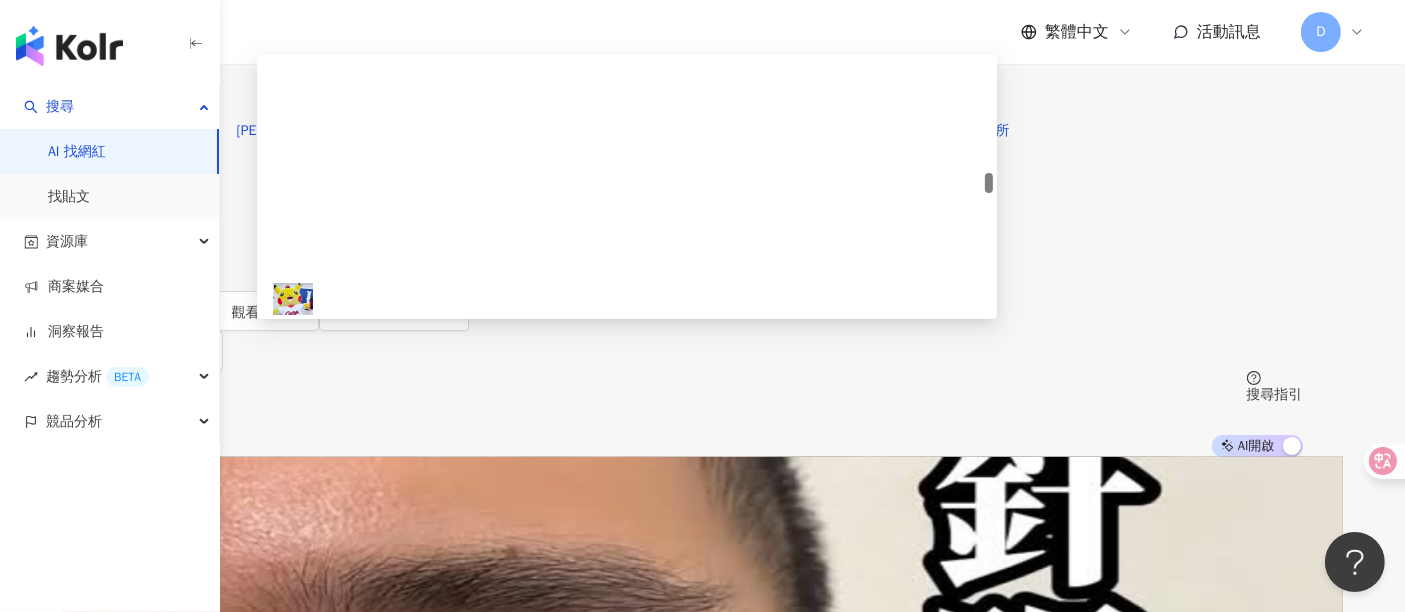scroll, scrollTop: 1444, scrollLeft: 0, axis: vertical 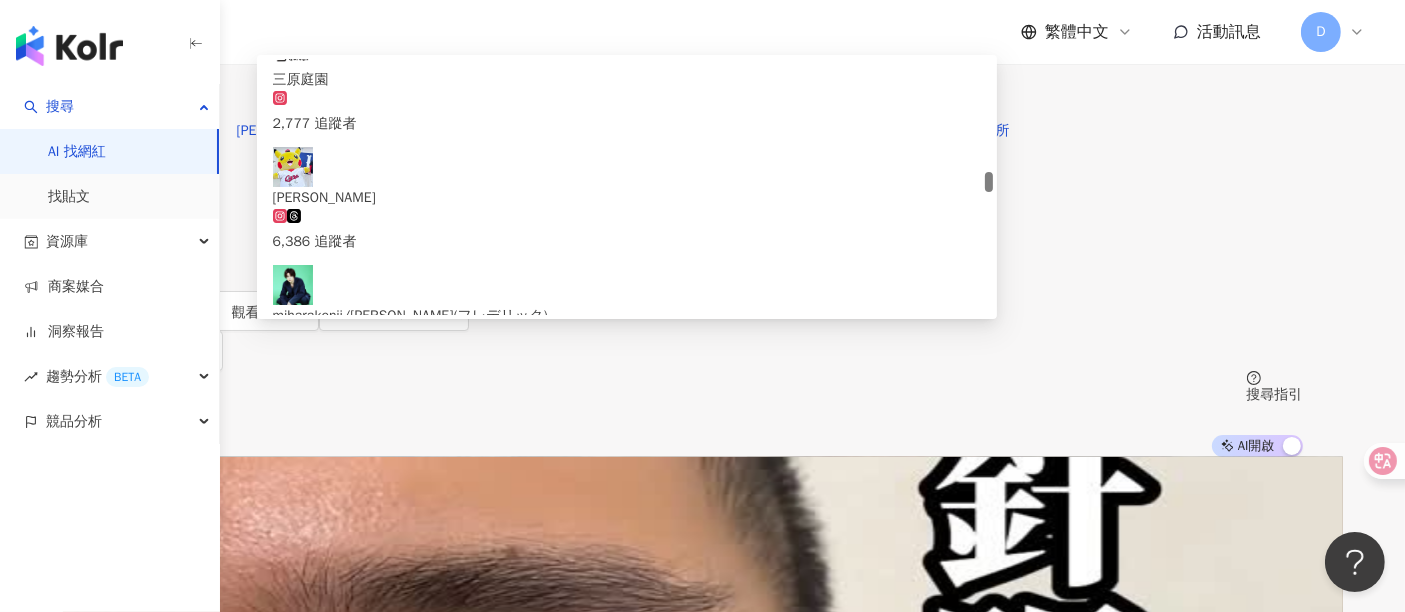 type on "****" 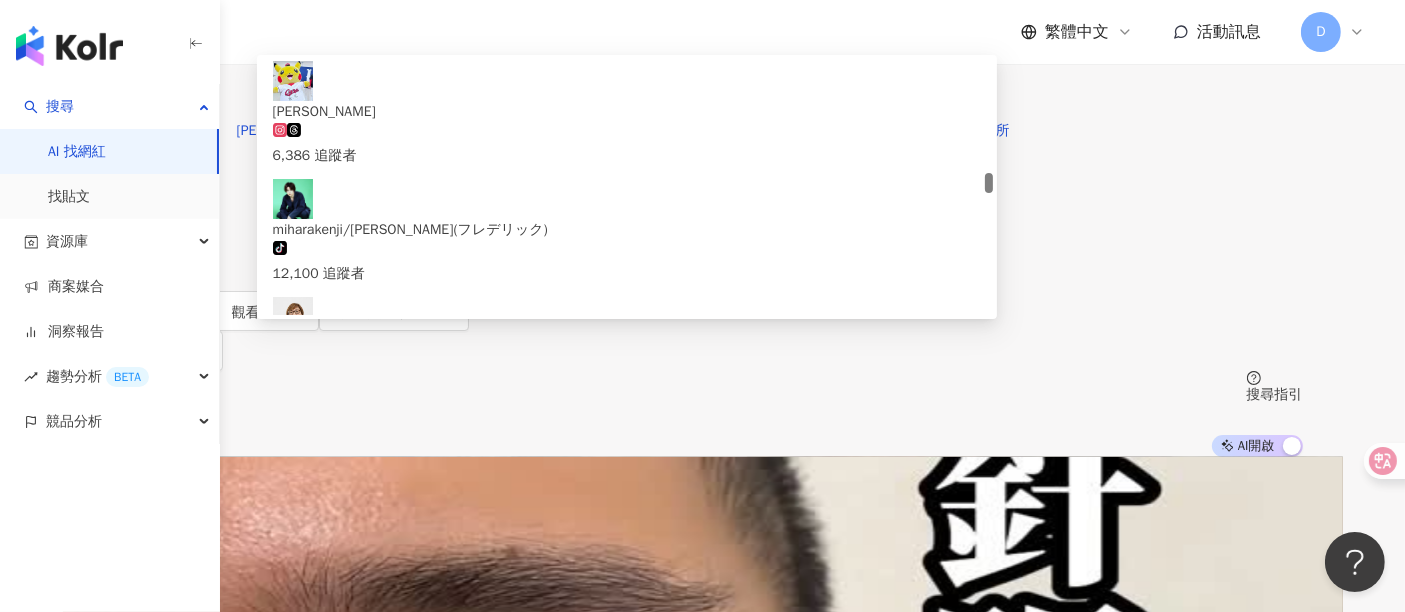 click on "****" at bounding box center (313, 19) 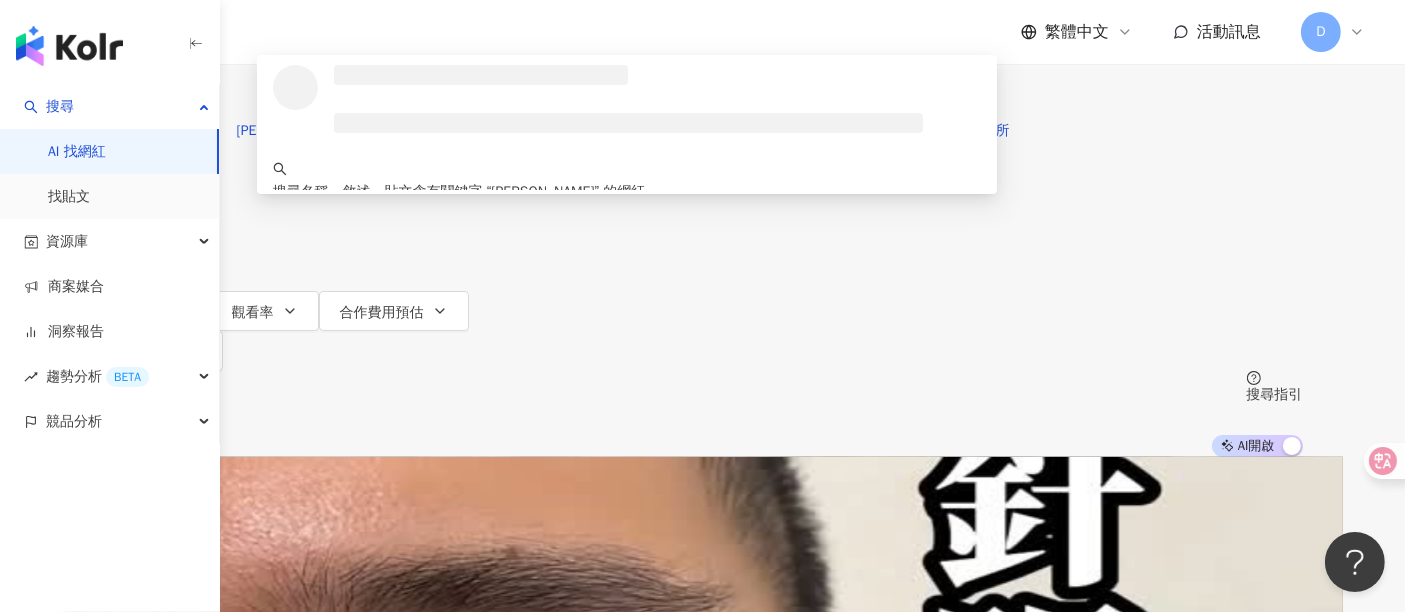 scroll, scrollTop: 0, scrollLeft: 0, axis: both 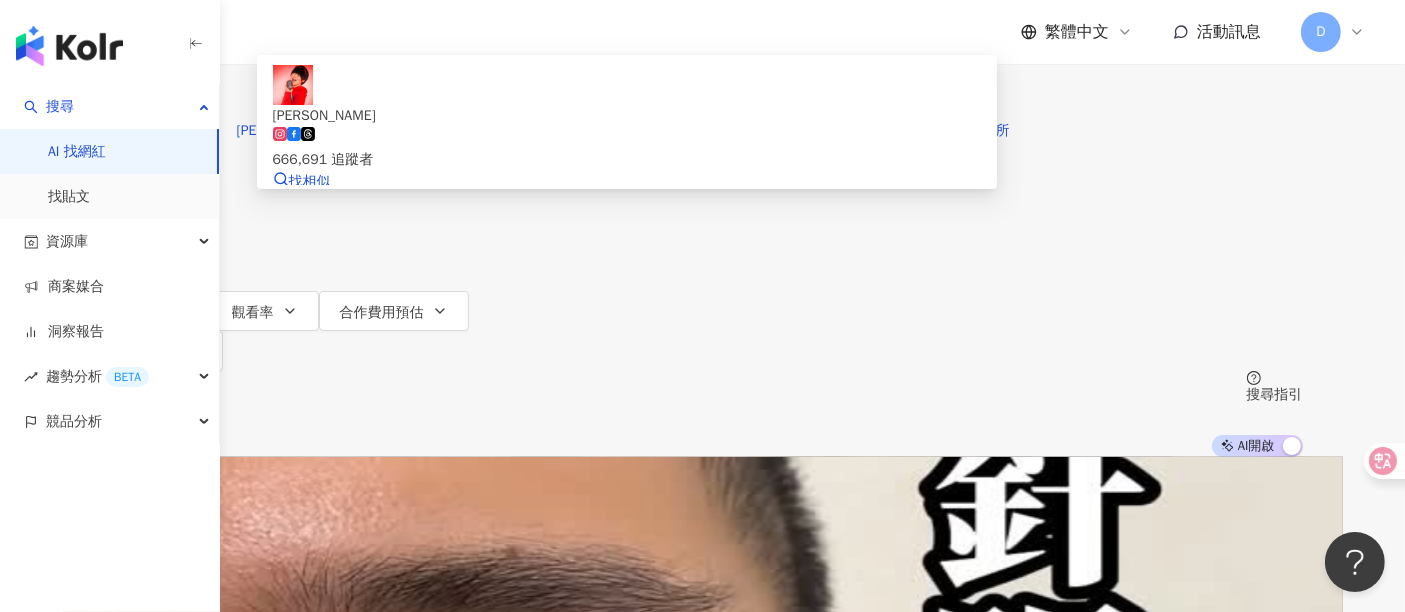 click on "666,691   追蹤者" at bounding box center (627, 160) 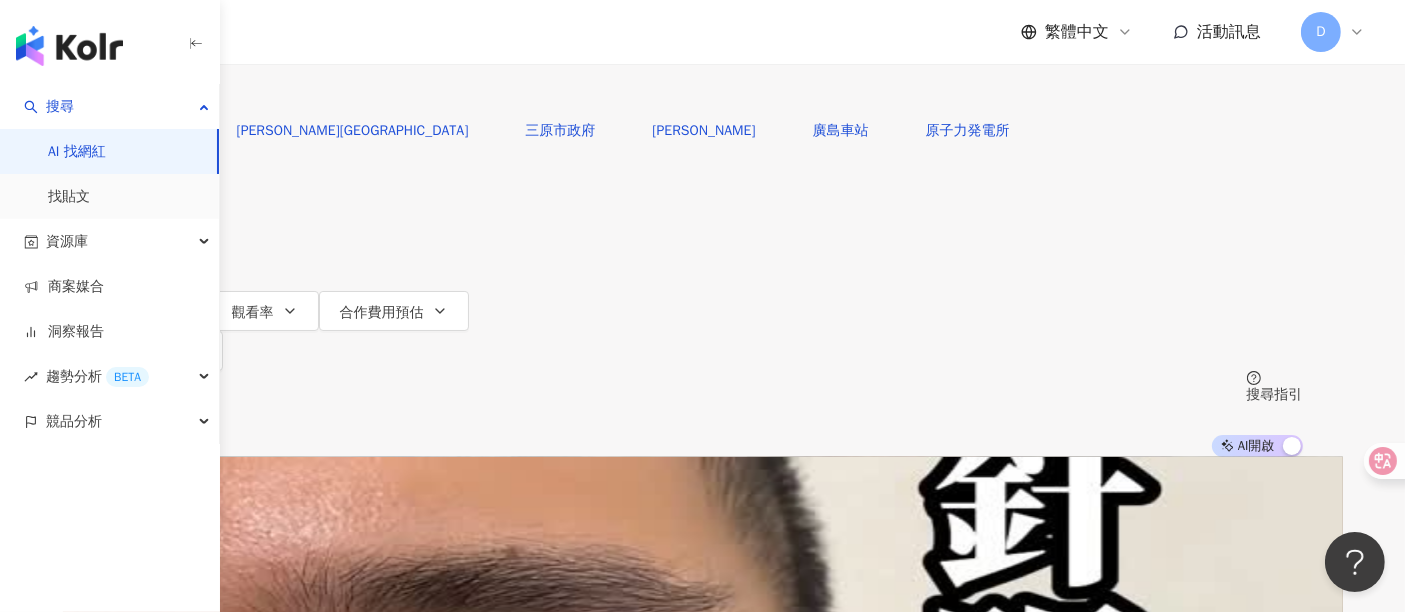 click on "不分平台 台灣 搜尋 425e97a9-733e-44f8-a88f-a6ba8c338336 三原慧悟 666,691   追蹤者 搜尋名稱、敘述、貼文含有關鍵字 “ 三原 慧 ” 的網紅" at bounding box center (703, 55) 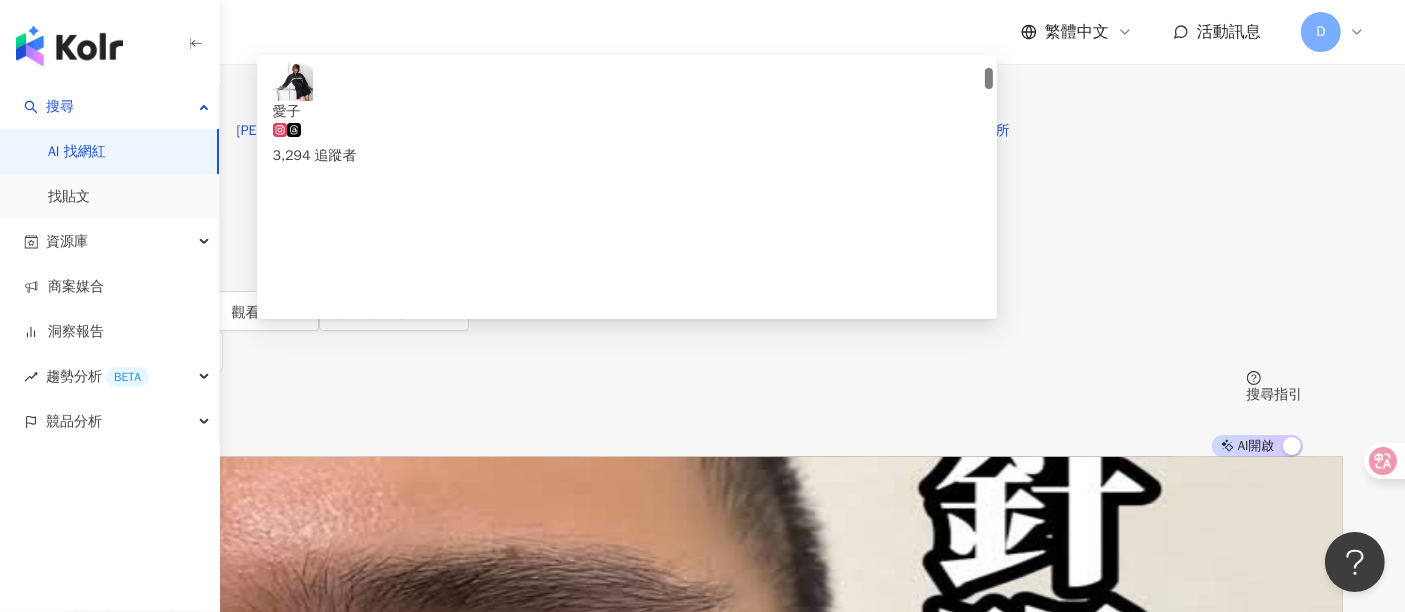 scroll, scrollTop: 0, scrollLeft: 0, axis: both 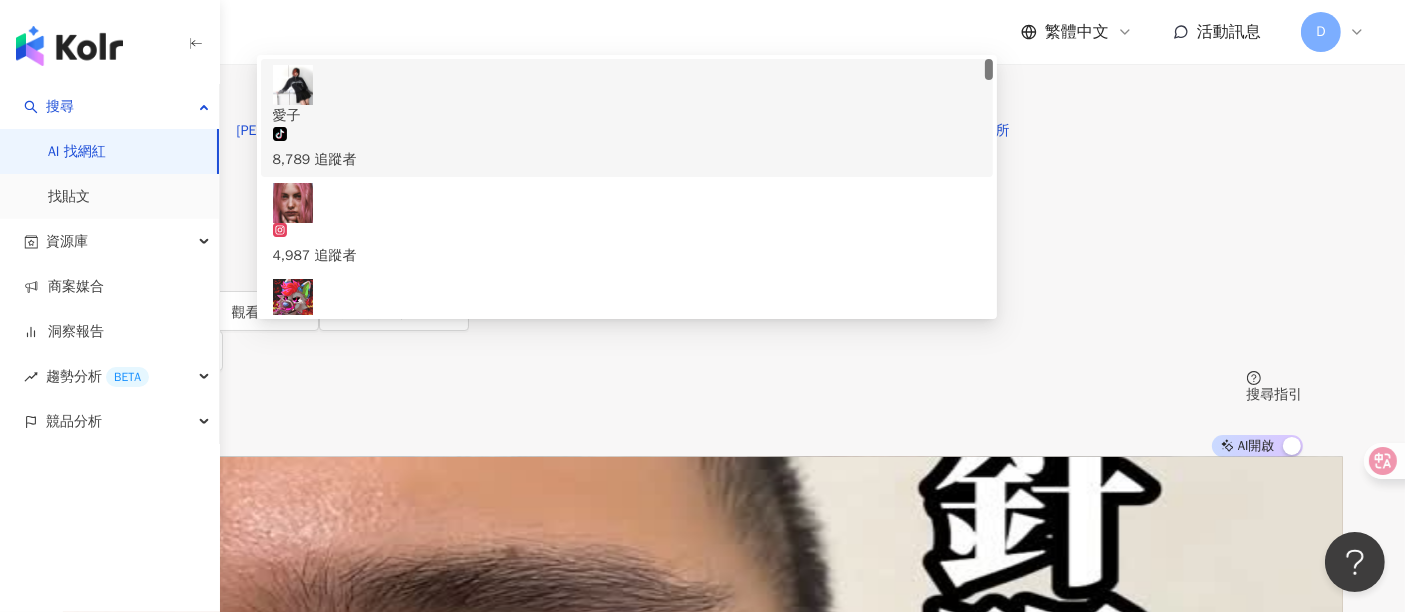 click on "**" at bounding box center [313, 19] 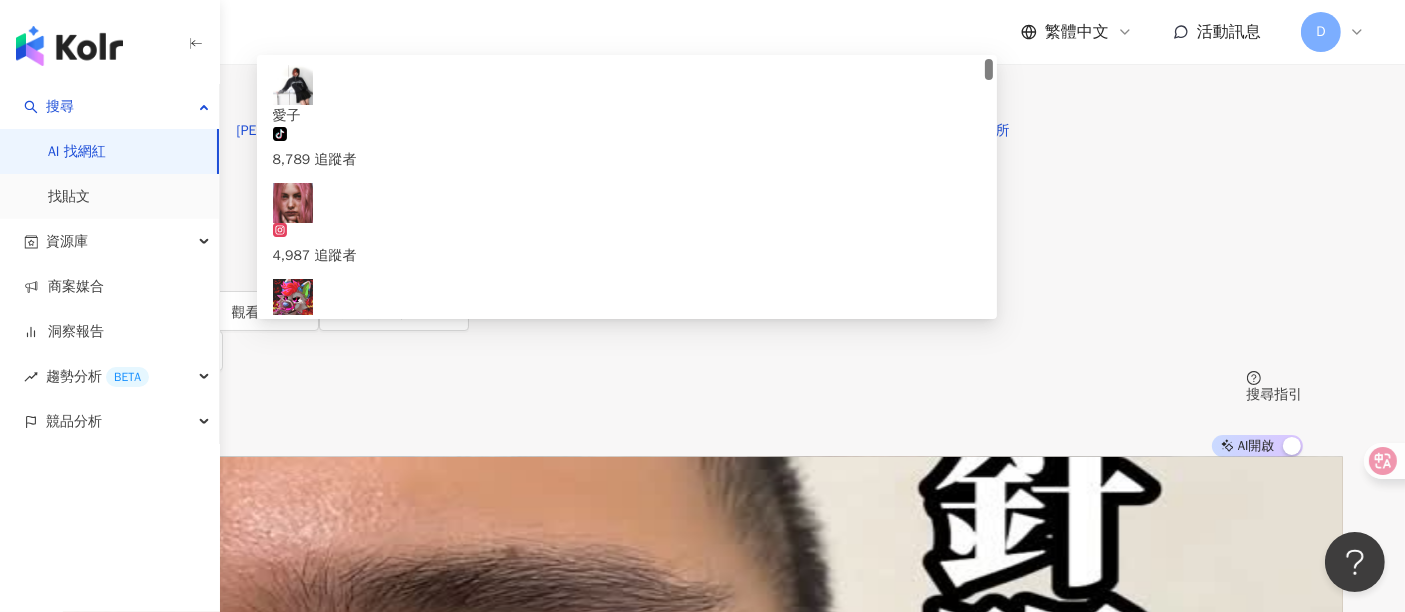 type on "******" 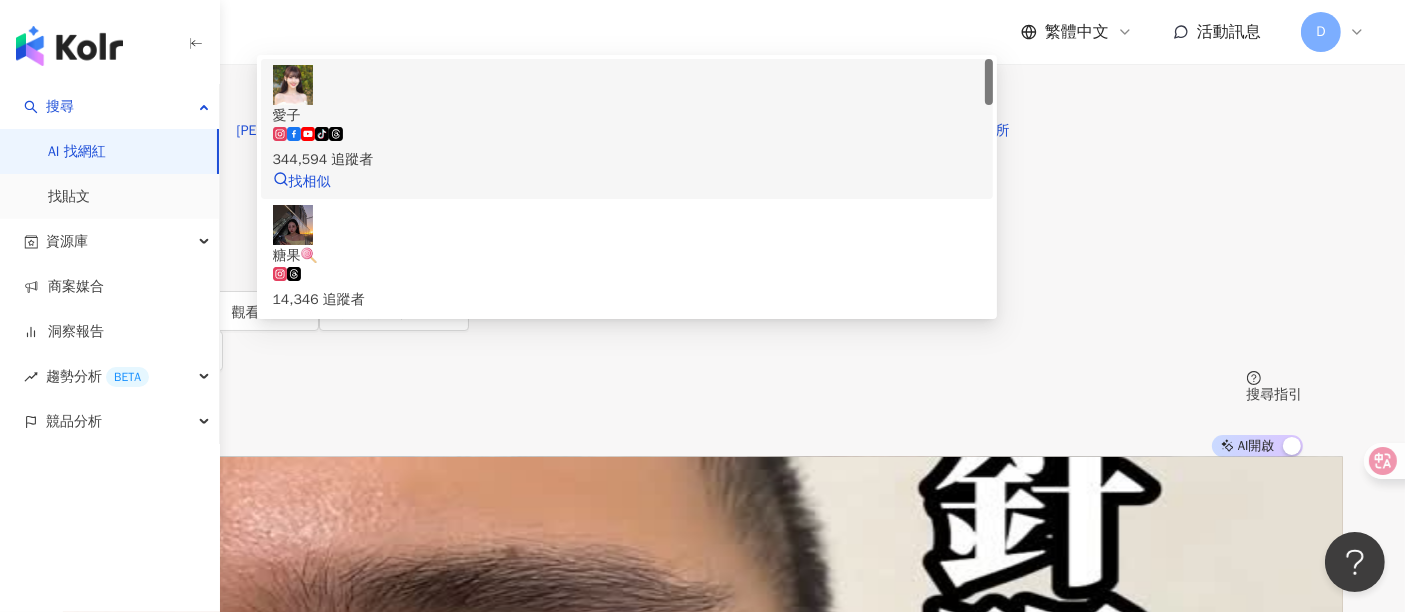click on "愛子" at bounding box center [627, 116] 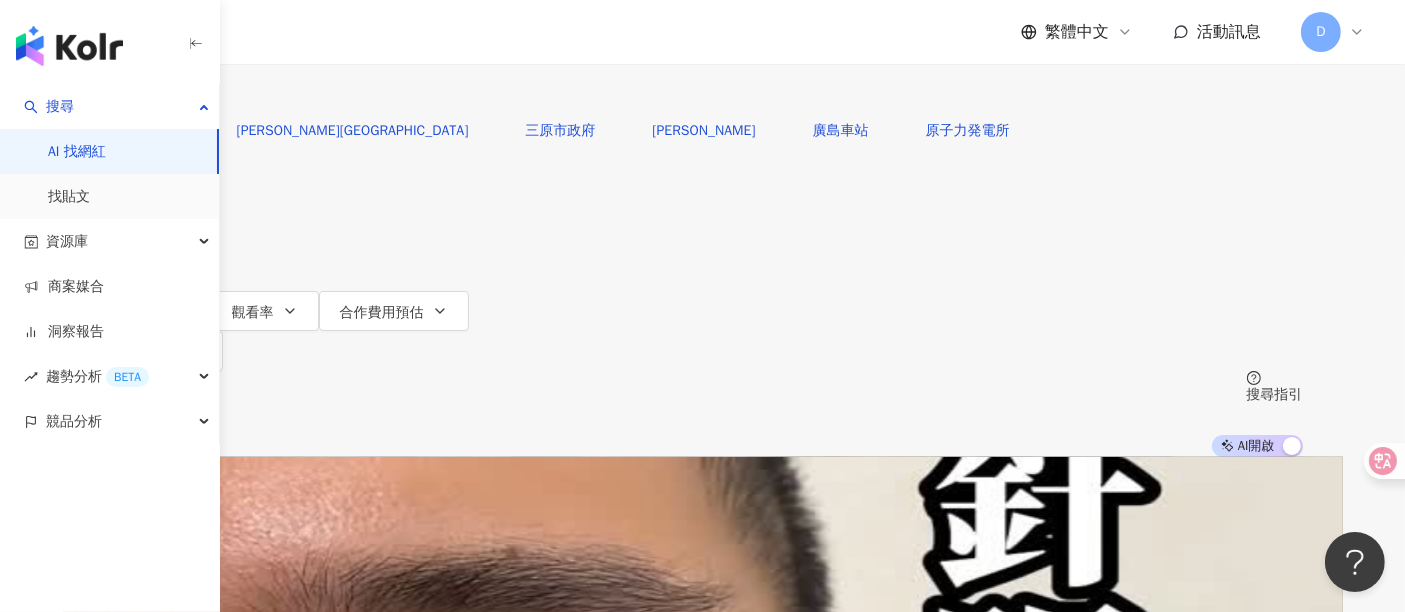 click at bounding box center [313, 19] 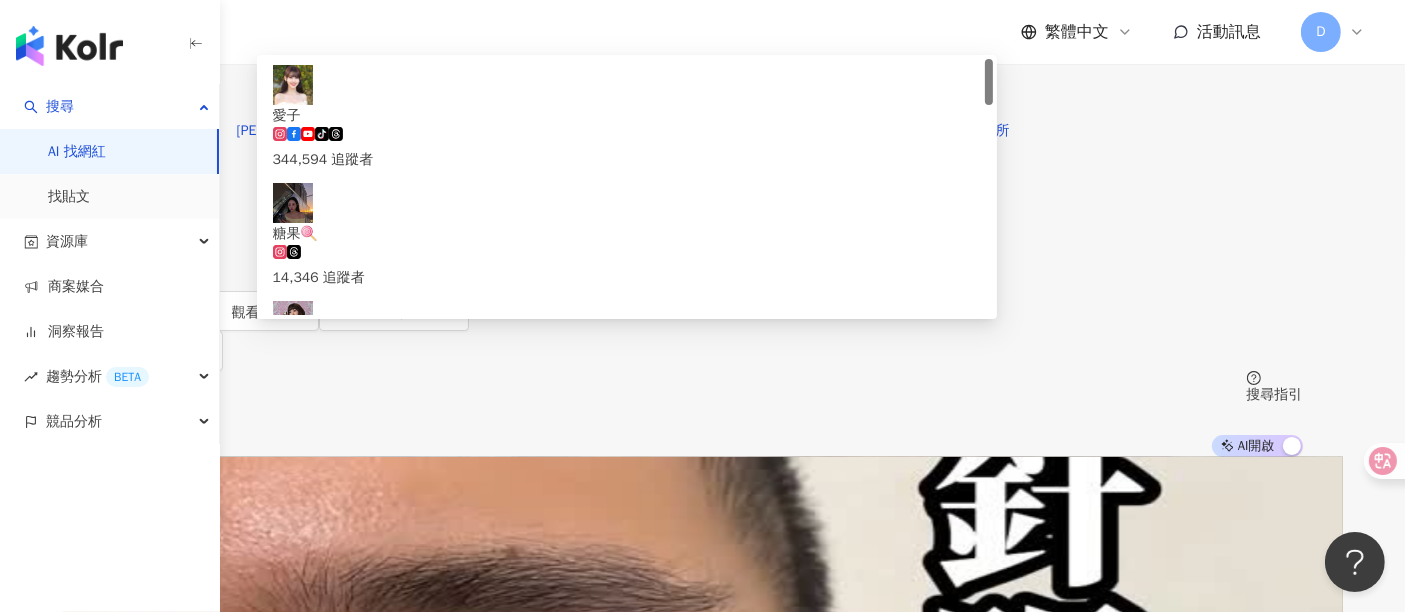 type on "*" 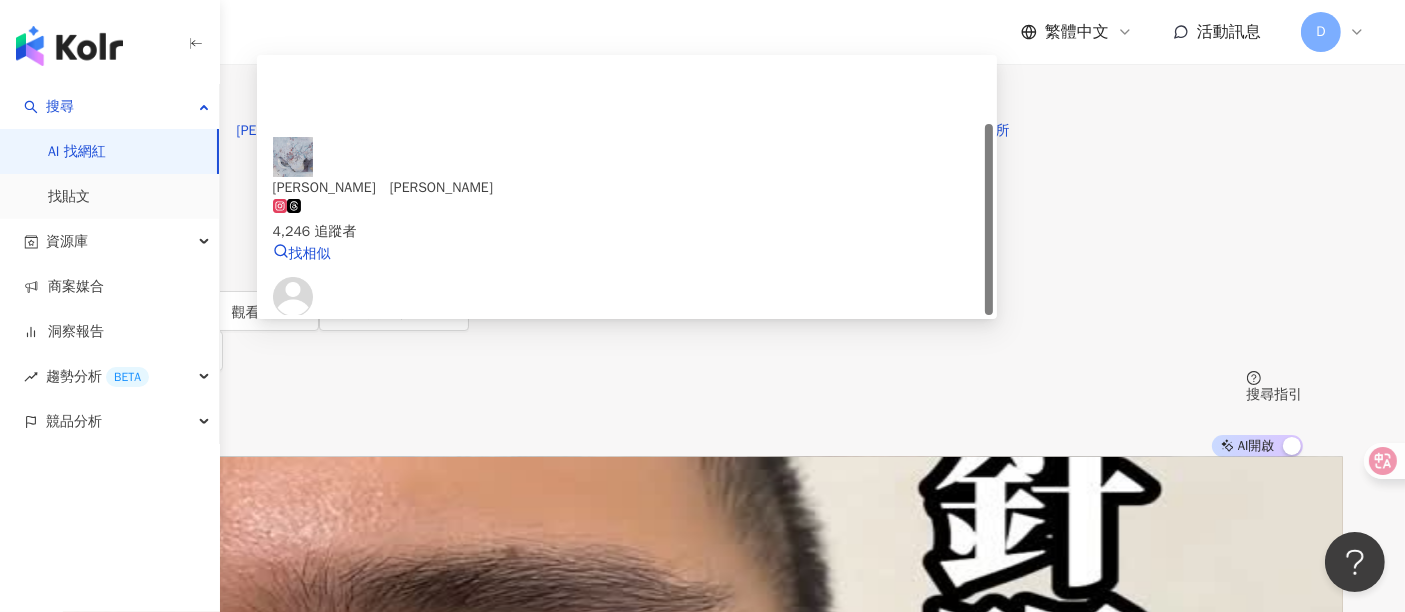 scroll, scrollTop: 85, scrollLeft: 0, axis: vertical 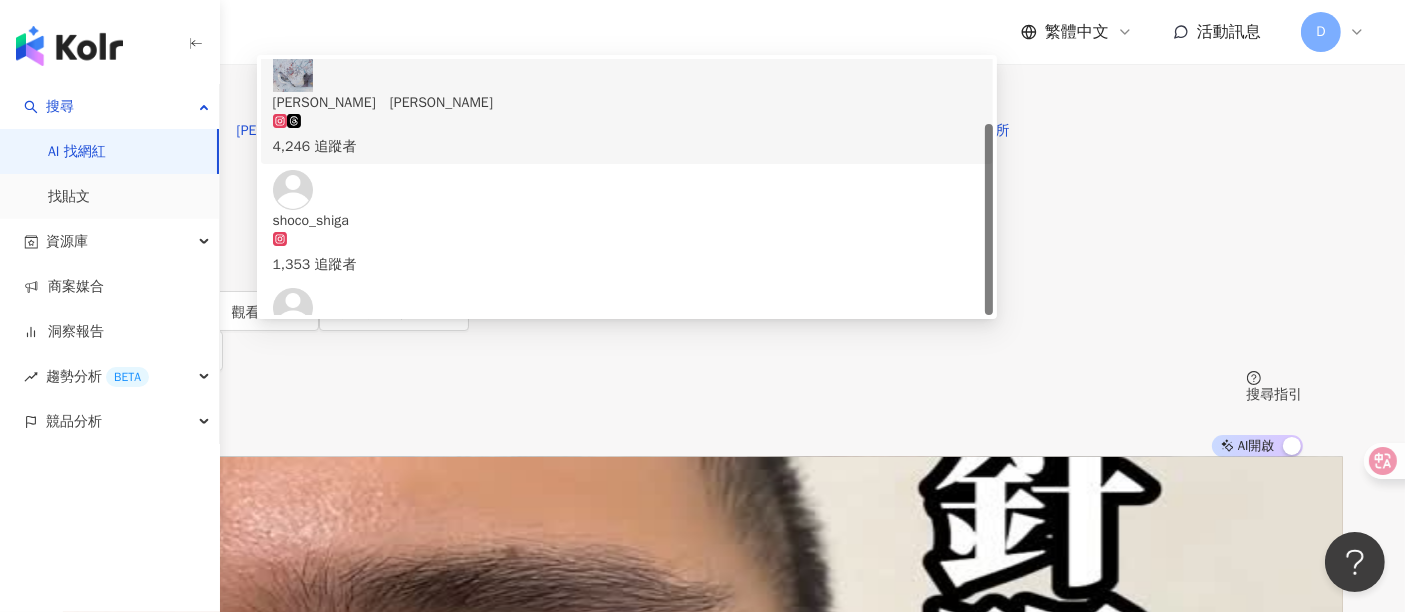 click on "*****" at bounding box center (313, 19) 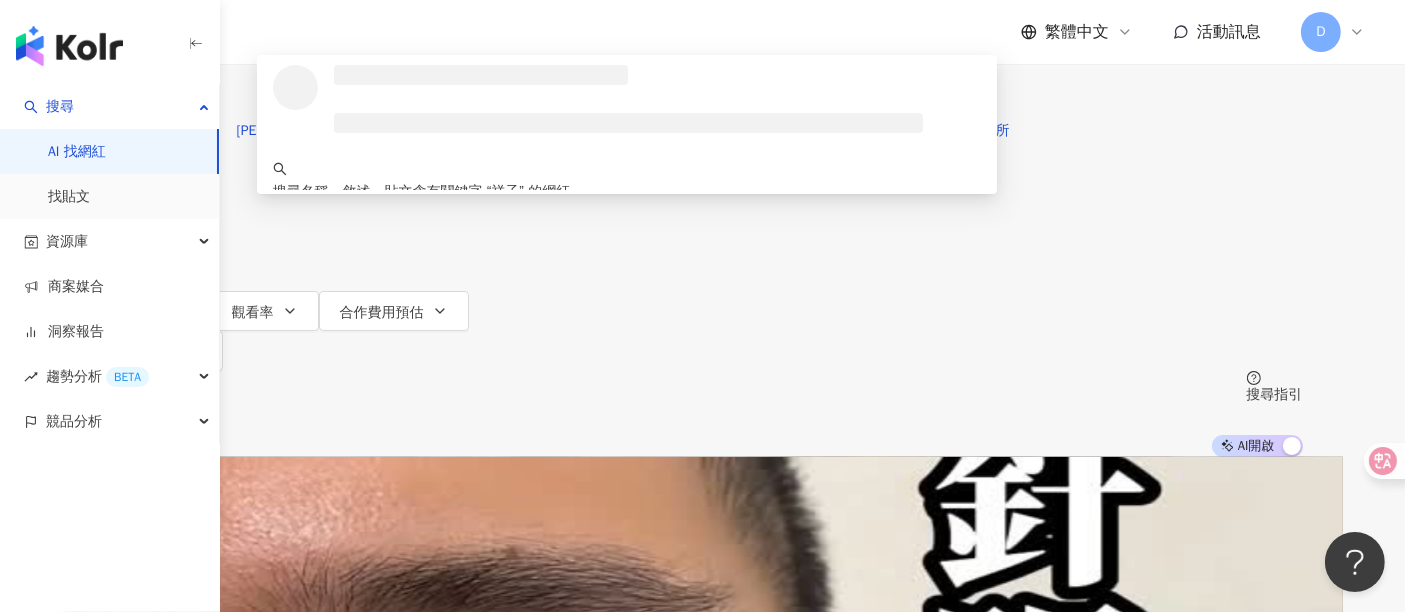 scroll, scrollTop: 0, scrollLeft: 0, axis: both 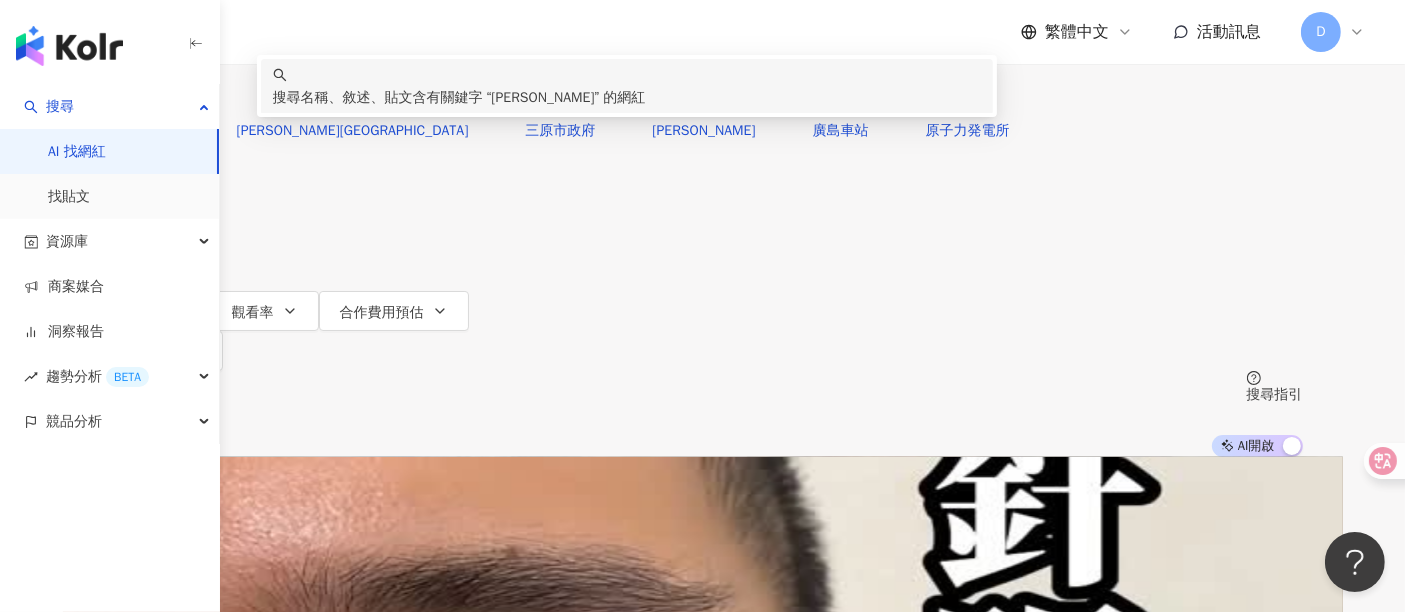 drag, startPoint x: 556, startPoint y: 127, endPoint x: 439, endPoint y: 126, distance: 117.00427 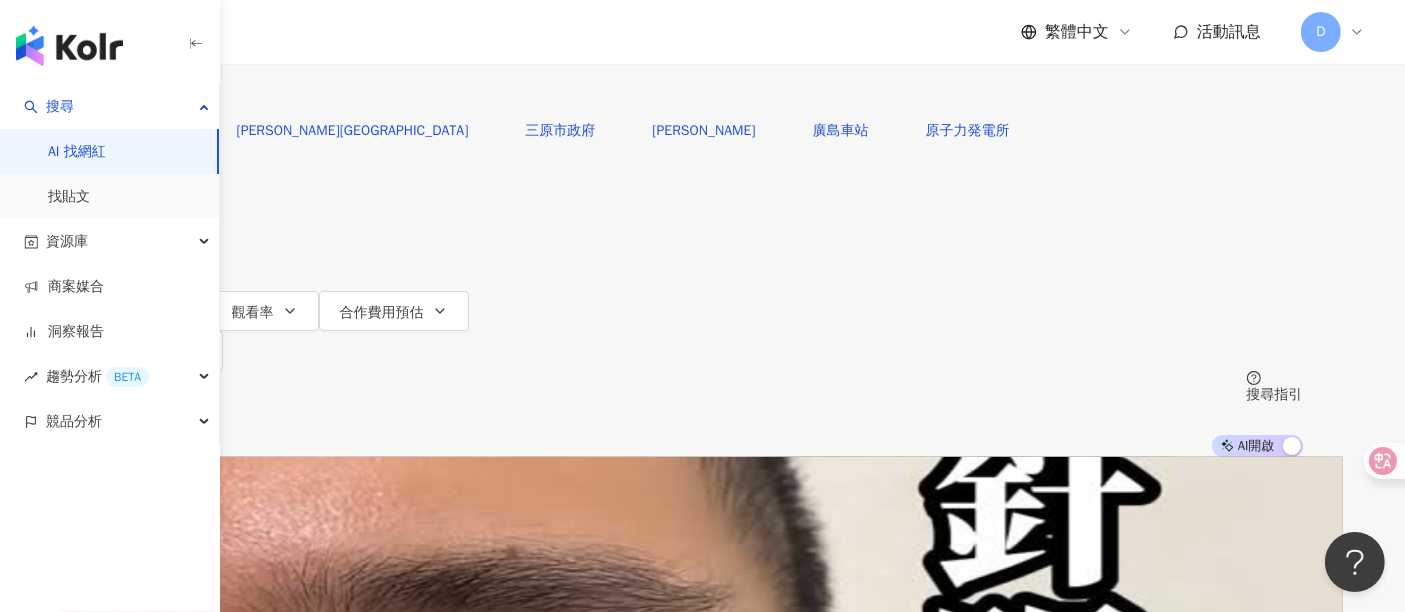 paste on "*********" 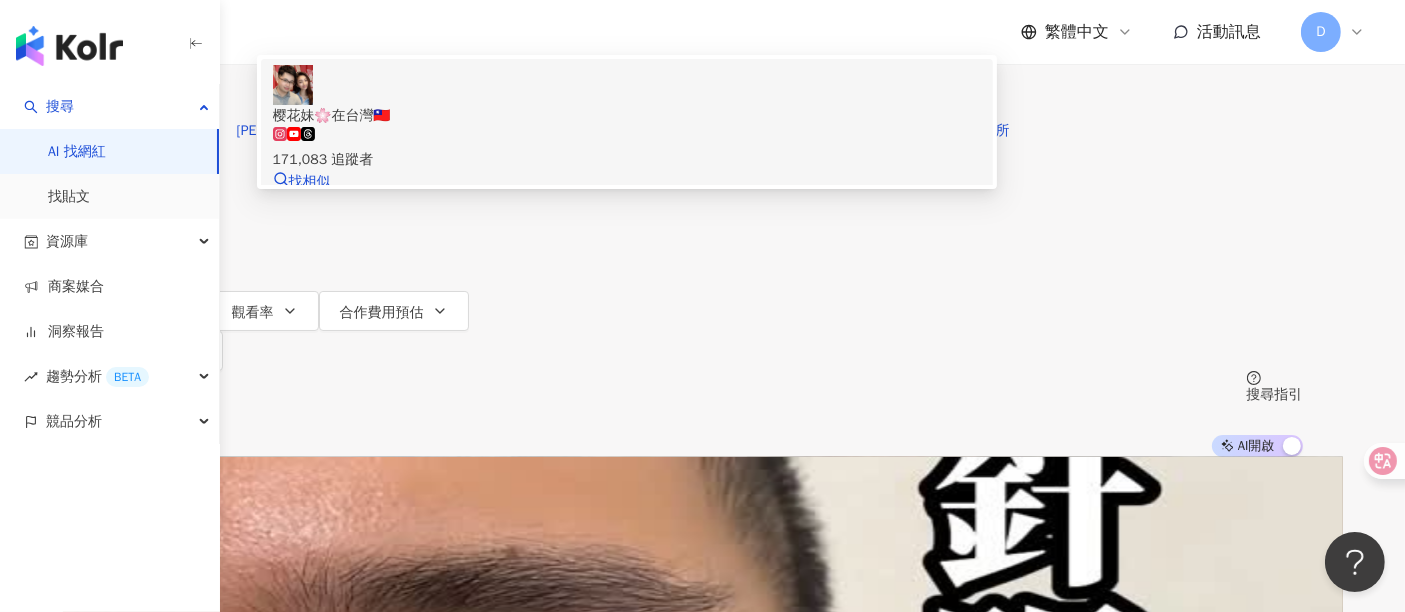 click on "171,083   追蹤者" at bounding box center [627, 149] 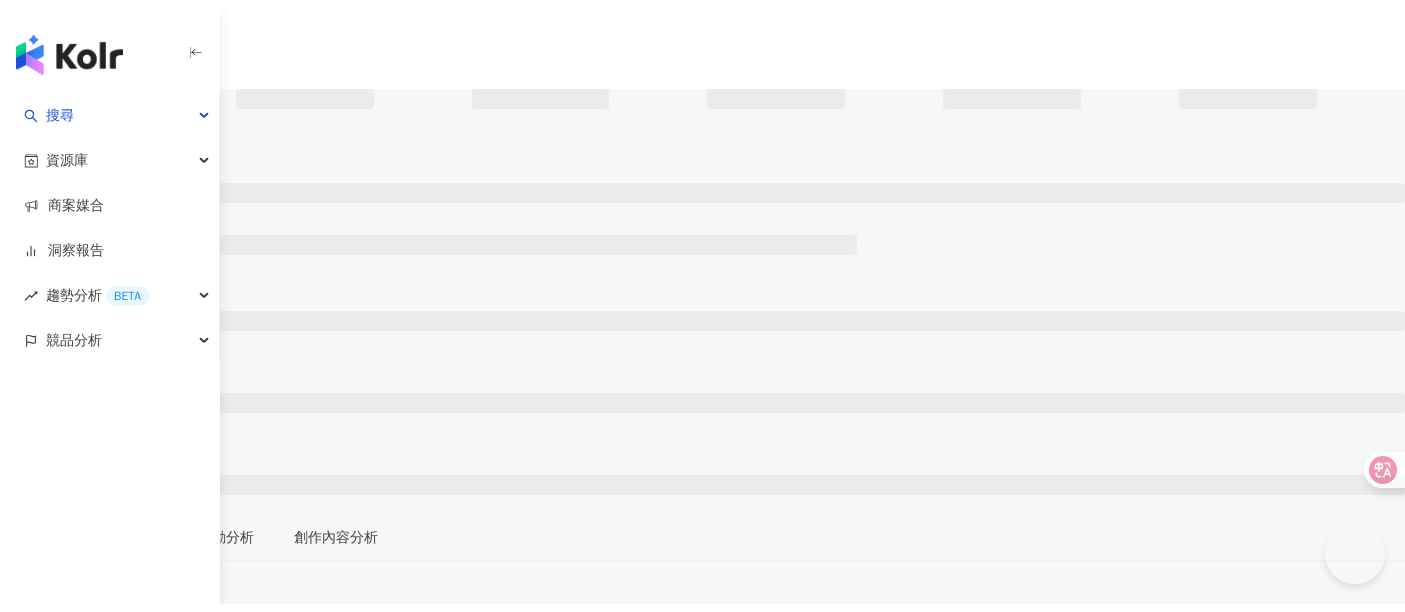 scroll, scrollTop: 0, scrollLeft: 0, axis: both 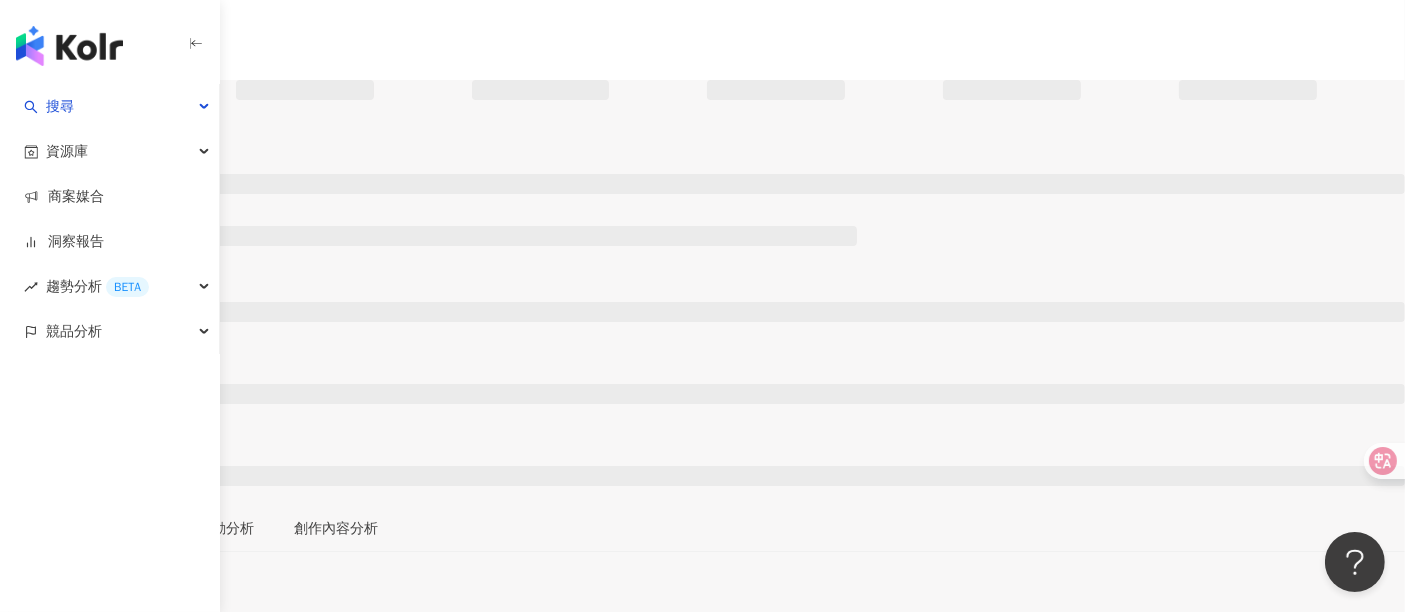 click 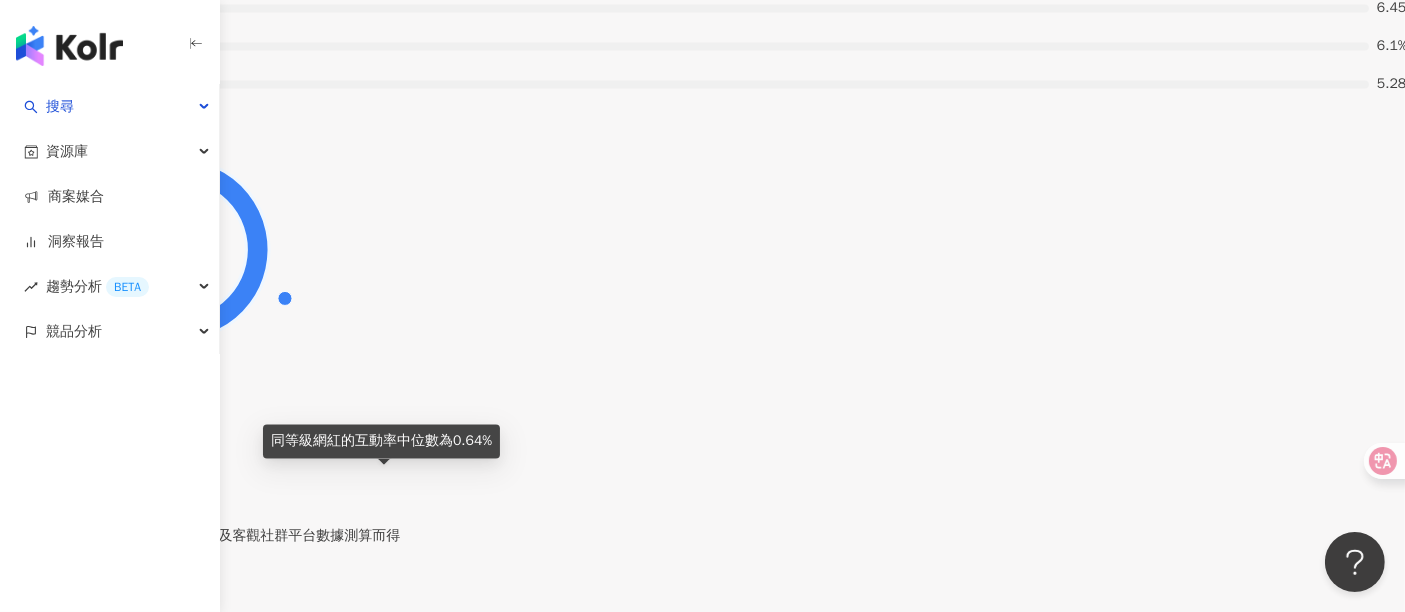 scroll, scrollTop: 3860, scrollLeft: 0, axis: vertical 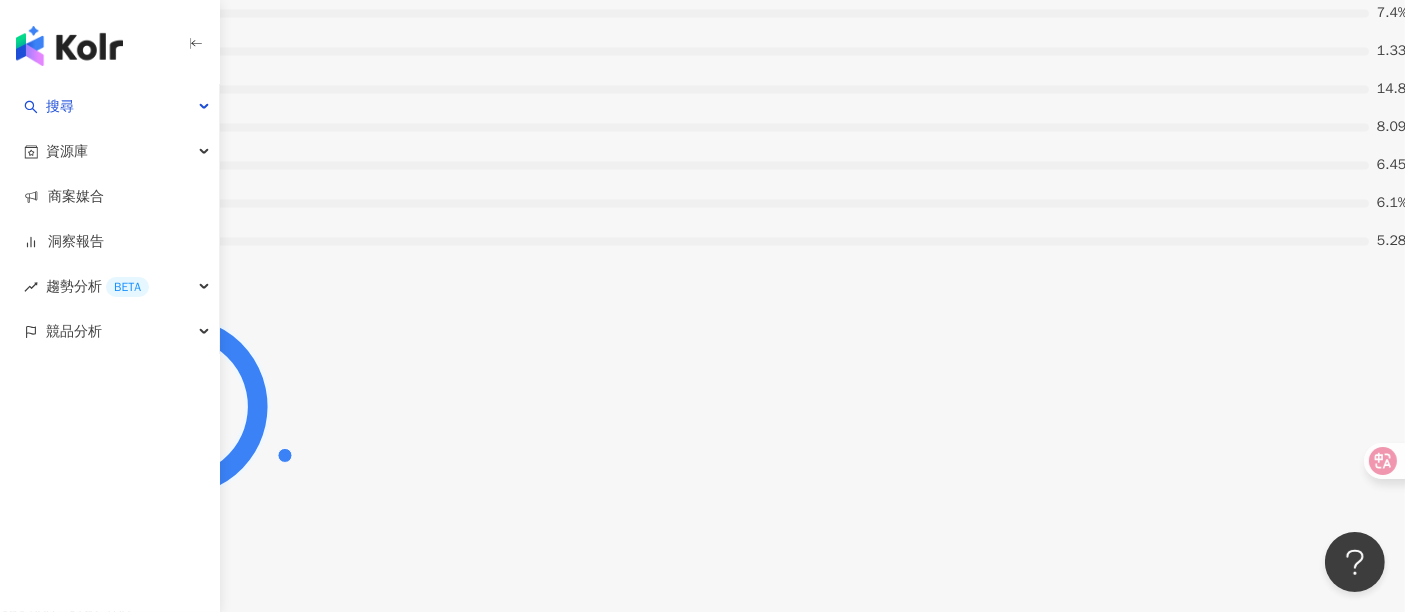 drag, startPoint x: 299, startPoint y: 417, endPoint x: 360, endPoint y: 409, distance: 61.522354 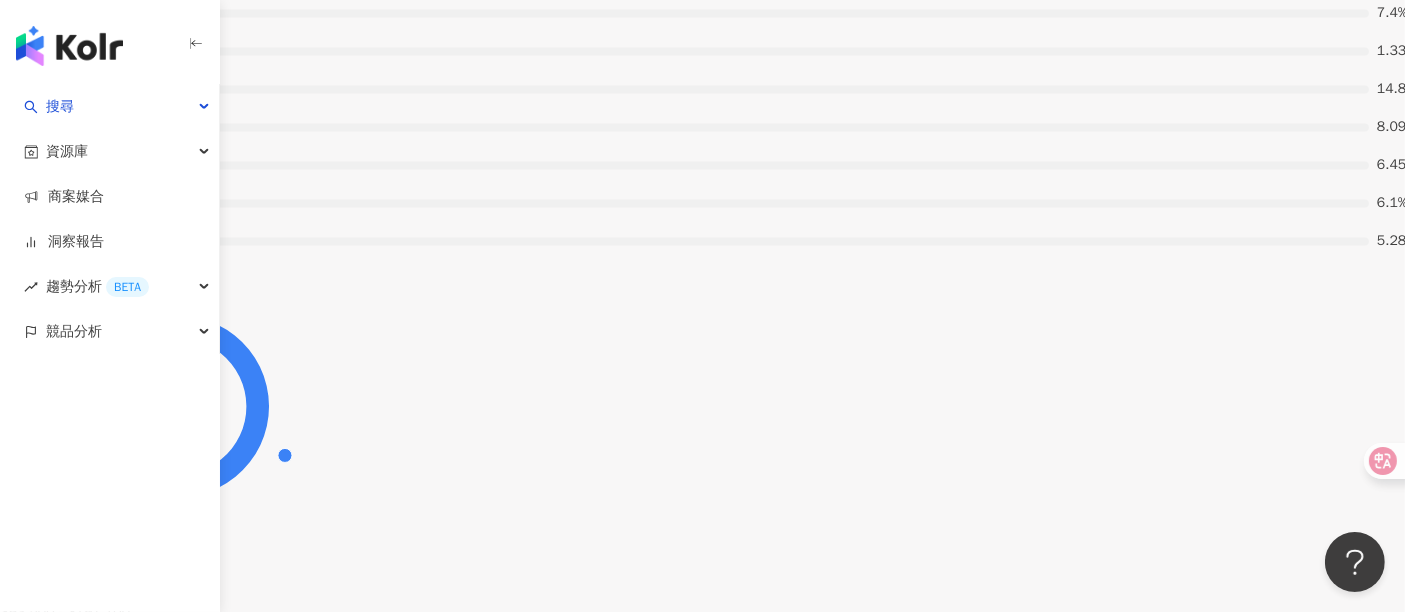 click on "Reels 觀看率" at bounding box center (49, 2990) 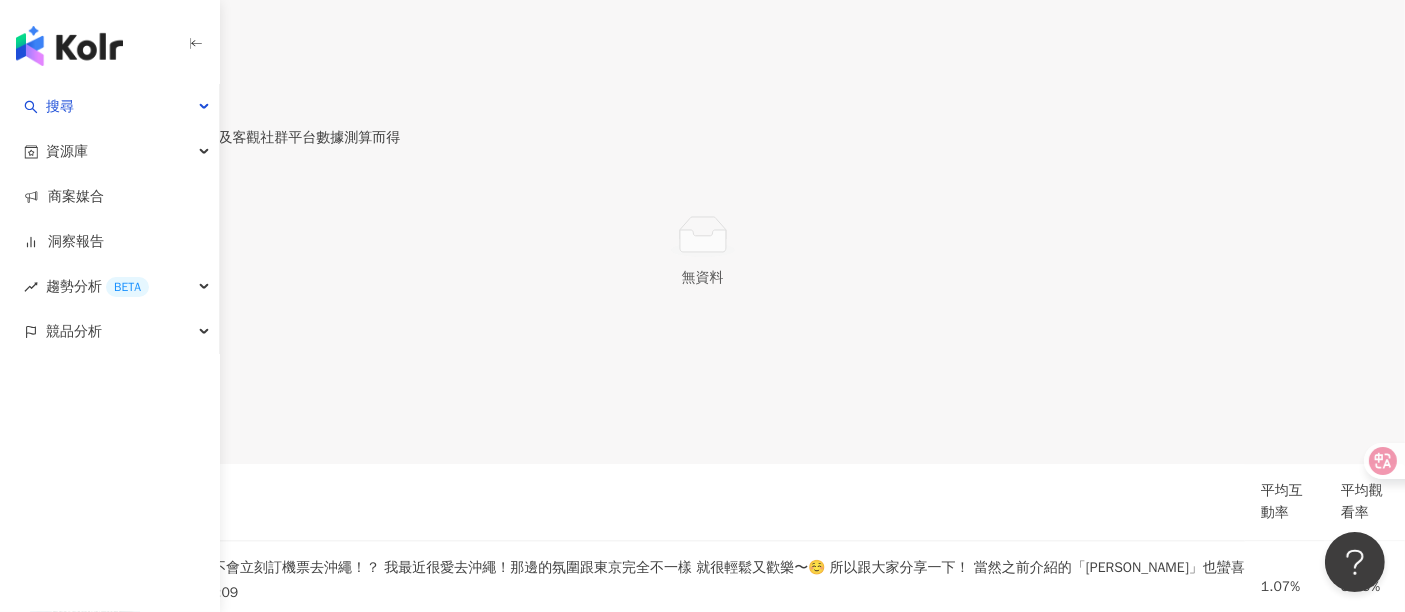 drag, startPoint x: 538, startPoint y: 403, endPoint x: 648, endPoint y: 407, distance: 110.0727 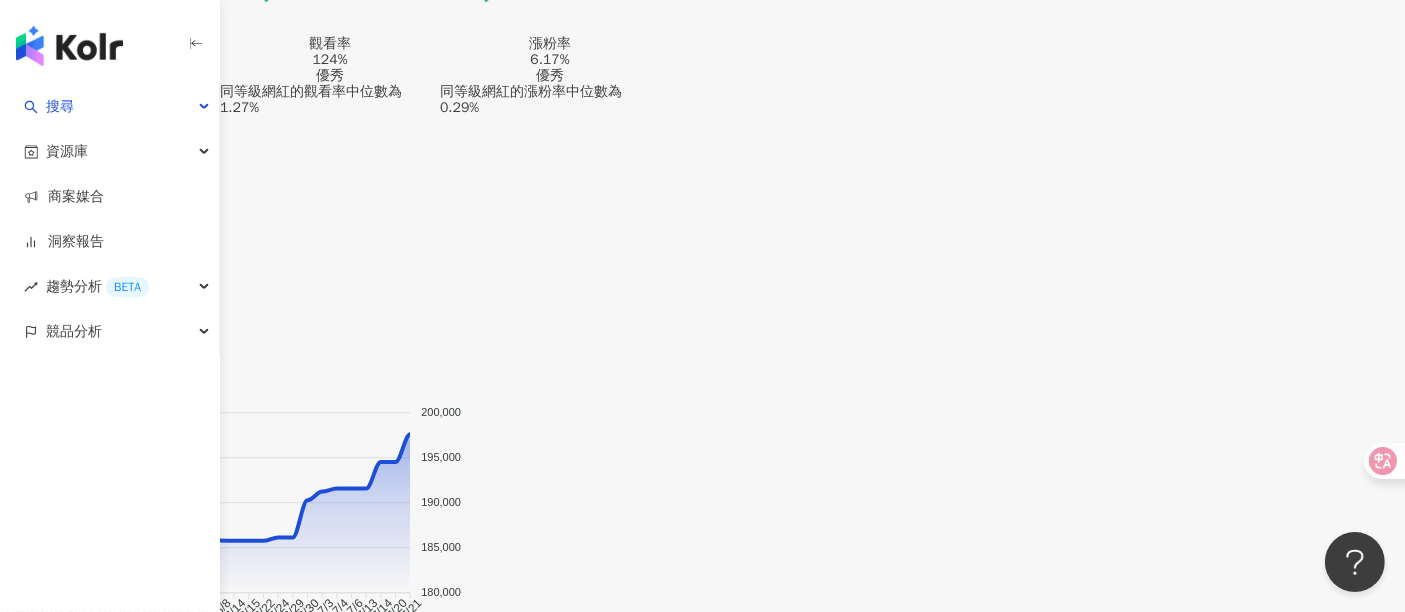 scroll, scrollTop: 0, scrollLeft: 0, axis: both 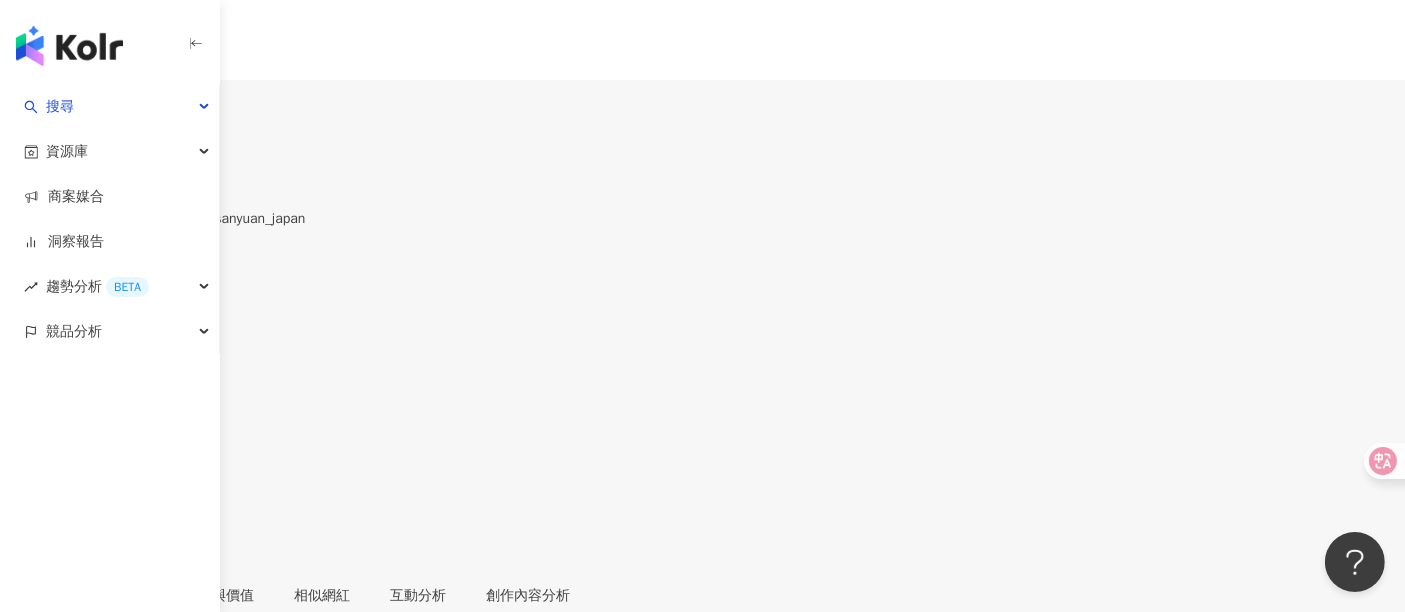 click at bounding box center (78, 125) 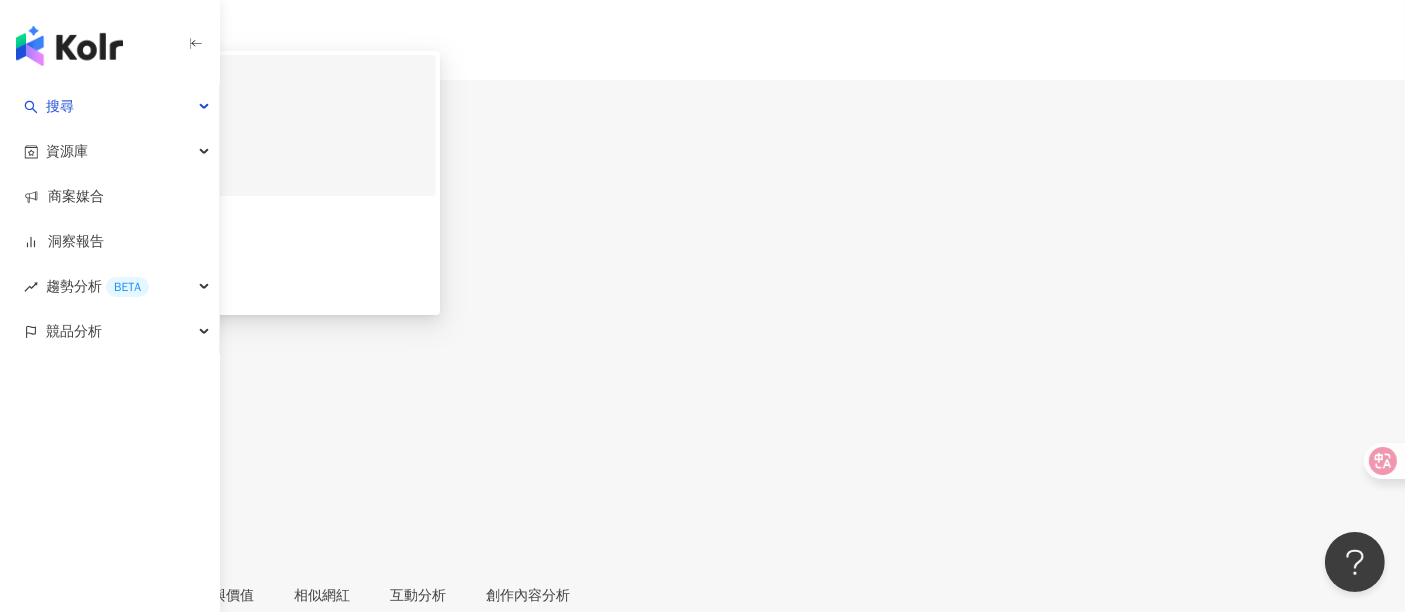 click on "SpeXial-風田 Win" at bounding box center [240, 112] 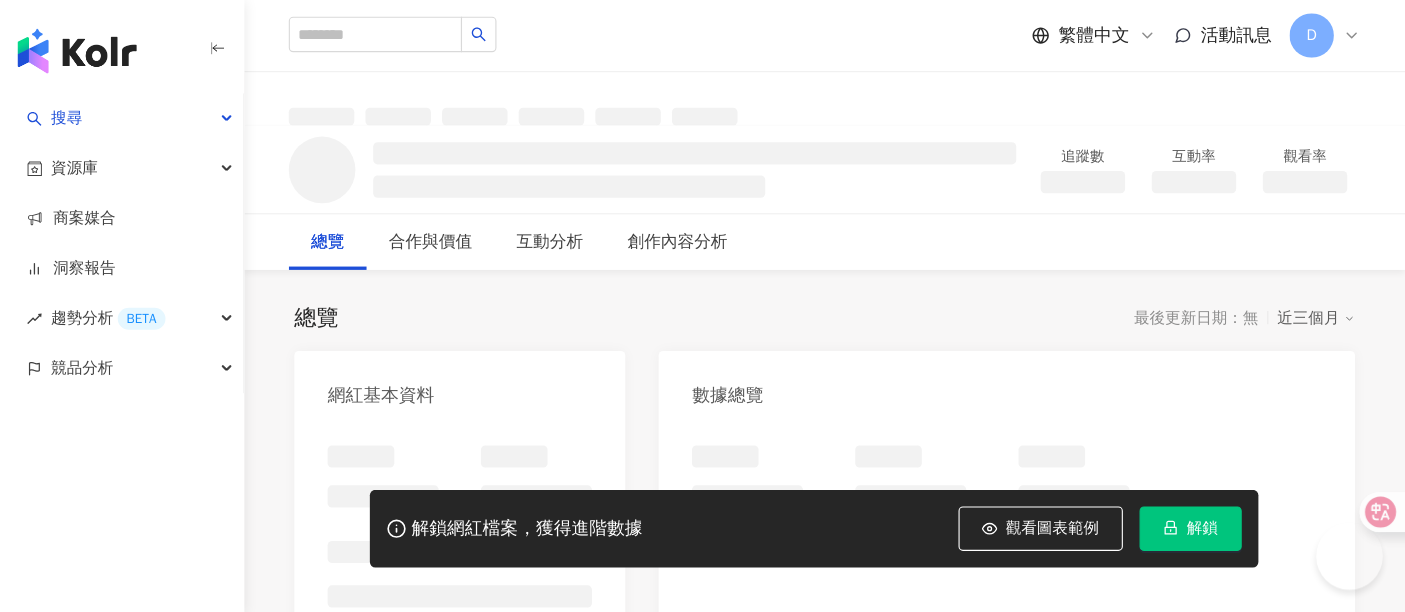 scroll, scrollTop: 0, scrollLeft: 0, axis: both 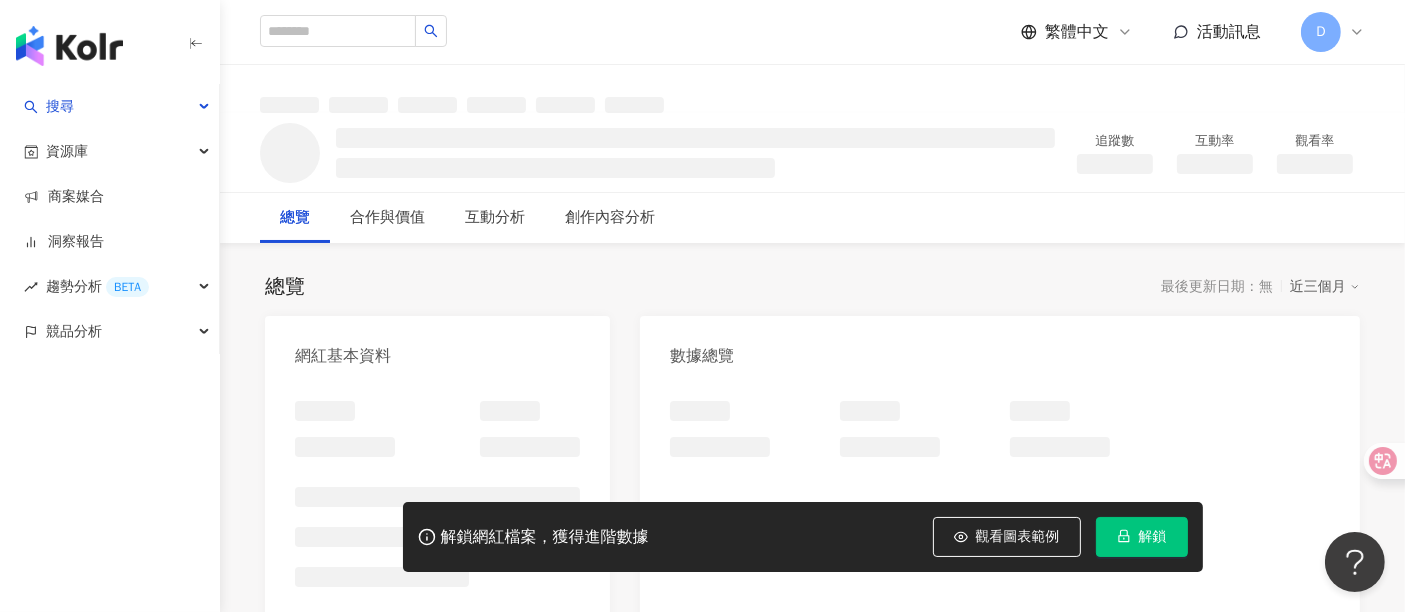 click on "解鎖" at bounding box center (1142, 537) 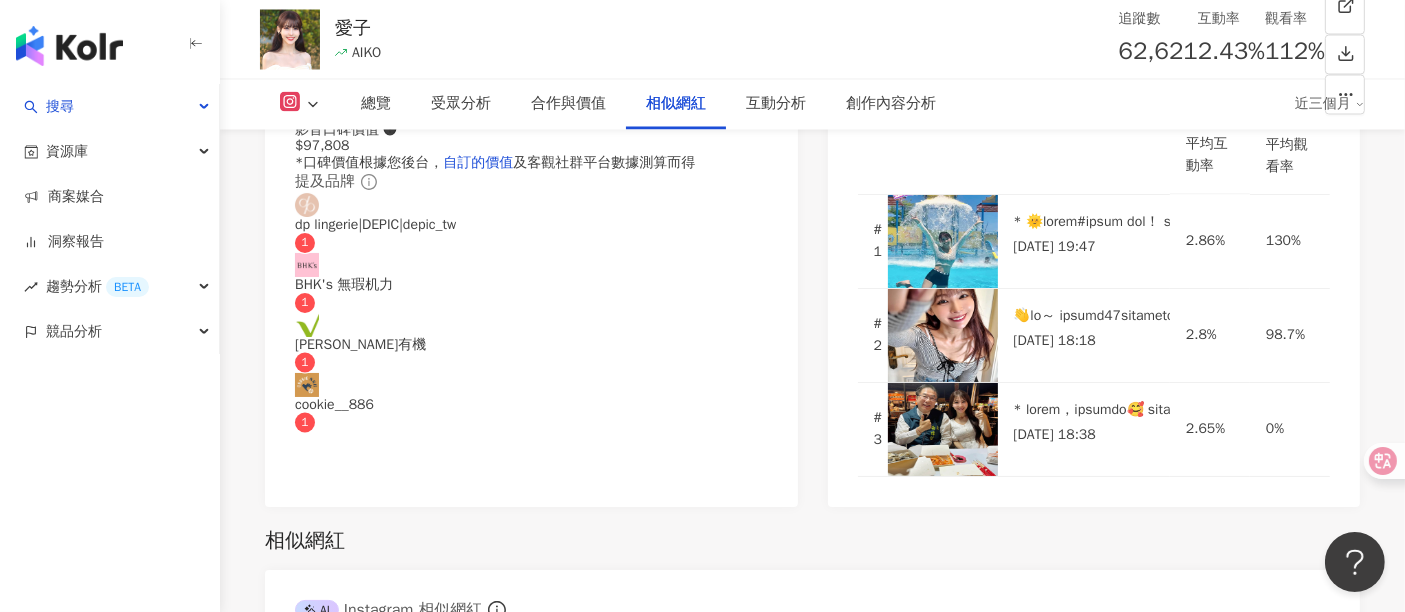 scroll, scrollTop: 3991, scrollLeft: 0, axis: vertical 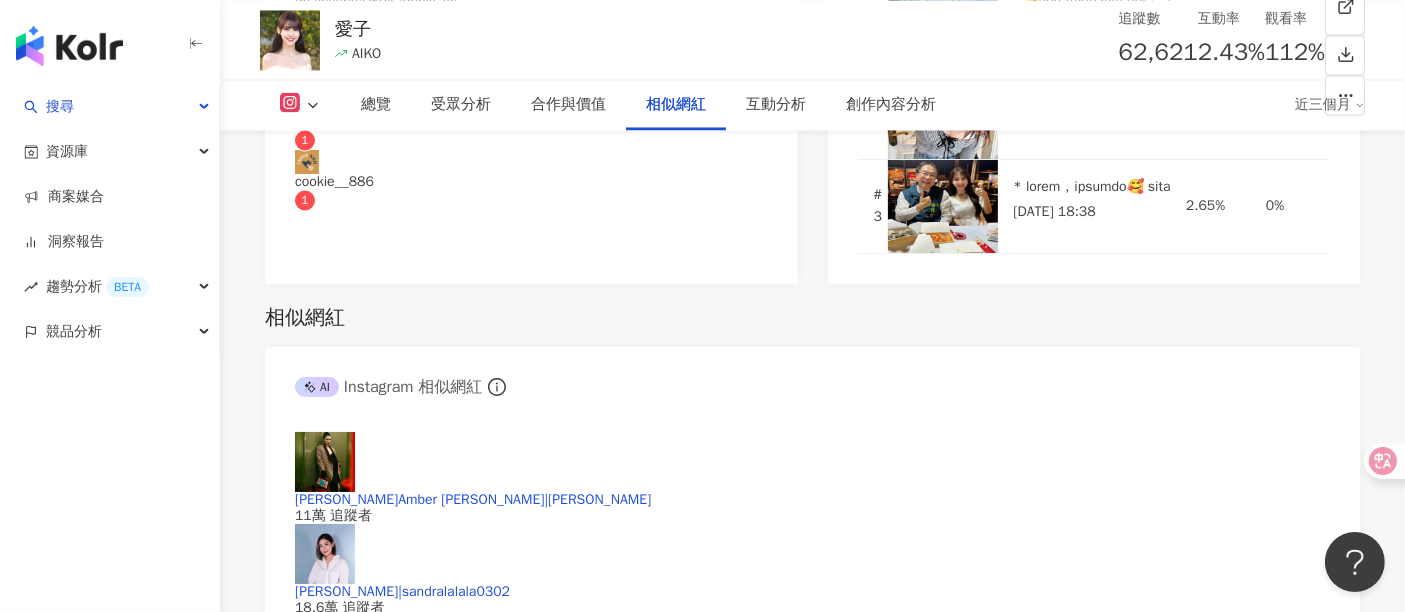 drag, startPoint x: 292, startPoint y: 381, endPoint x: 357, endPoint y: 384, distance: 65.06919 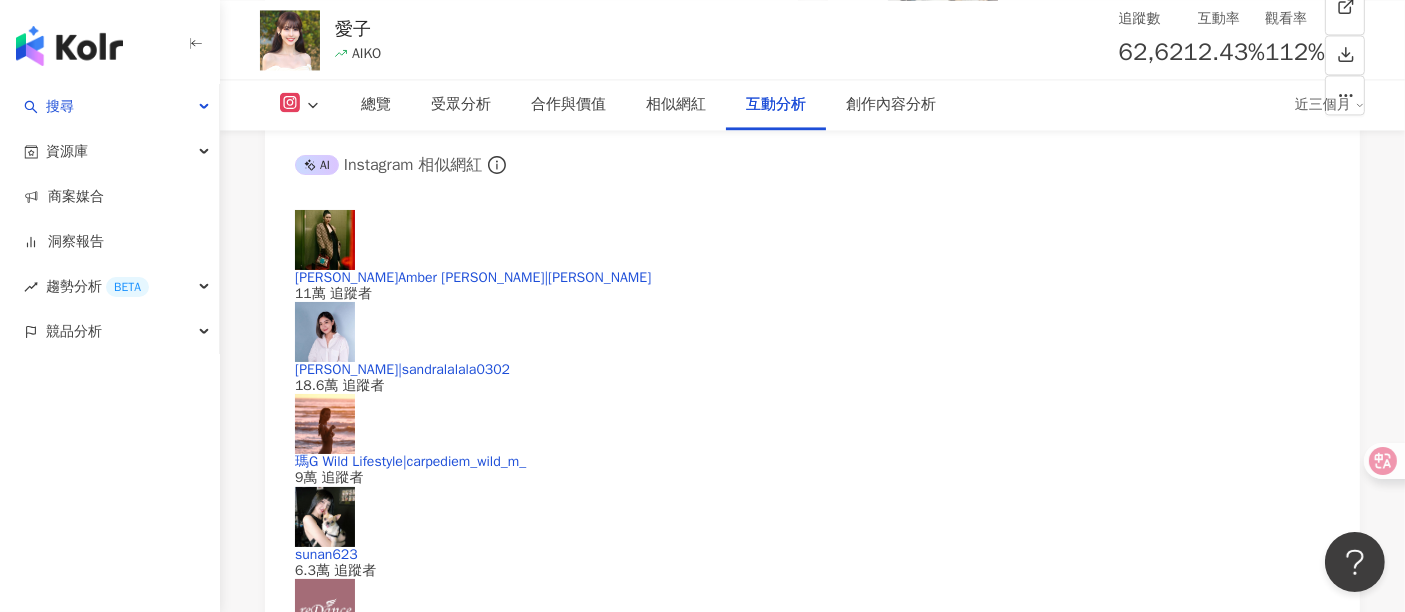 click on "129" at bounding box center [369, 1993] 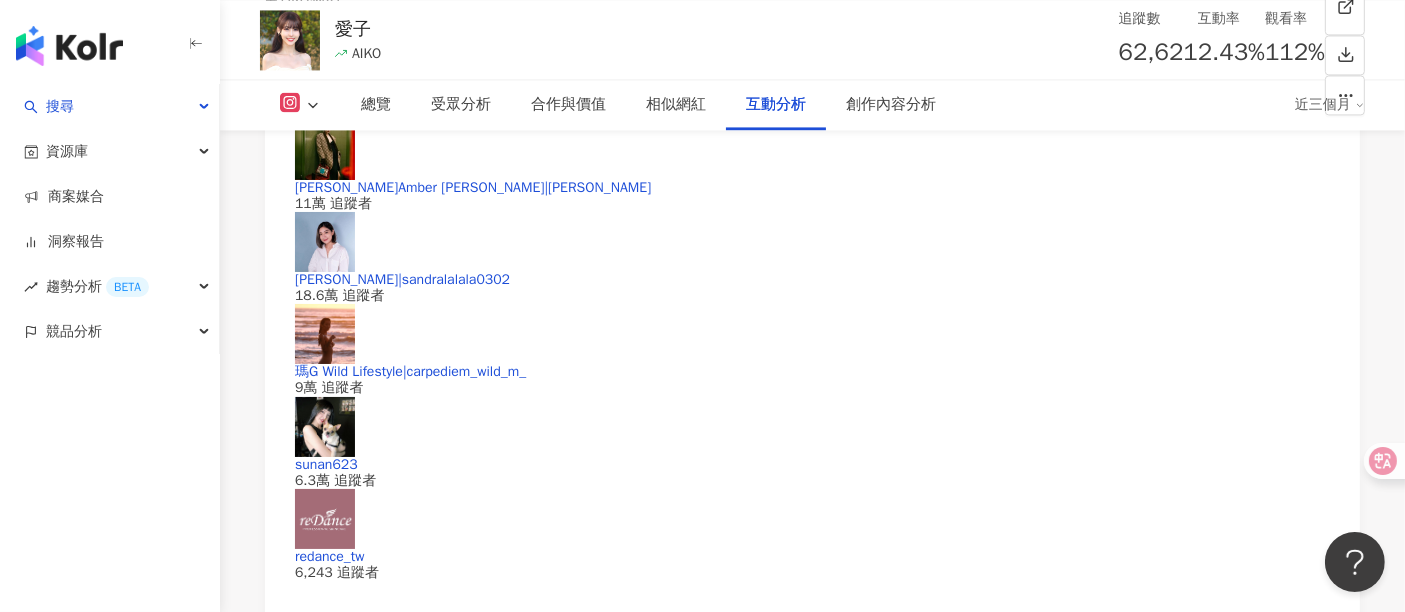 scroll, scrollTop: 4435, scrollLeft: 0, axis: vertical 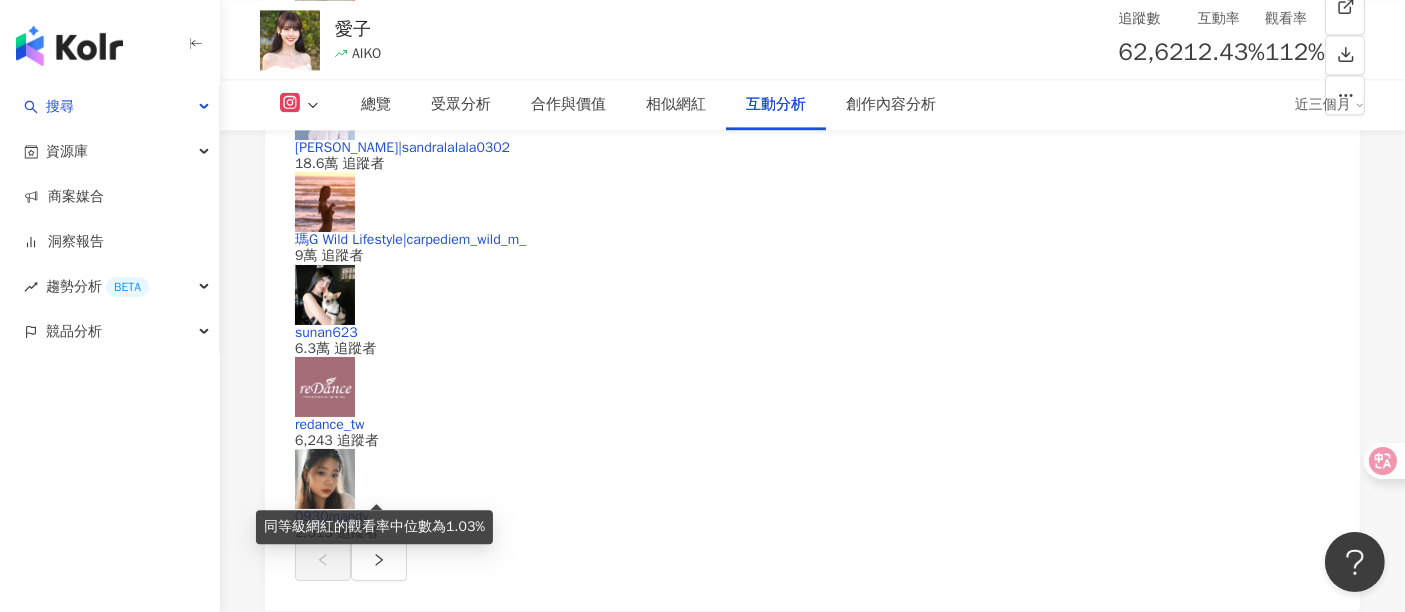 drag, startPoint x: 285, startPoint y: 487, endPoint x: 368, endPoint y: 478, distance: 83.48653 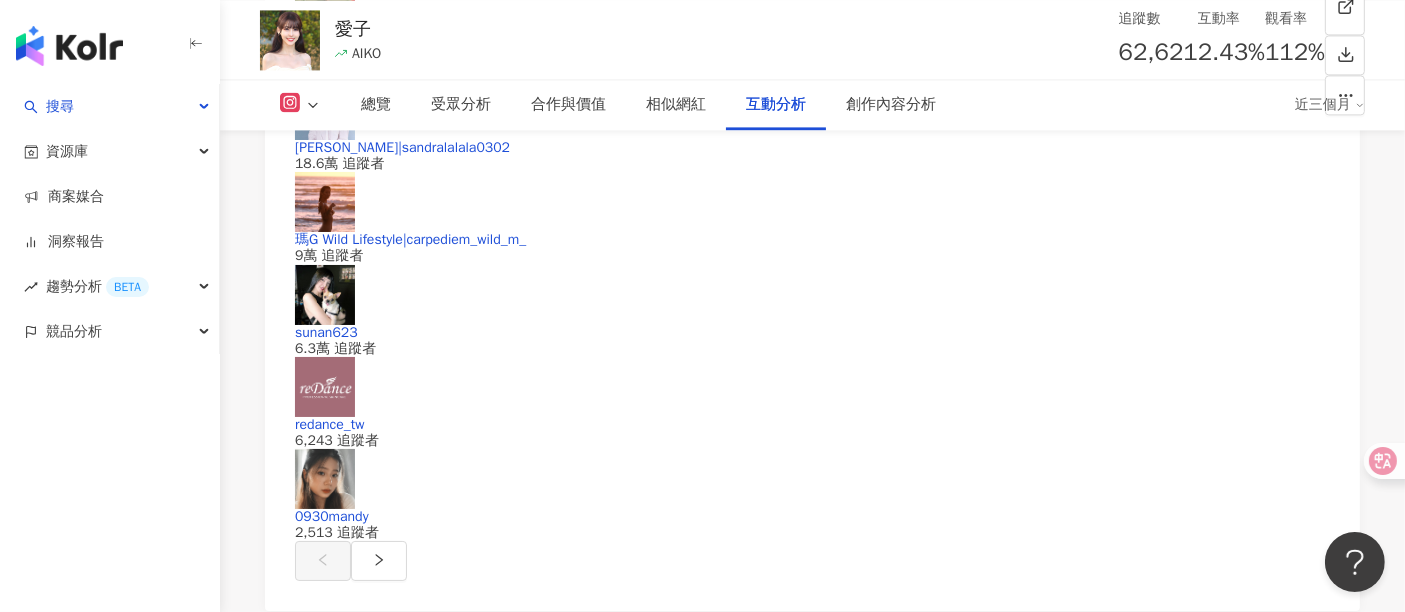 drag, startPoint x: 397, startPoint y: 499, endPoint x: 322, endPoint y: 495, distance: 75.10659 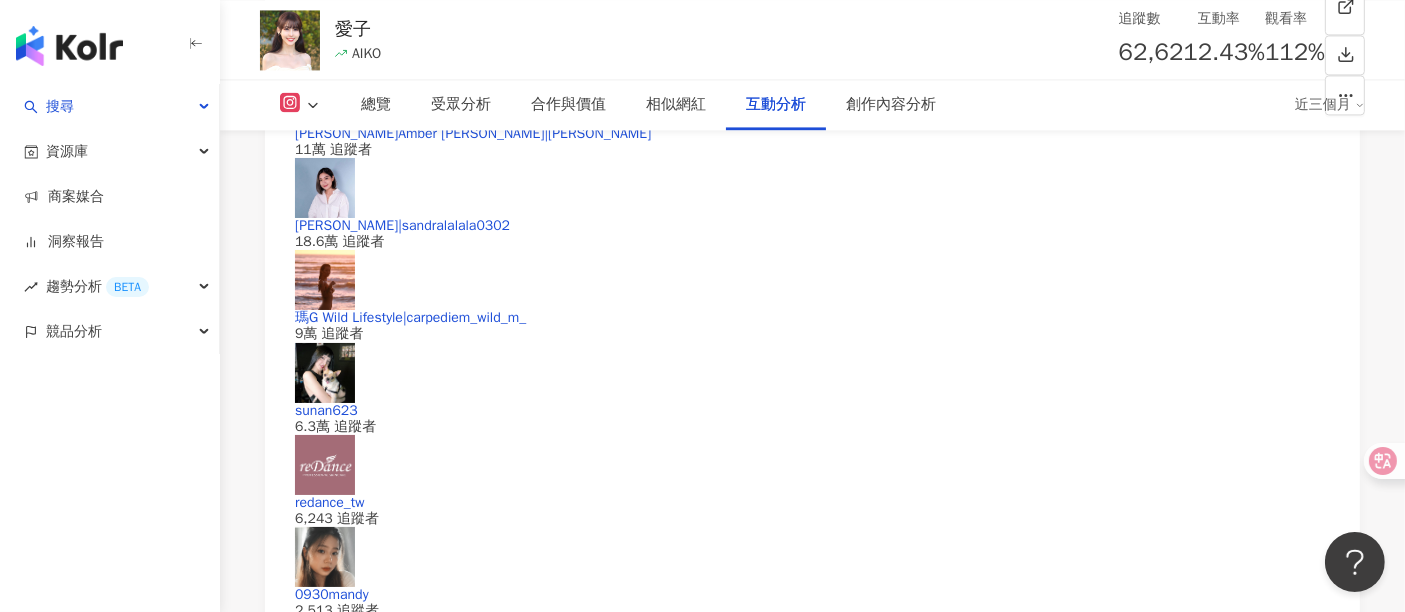 scroll, scrollTop: 4324, scrollLeft: 0, axis: vertical 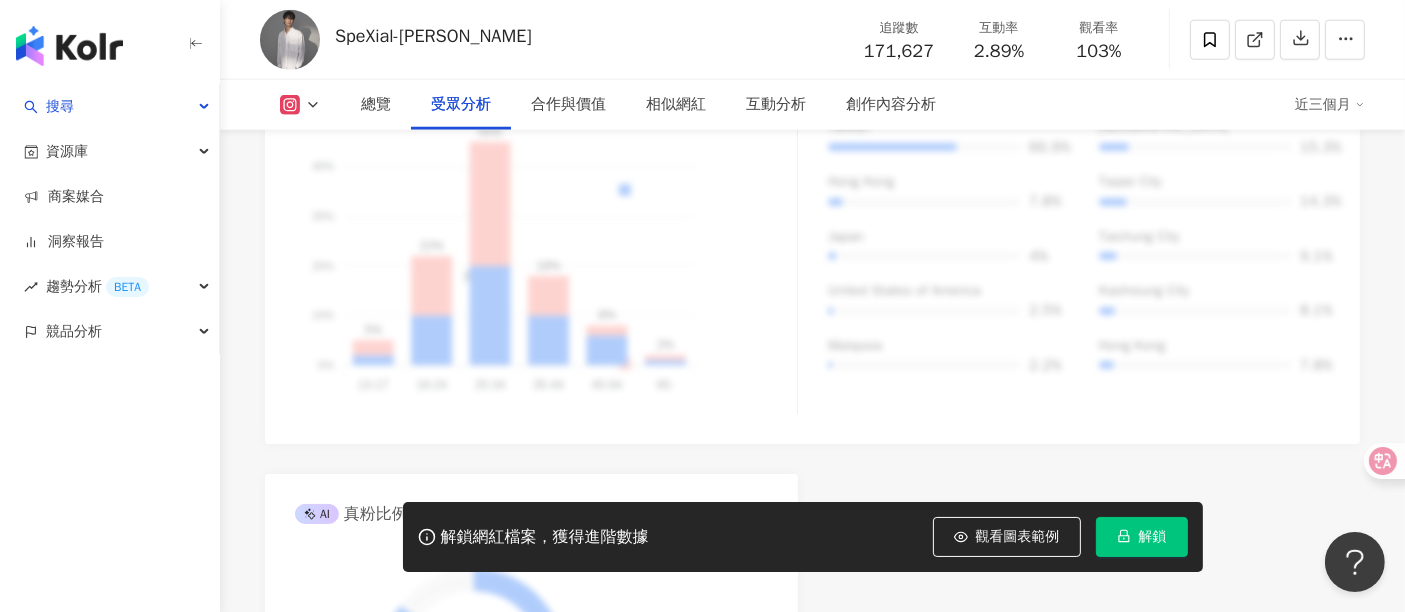 click on "解鎖" at bounding box center [1153, 537] 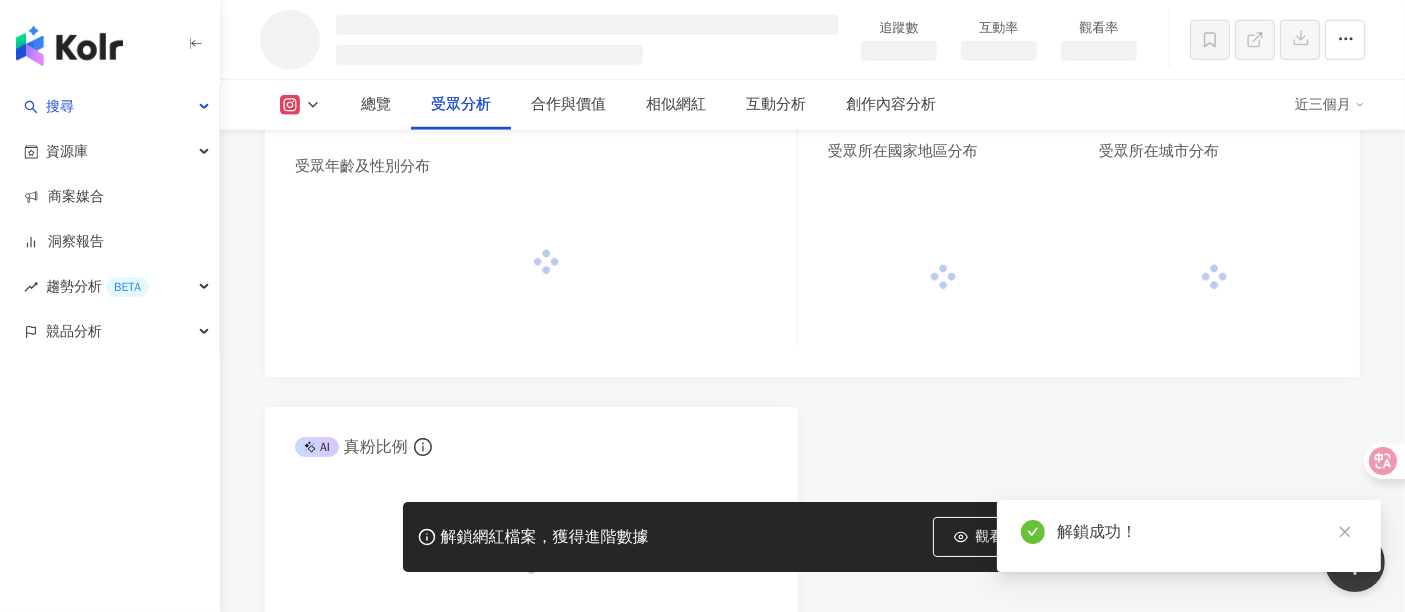 scroll, scrollTop: 1705, scrollLeft: 0, axis: vertical 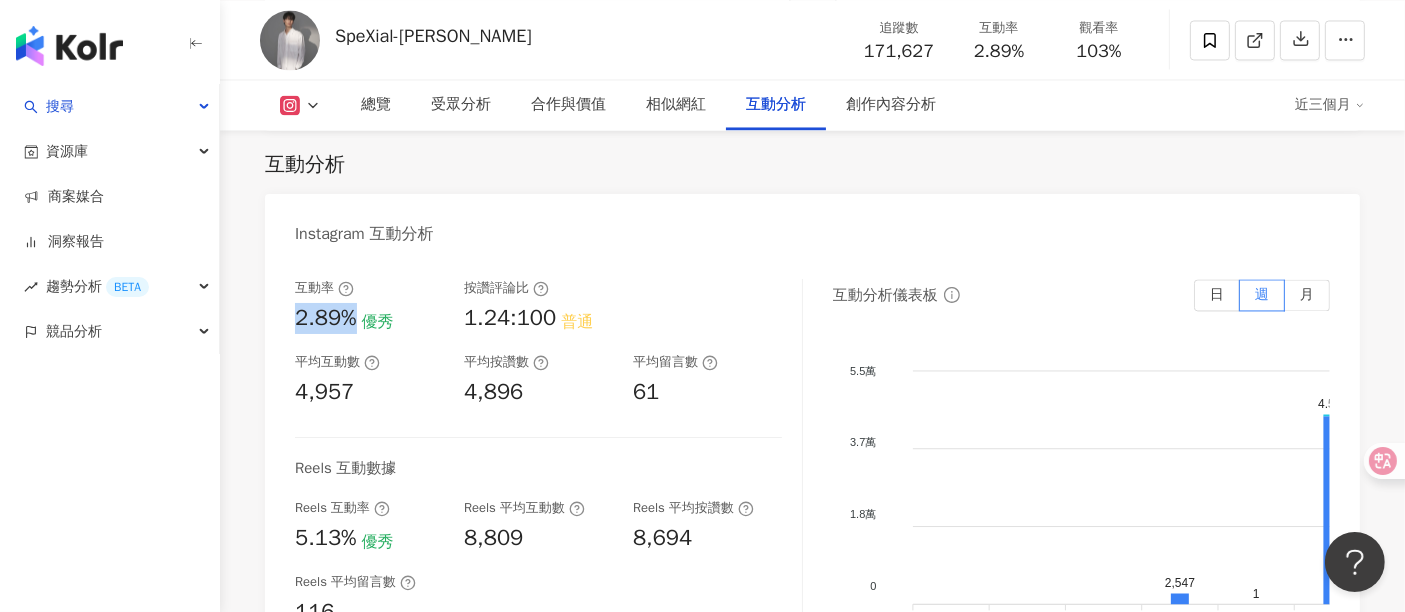 drag, startPoint x: 298, startPoint y: 304, endPoint x: 357, endPoint y: 298, distance: 59.3043 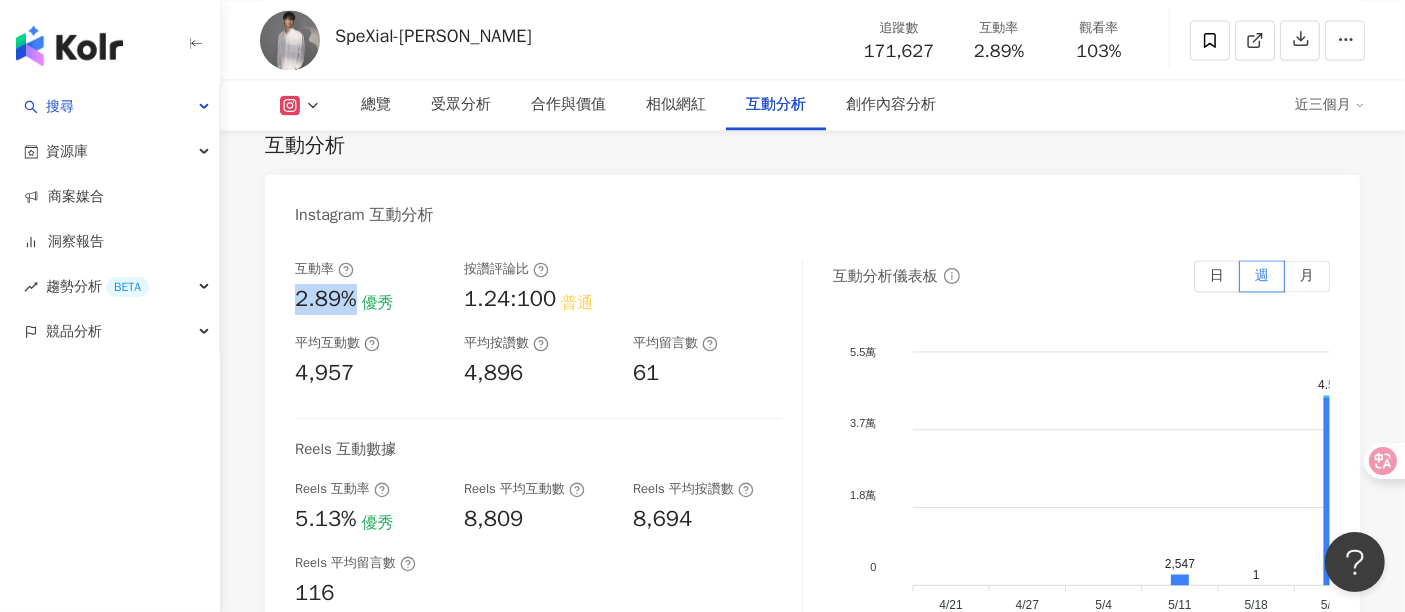 scroll, scrollTop: 4277, scrollLeft: 0, axis: vertical 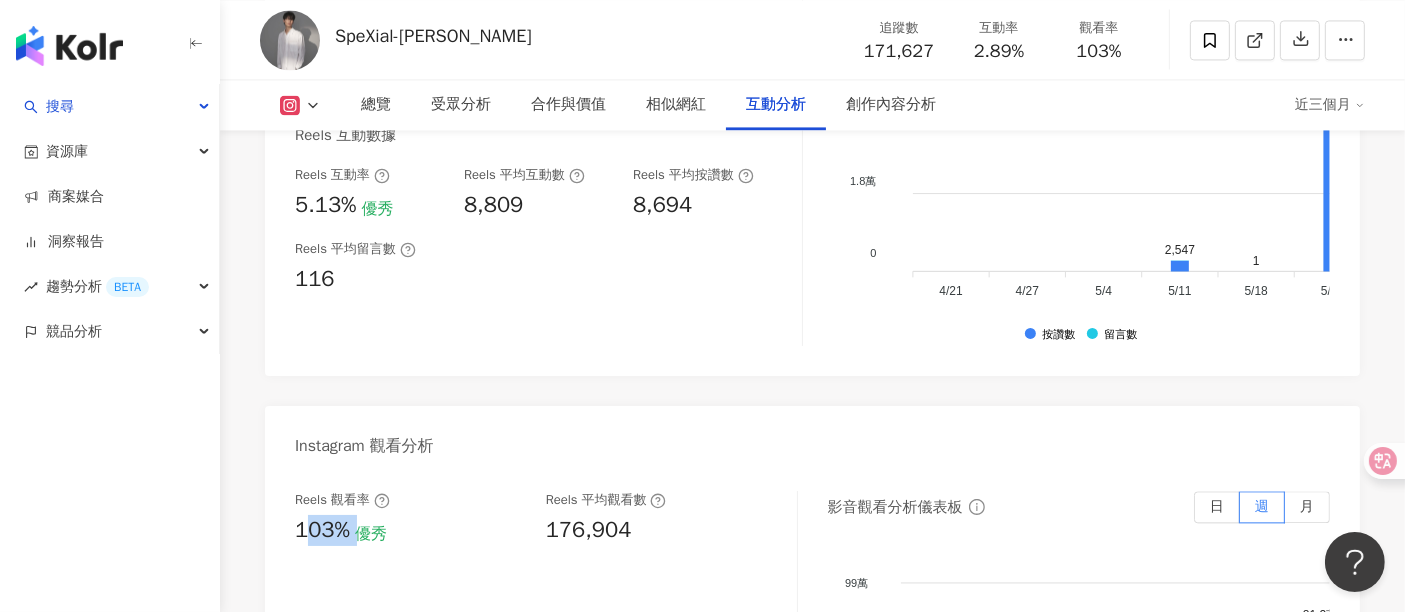 drag, startPoint x: 302, startPoint y: 511, endPoint x: 360, endPoint y: 510, distance: 58.00862 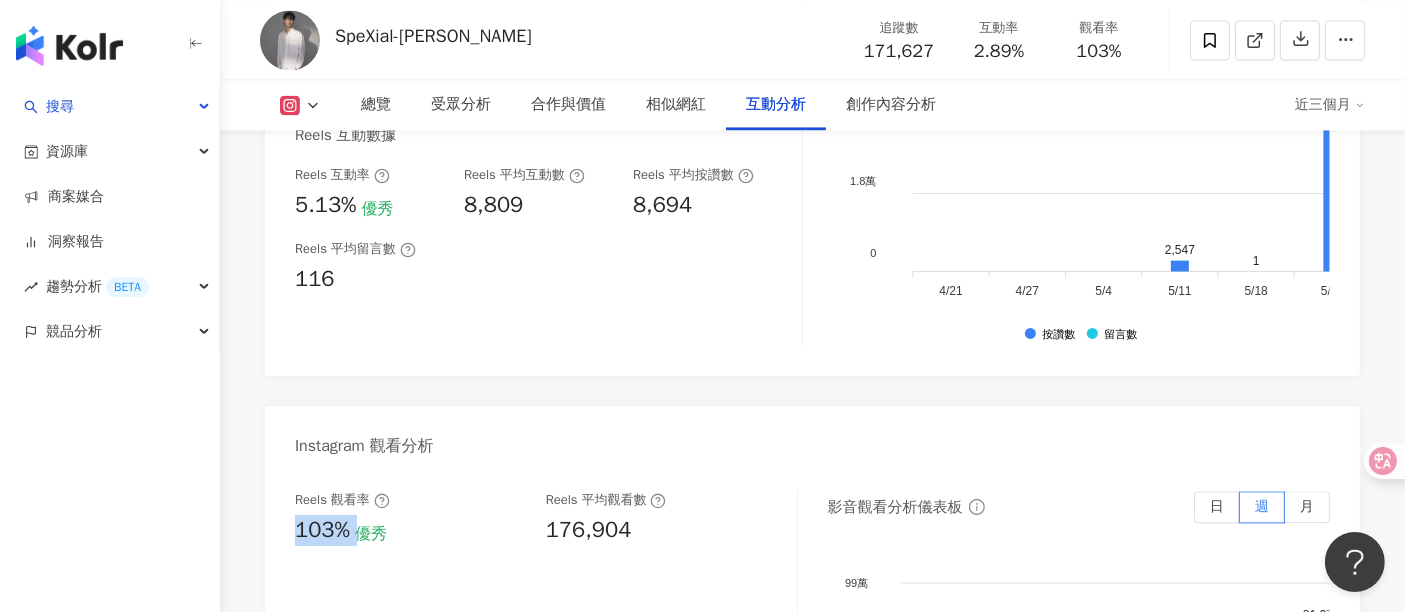 drag, startPoint x: 298, startPoint y: 512, endPoint x: 471, endPoint y: 530, distance: 173.9339 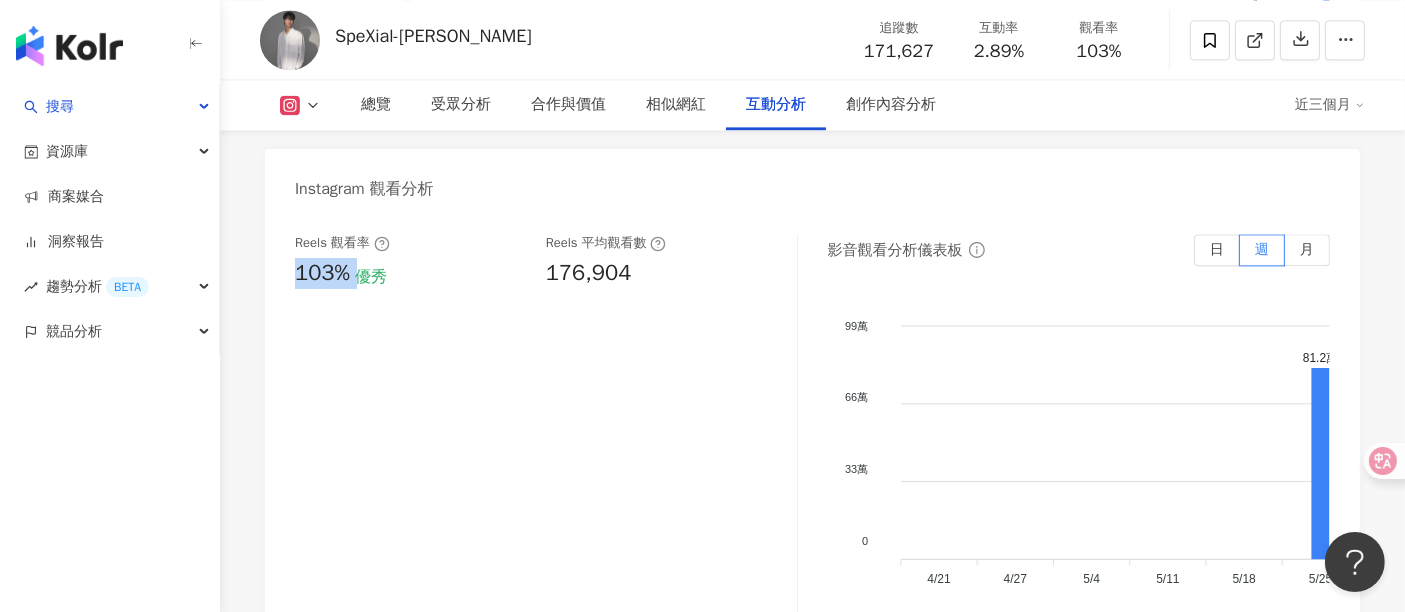 scroll, scrollTop: 4500, scrollLeft: 0, axis: vertical 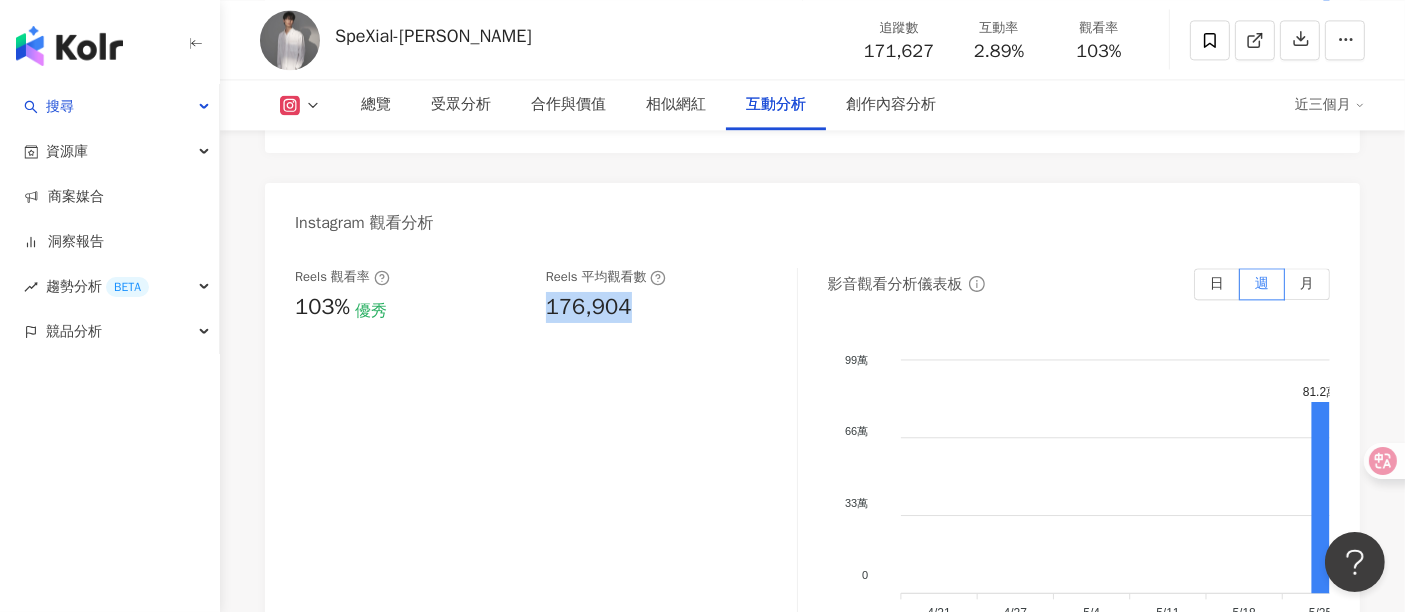 drag, startPoint x: 538, startPoint y: 281, endPoint x: 653, endPoint y: 281, distance: 115 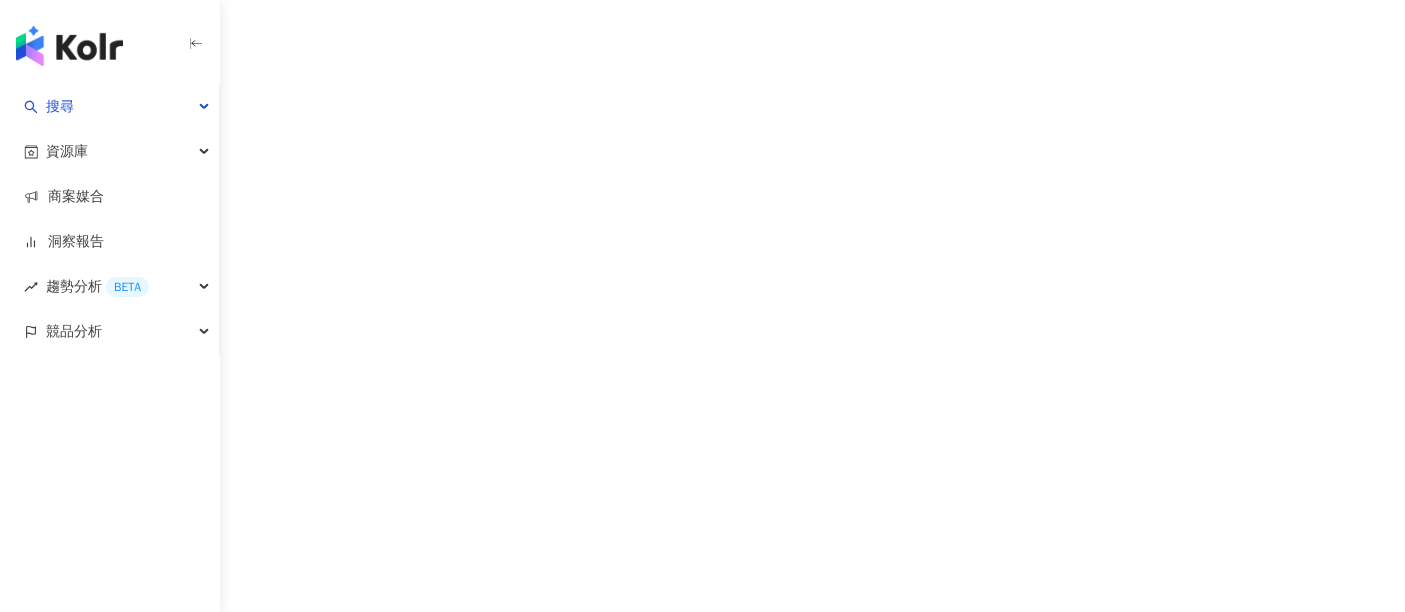 scroll, scrollTop: 0, scrollLeft: 0, axis: both 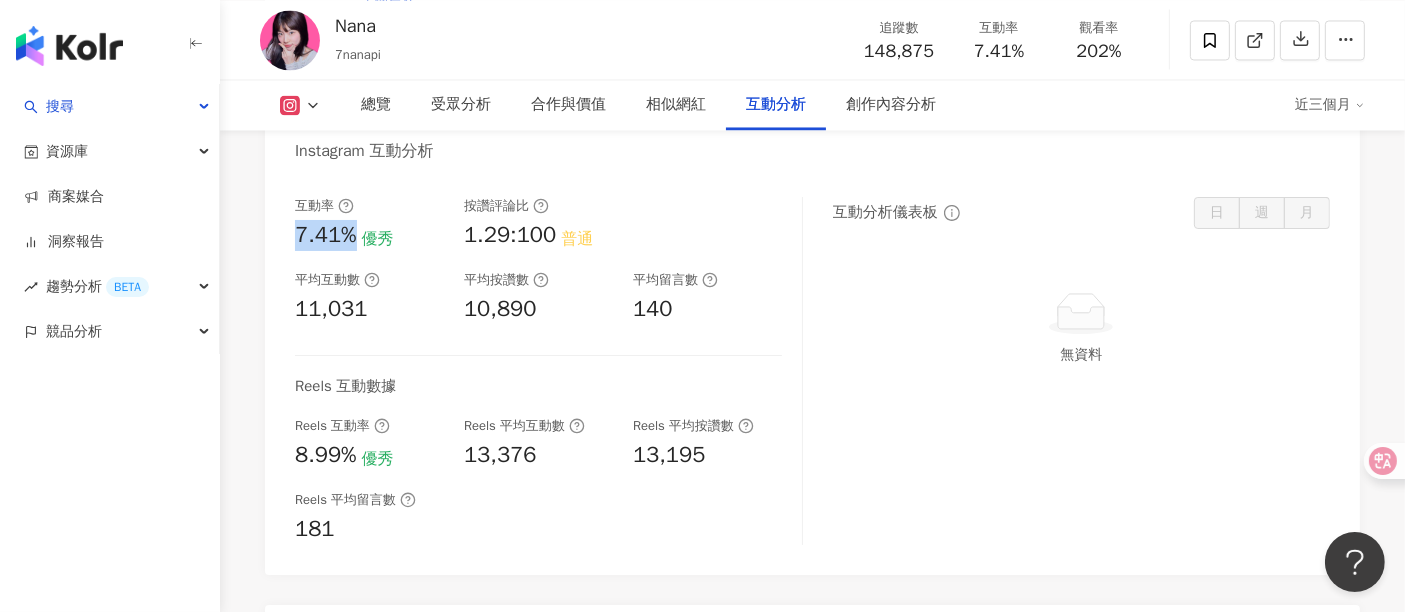 drag, startPoint x: 300, startPoint y: 162, endPoint x: 461, endPoint y: 236, distance: 177.19199 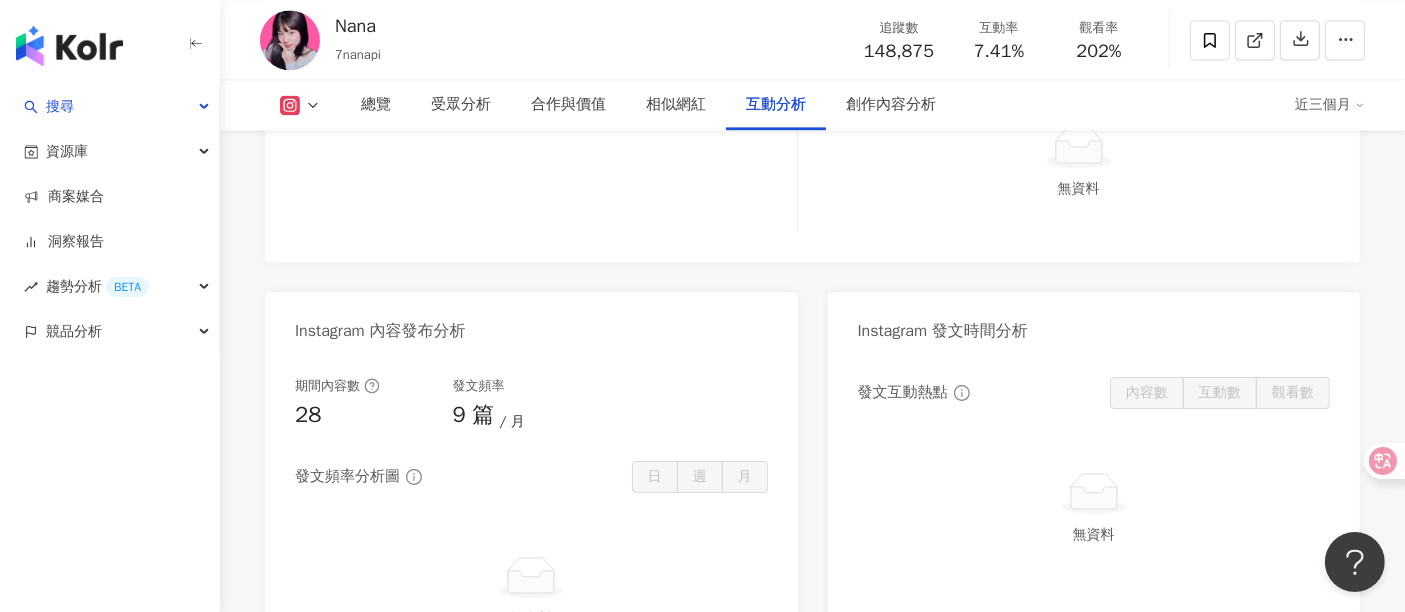 scroll, scrollTop: 4265, scrollLeft: 0, axis: vertical 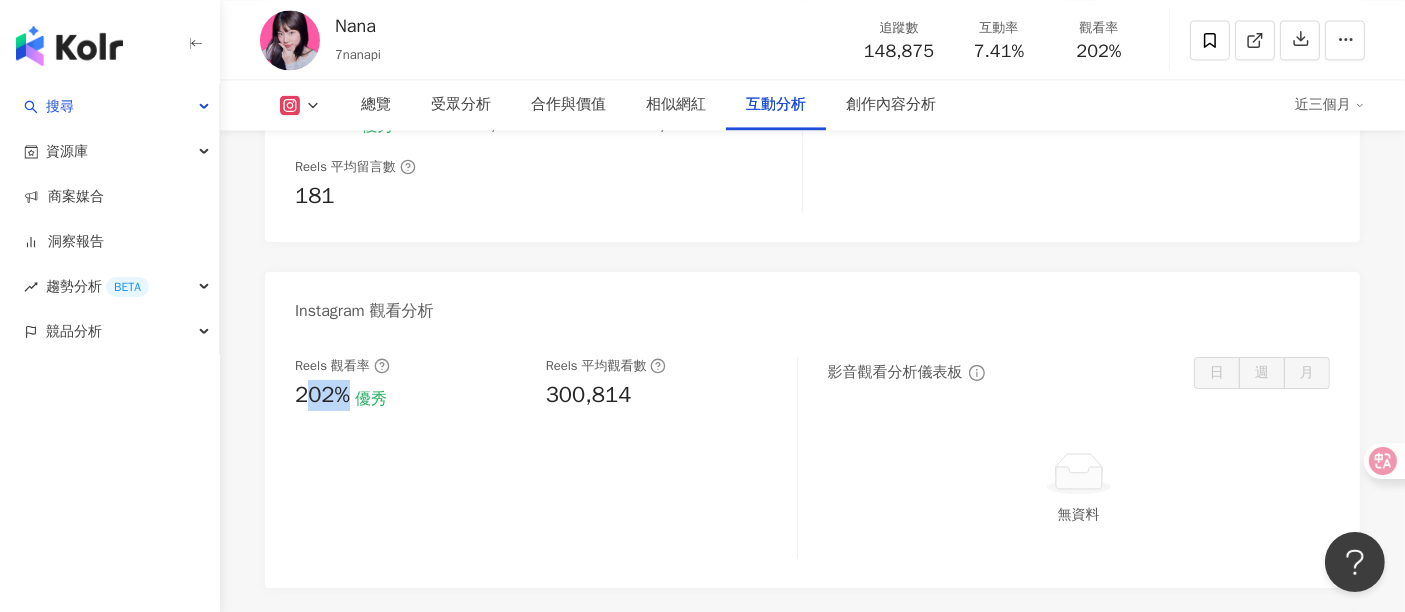 click on "202%" at bounding box center (322, 395) 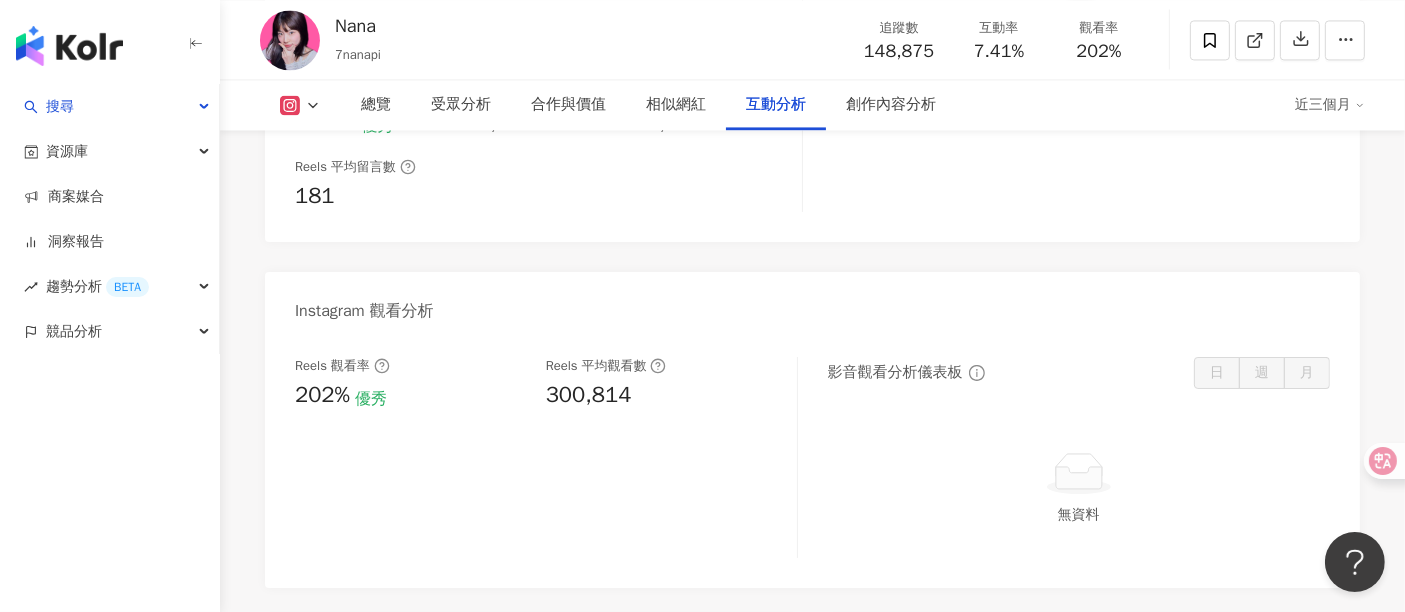 click on "202%" at bounding box center [322, 395] 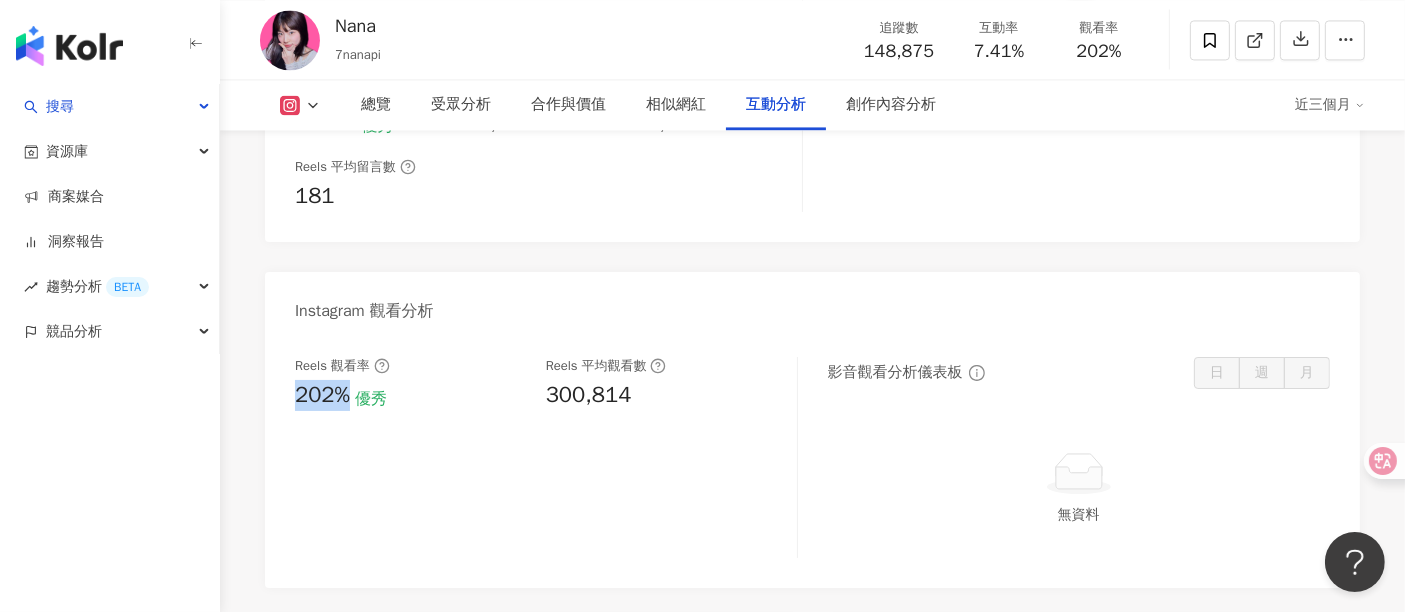 drag, startPoint x: 294, startPoint y: 325, endPoint x: 351, endPoint y: 328, distance: 57.07889 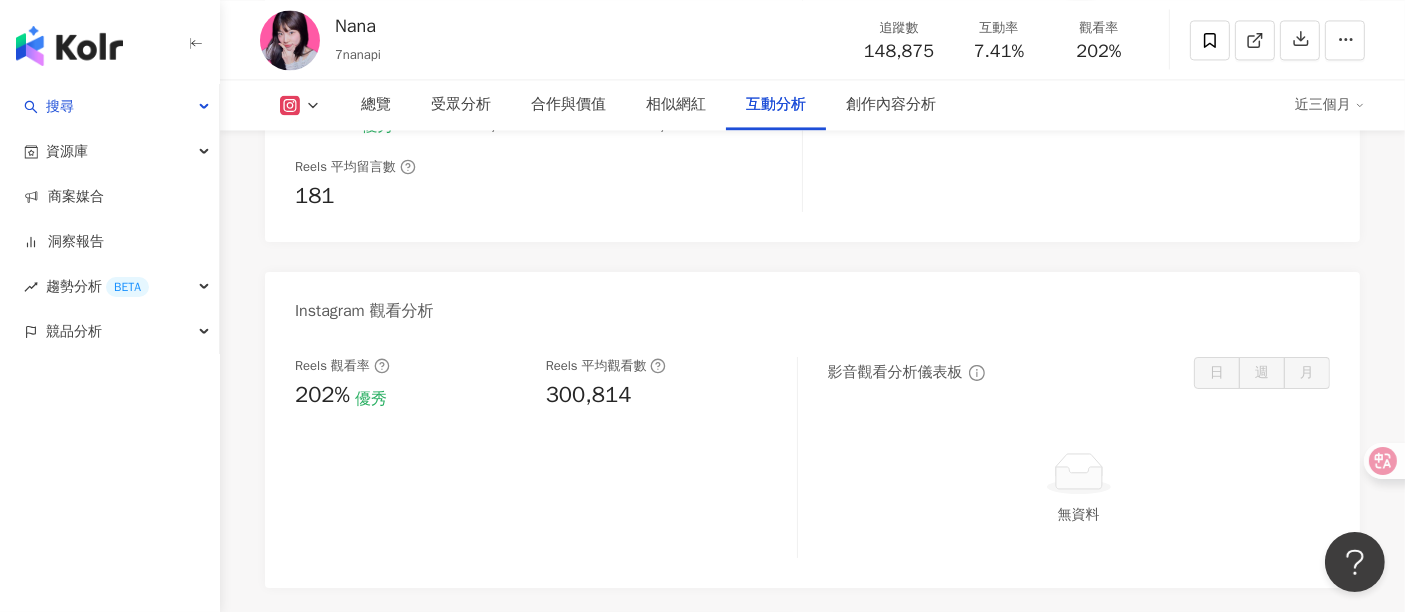 click on "202% 優秀" at bounding box center (410, 395) 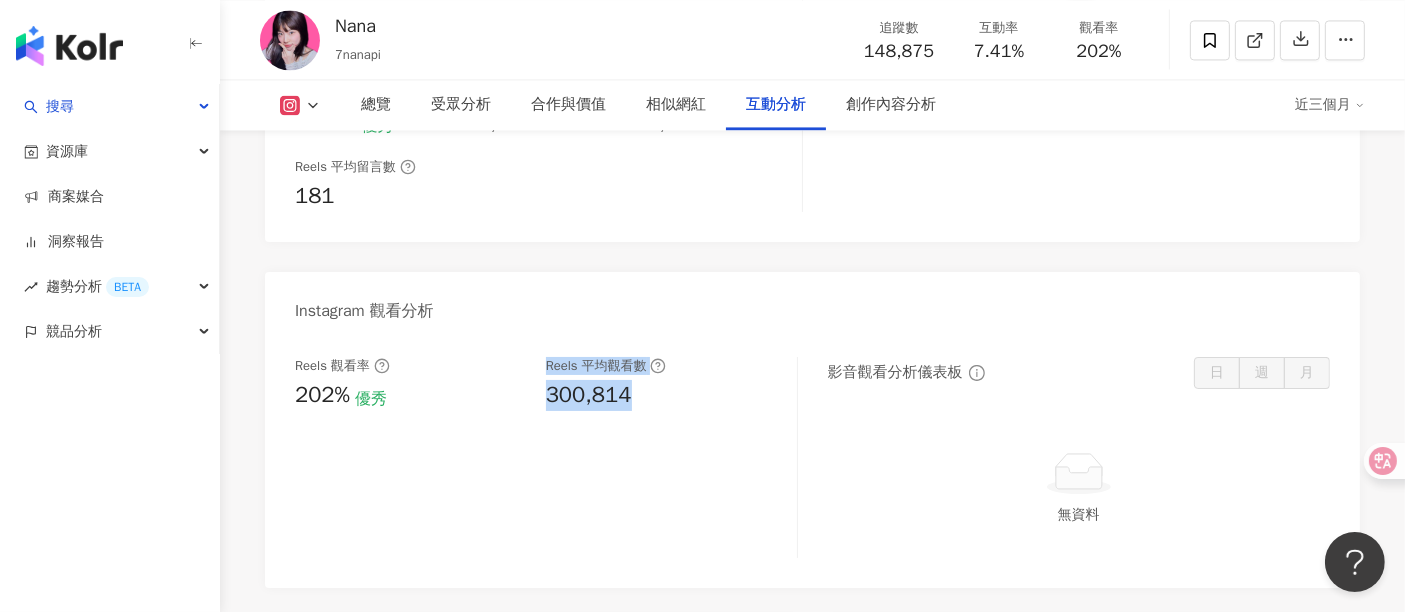 drag, startPoint x: 534, startPoint y: 329, endPoint x: 669, endPoint y: 330, distance: 135.00371 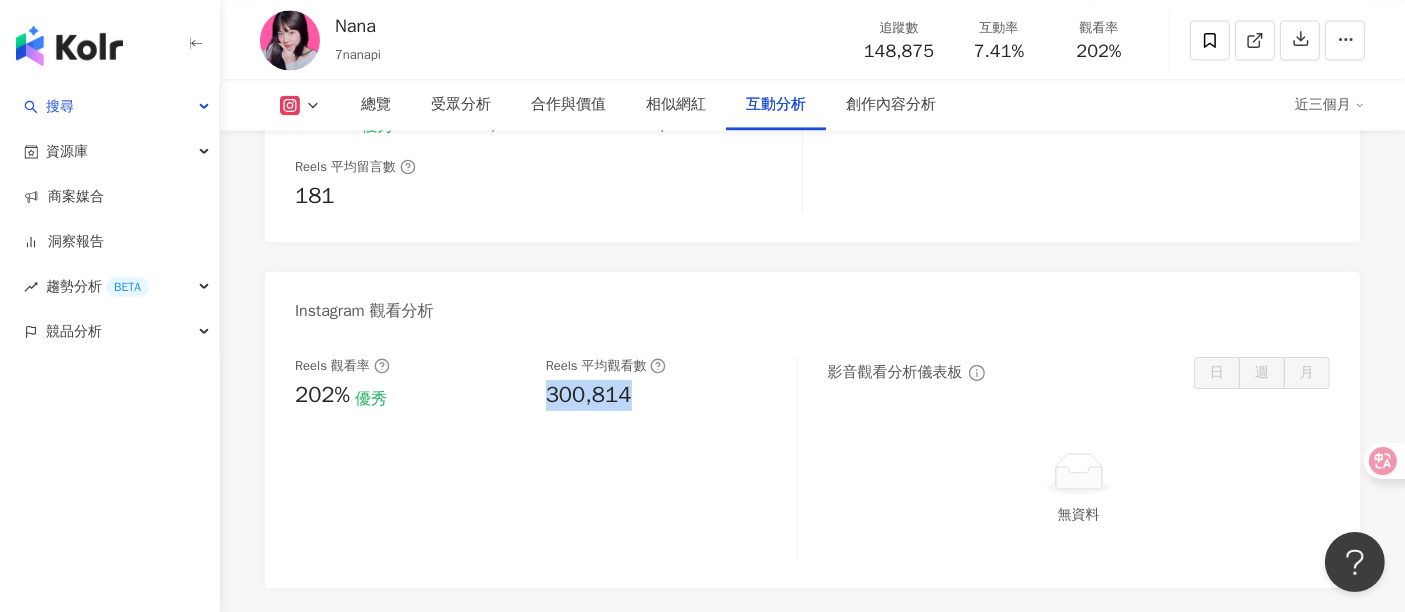 drag, startPoint x: 641, startPoint y: 323, endPoint x: 551, endPoint y: 328, distance: 90.13878 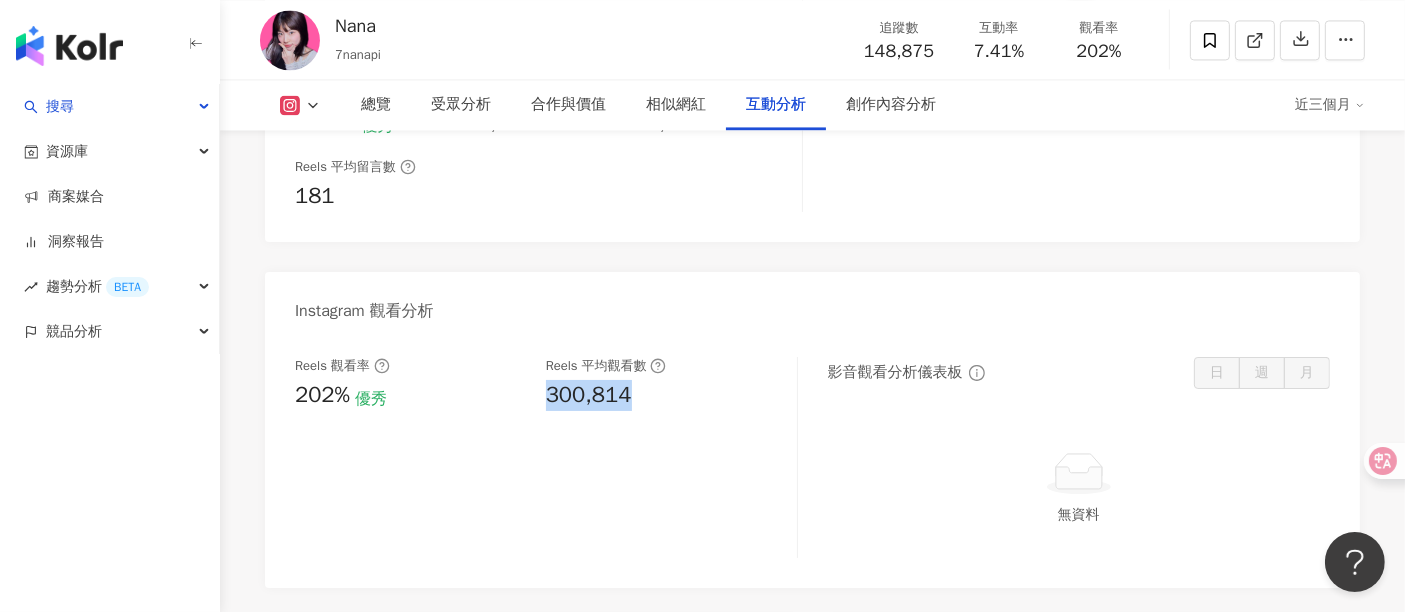 copy on "300,814" 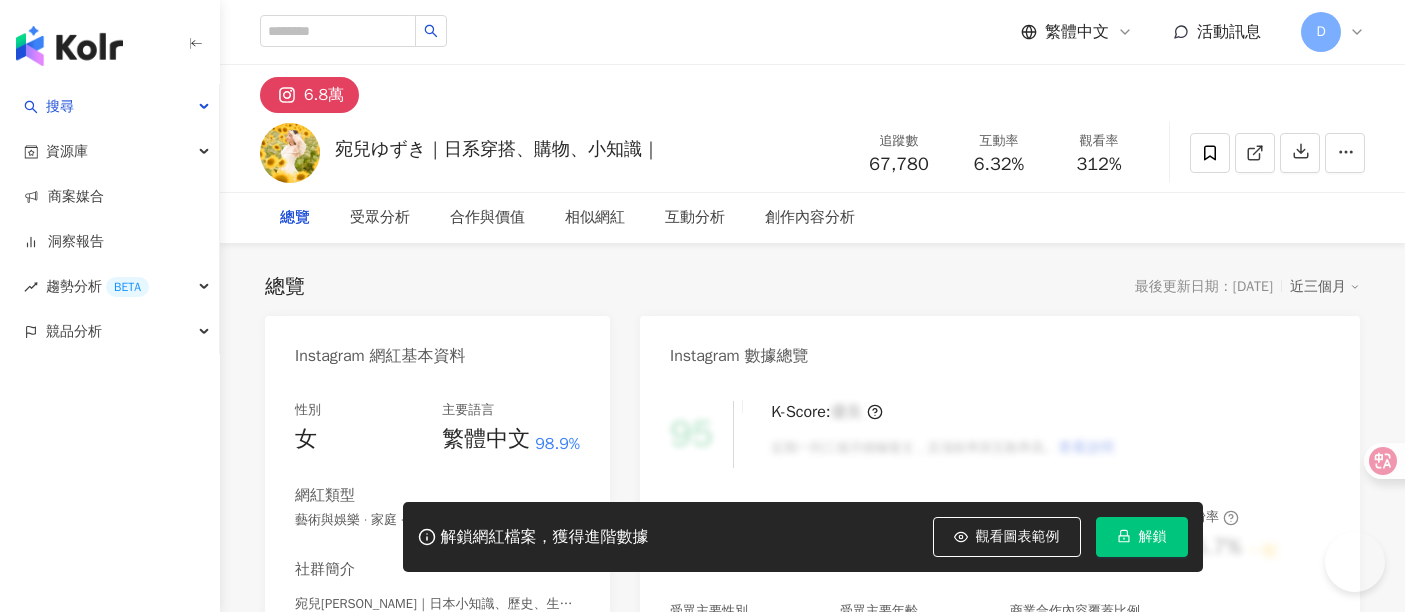 click on "解鎖" at bounding box center [1142, 537] 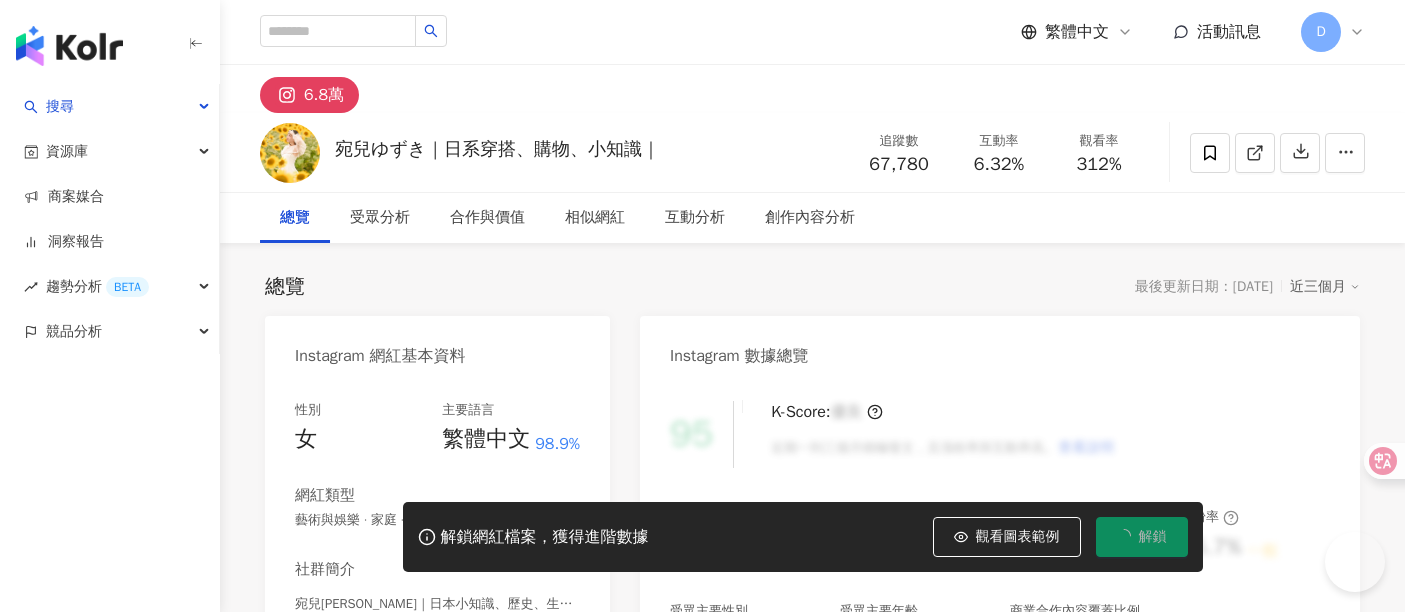 scroll, scrollTop: 0, scrollLeft: 0, axis: both 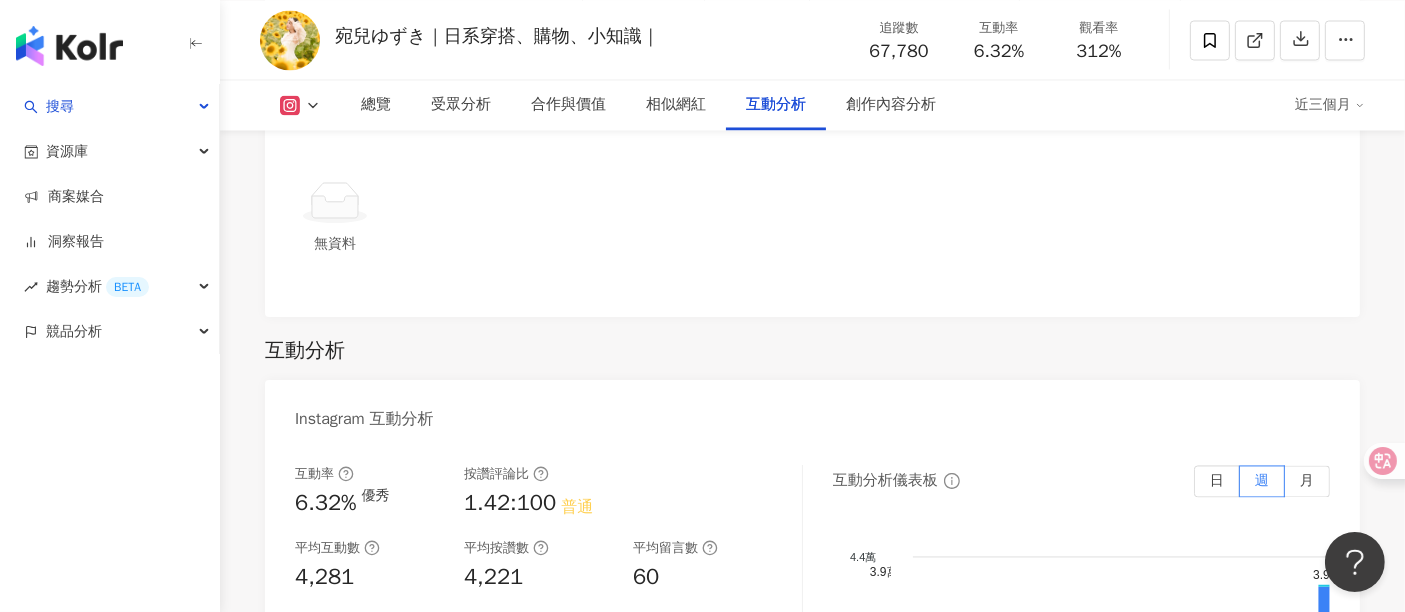 drag, startPoint x: 502, startPoint y: 257, endPoint x: 300, endPoint y: 360, distance: 226.74435 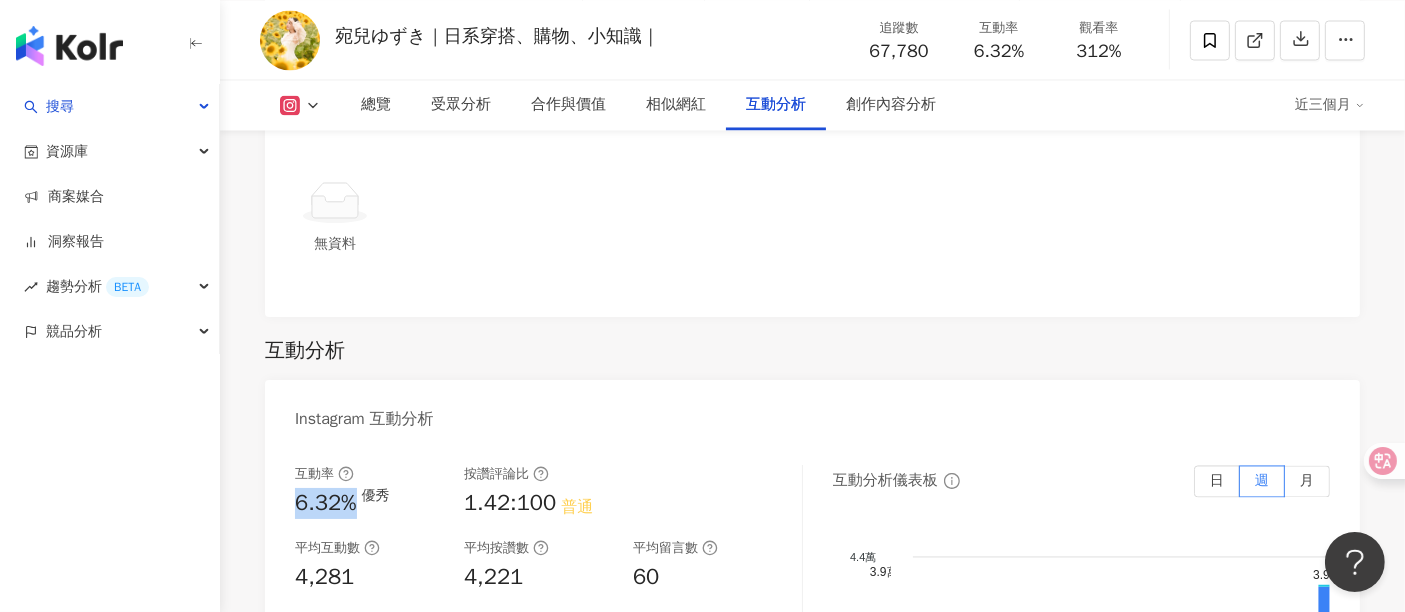 drag, startPoint x: 299, startPoint y: 359, endPoint x: 359, endPoint y: 355, distance: 60.133186 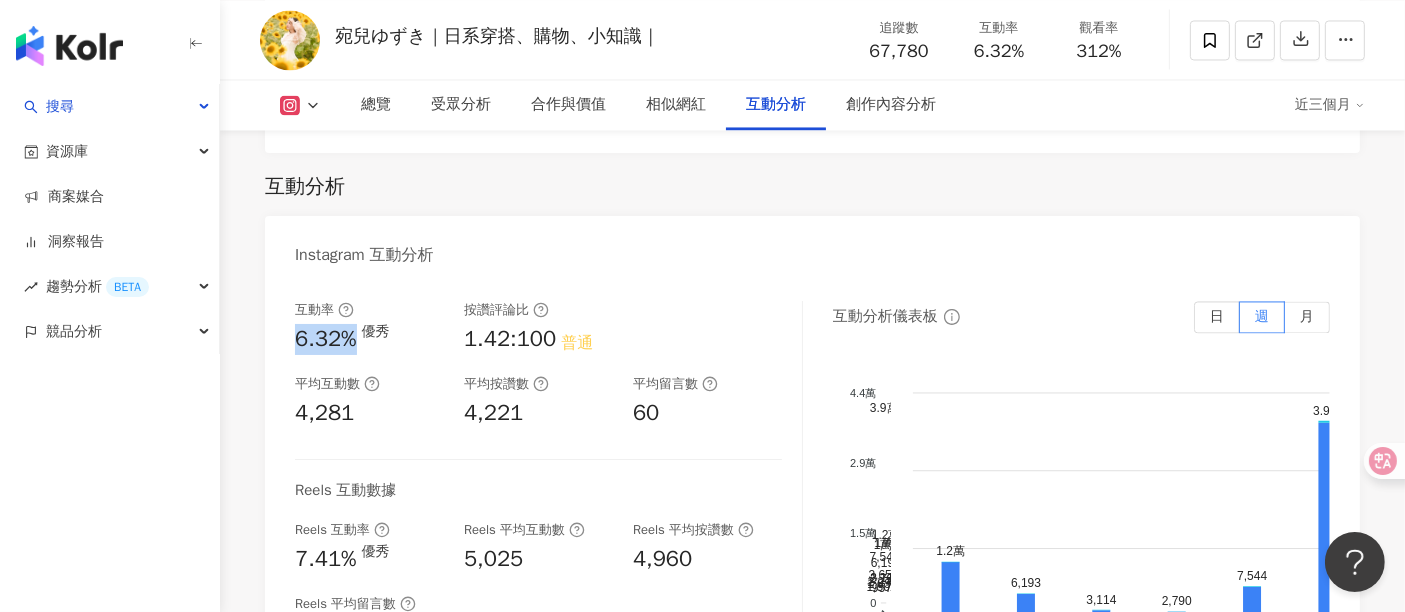 scroll, scrollTop: 4183, scrollLeft: 0, axis: vertical 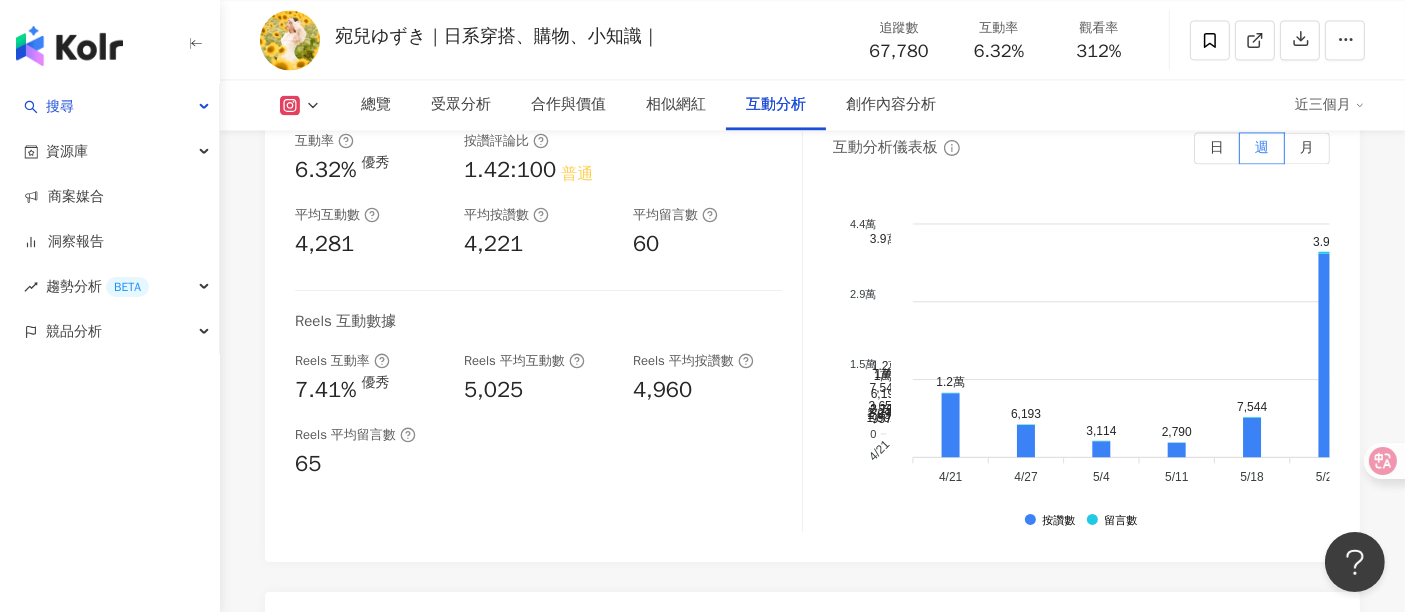 click on "312% 優秀" at bounding box center [410, 715] 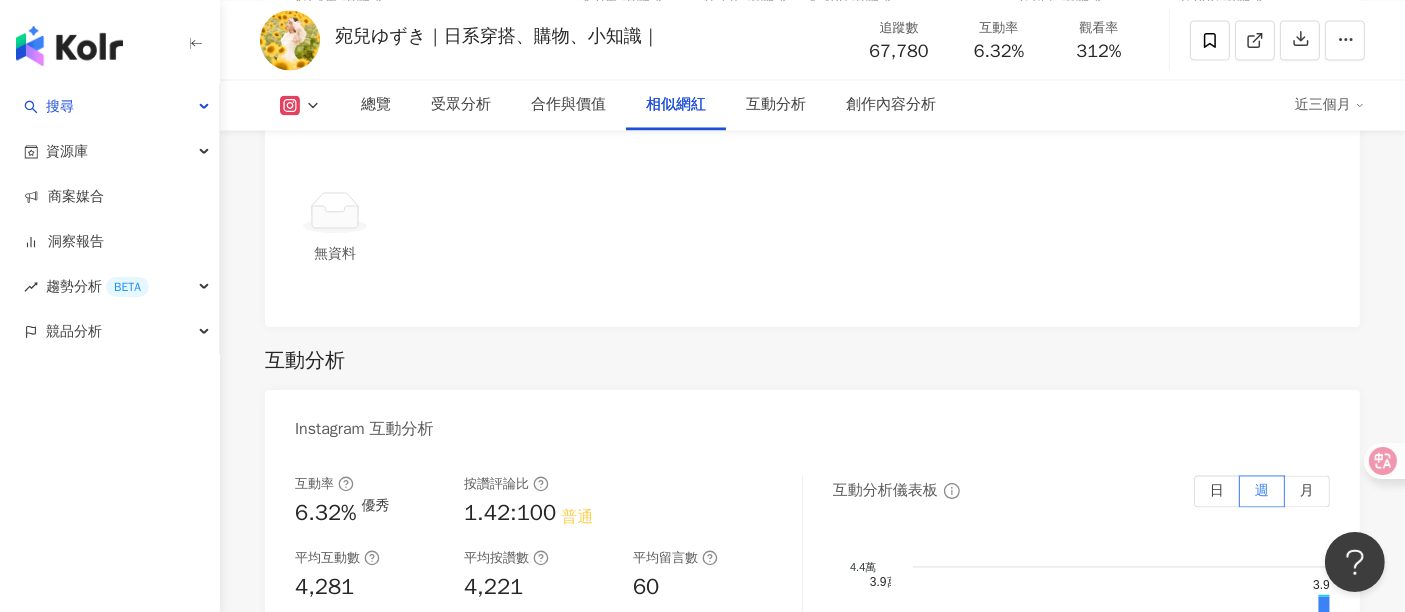 scroll, scrollTop: 3435, scrollLeft: 0, axis: vertical 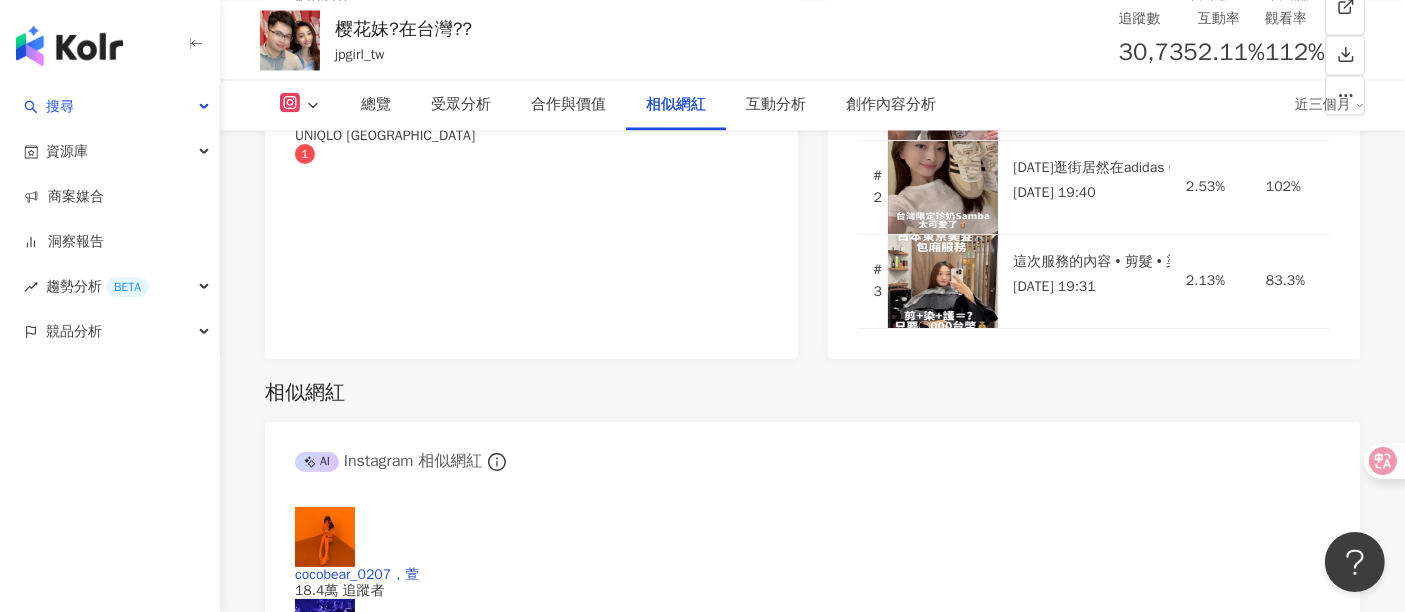 drag, startPoint x: 297, startPoint y: 400, endPoint x: 362, endPoint y: 400, distance: 65 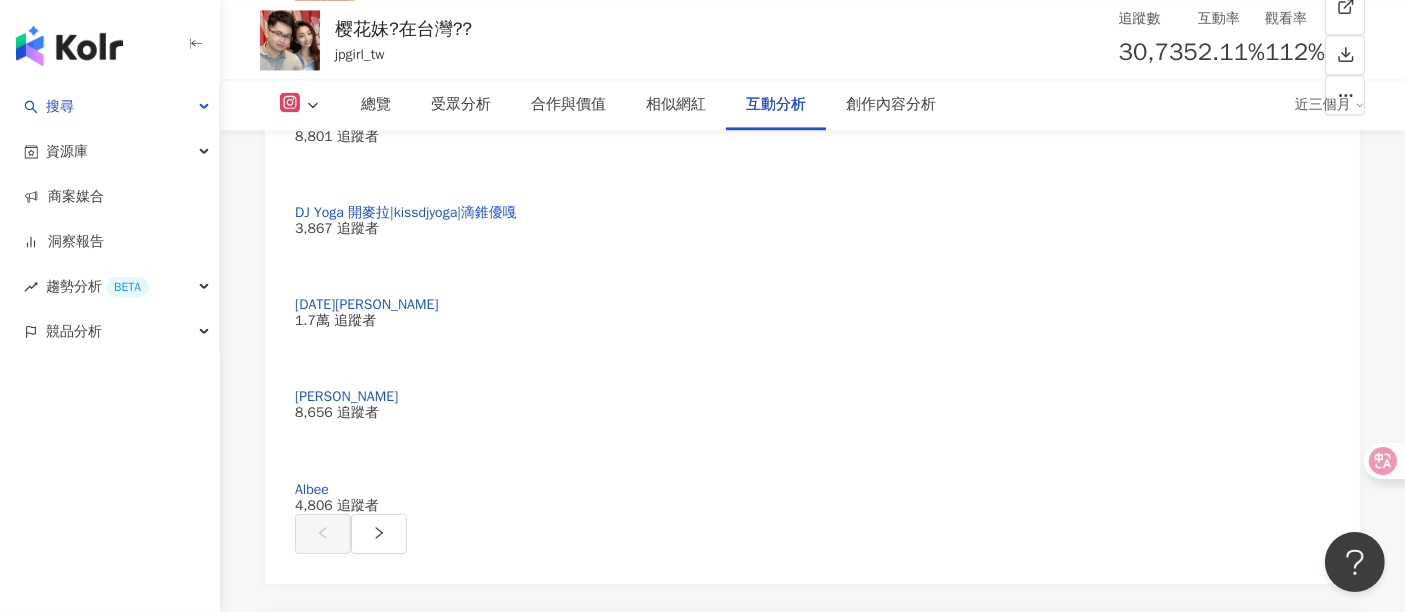 scroll, scrollTop: 4417, scrollLeft: 0, axis: vertical 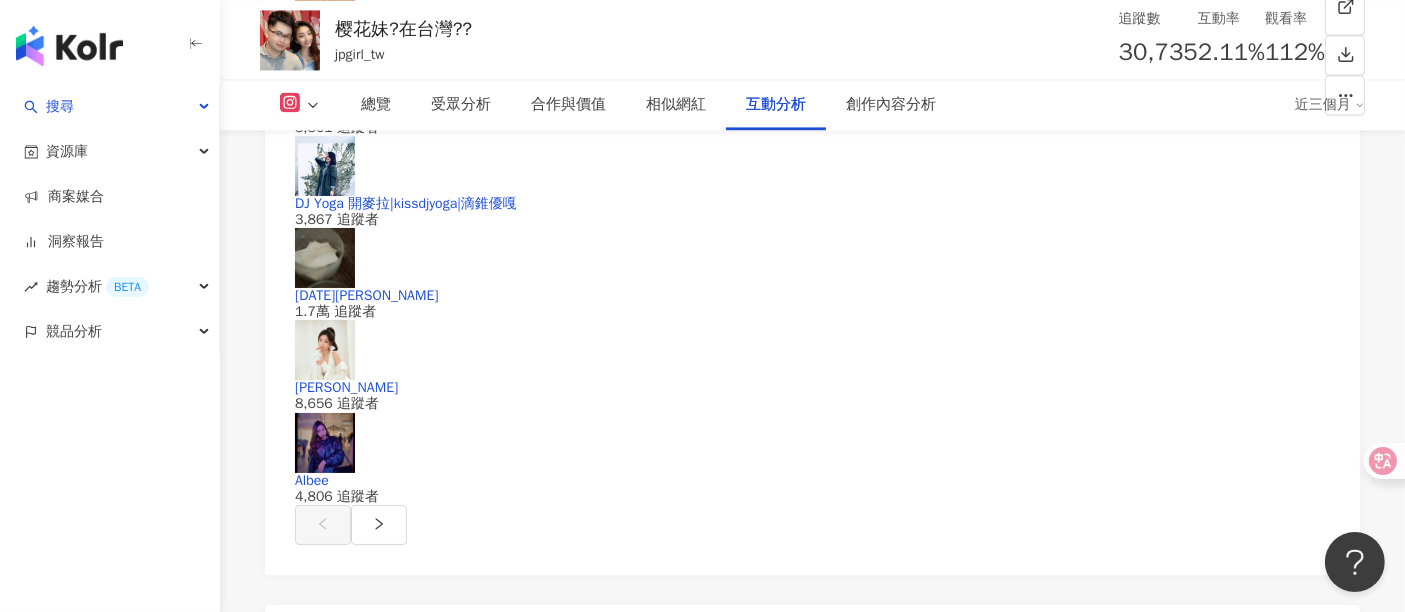 drag, startPoint x: 298, startPoint y: 388, endPoint x: 350, endPoint y: 388, distance: 52 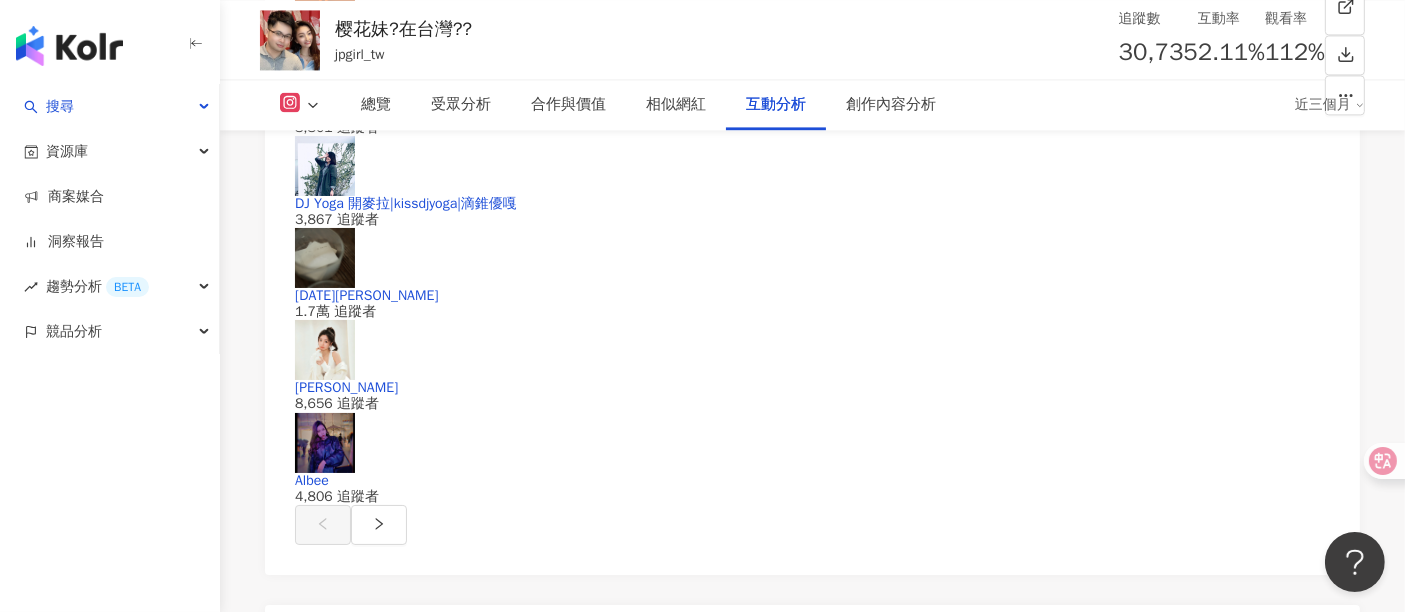 drag, startPoint x: 588, startPoint y: 381, endPoint x: 626, endPoint y: 381, distance: 38 